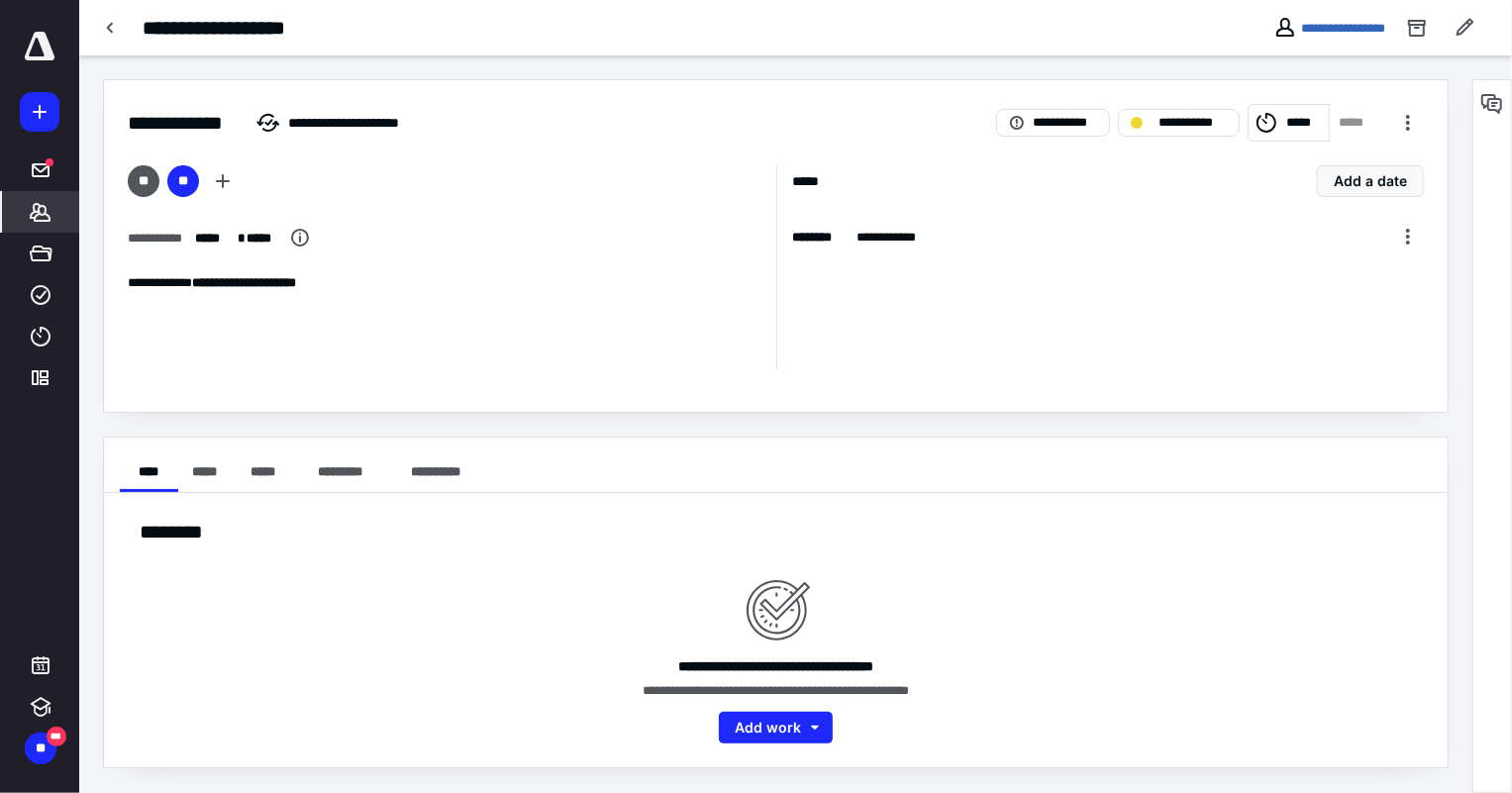 scroll, scrollTop: 0, scrollLeft: 0, axis: both 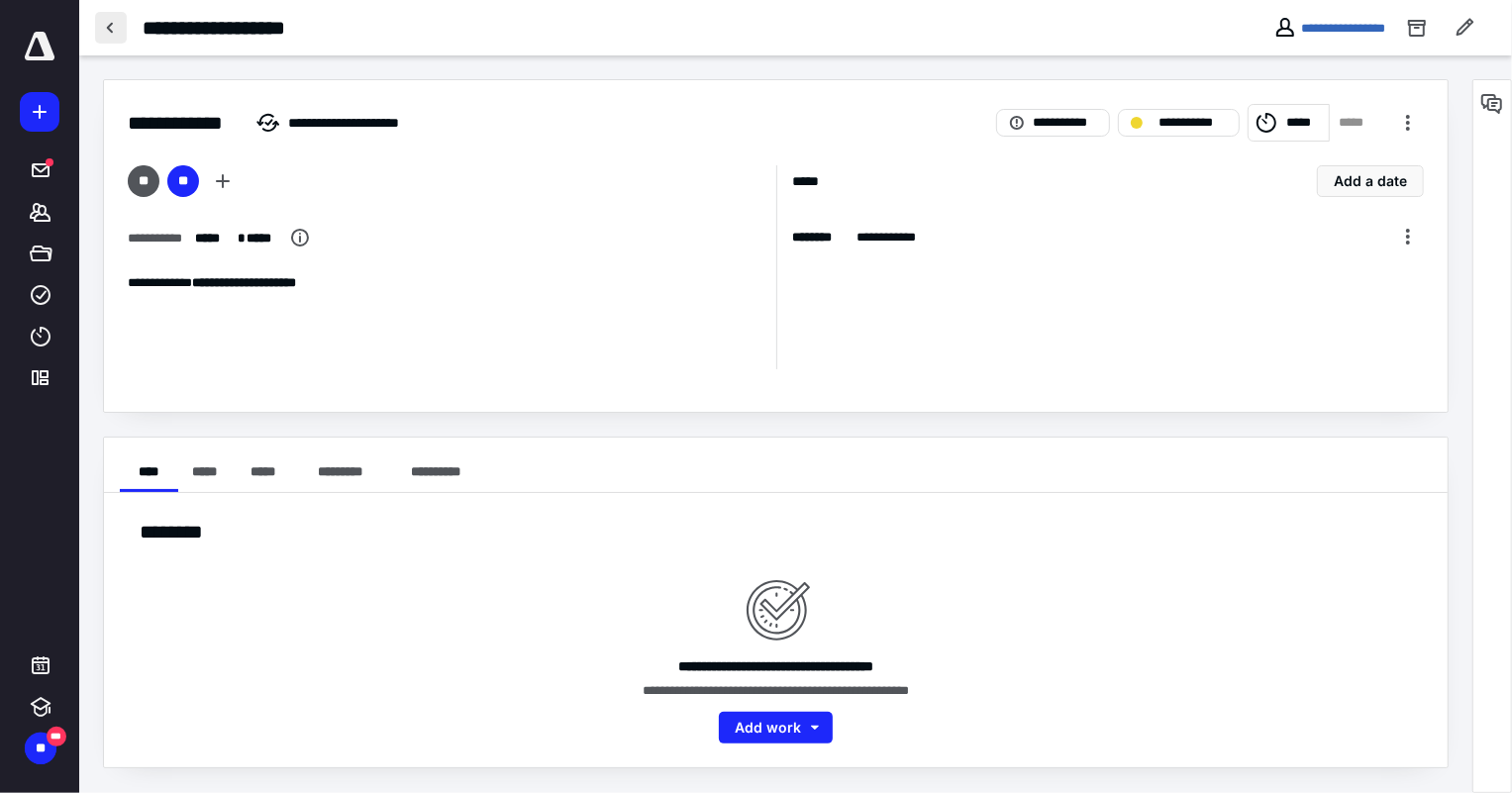 click at bounding box center (111, 28) 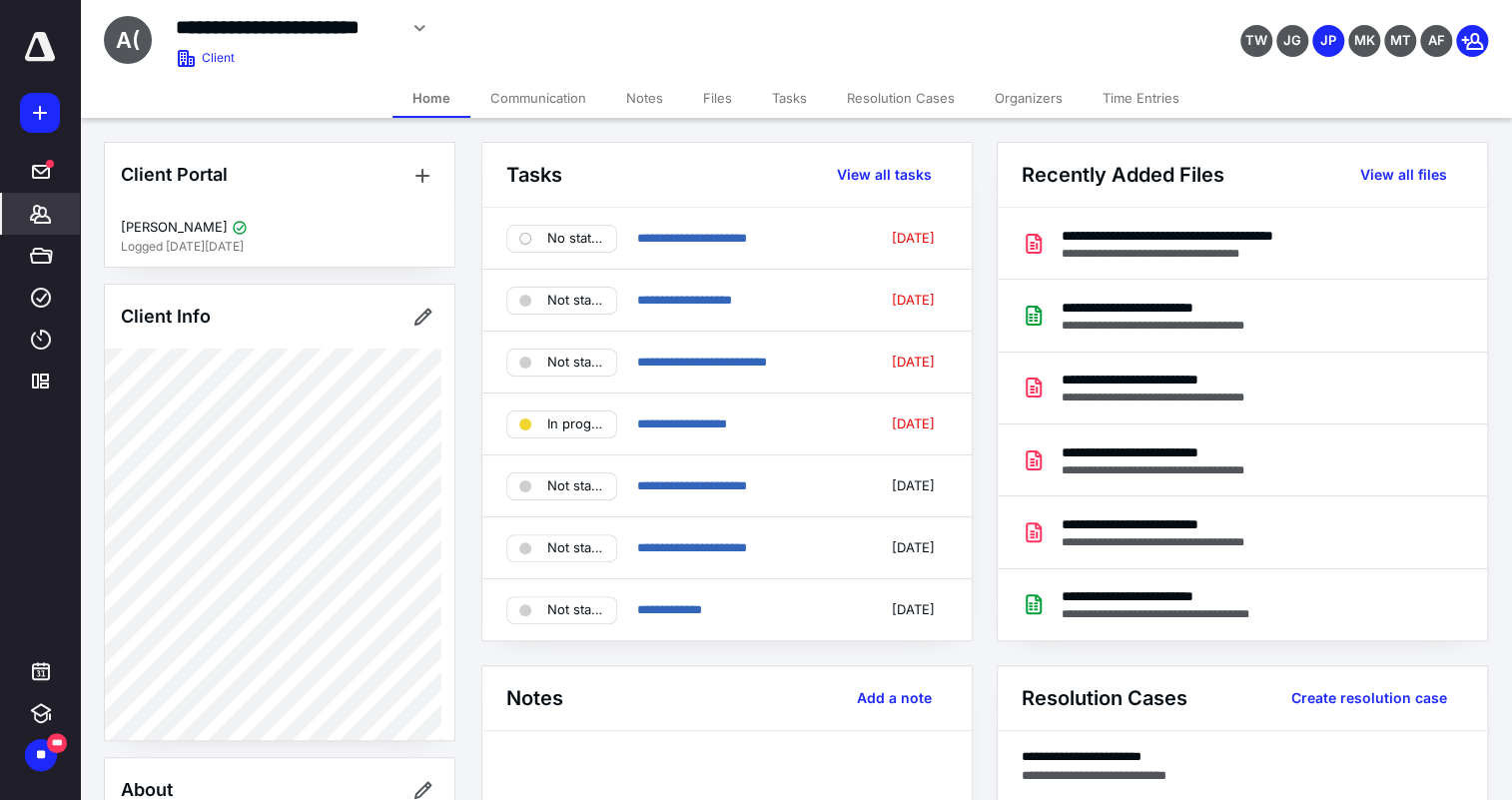 click on "Notes" at bounding box center (644, 98) 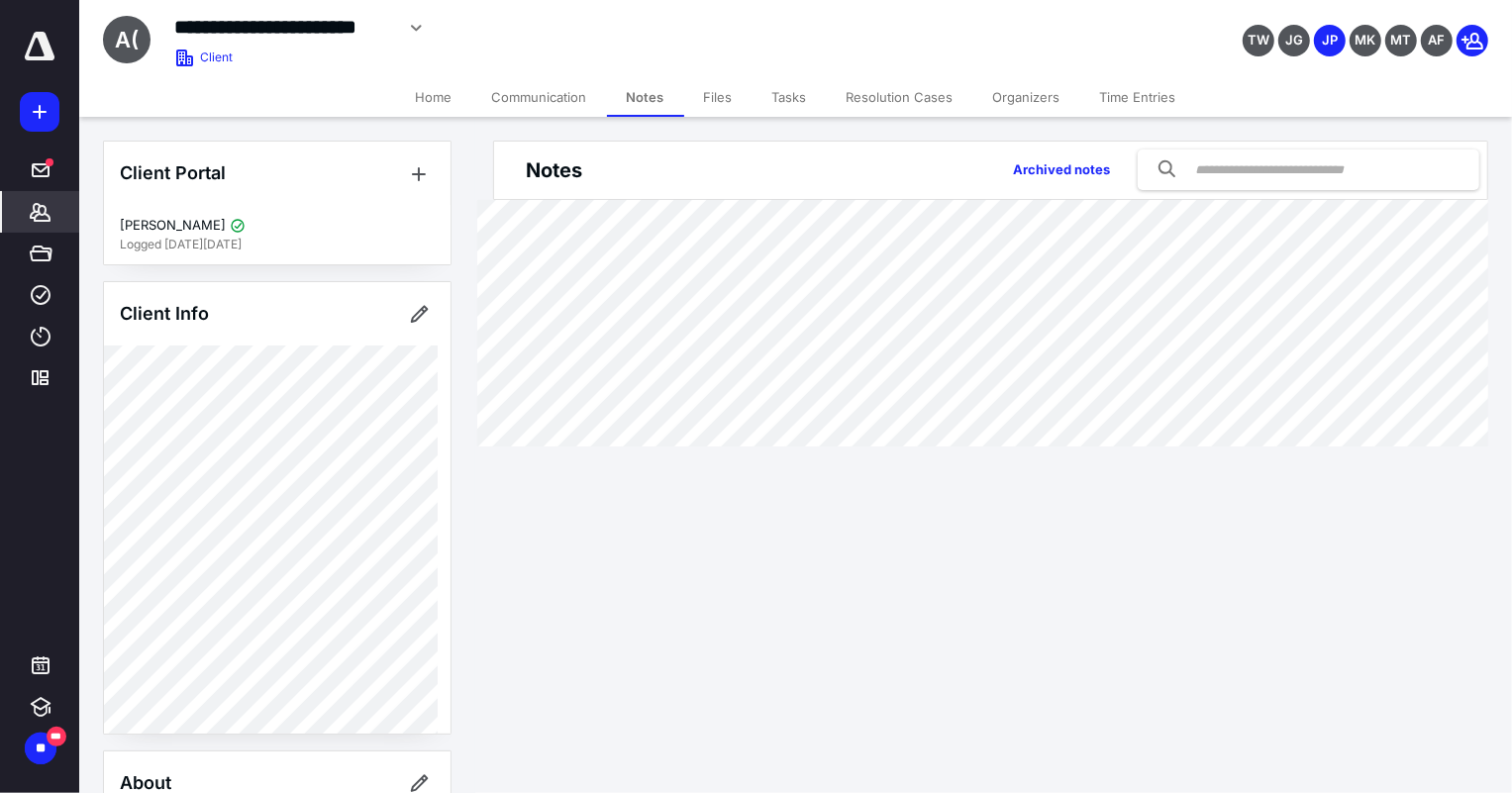 click on "Files" at bounding box center (718, 97) 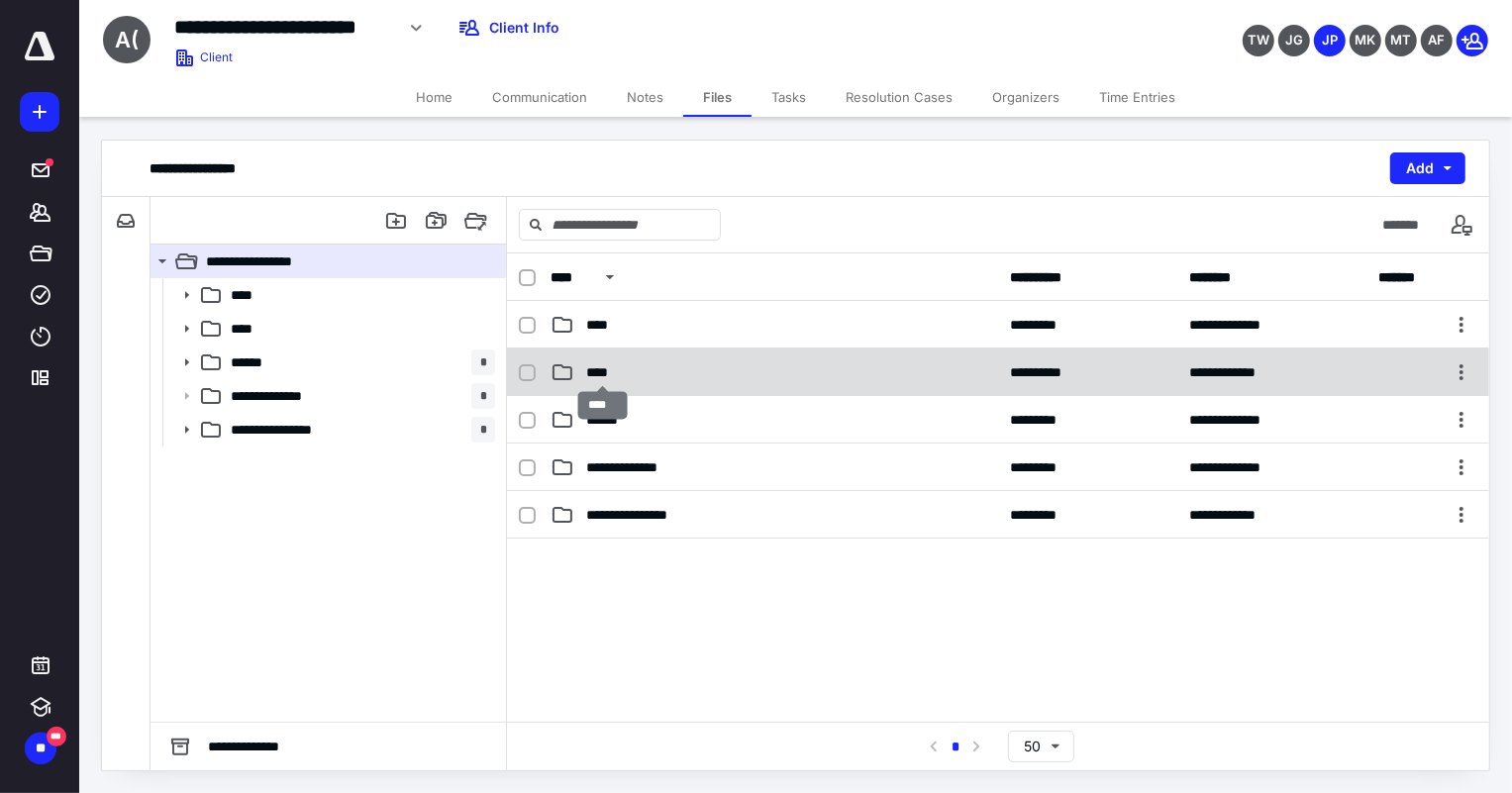 click on "****" at bounding box center [603, 372] 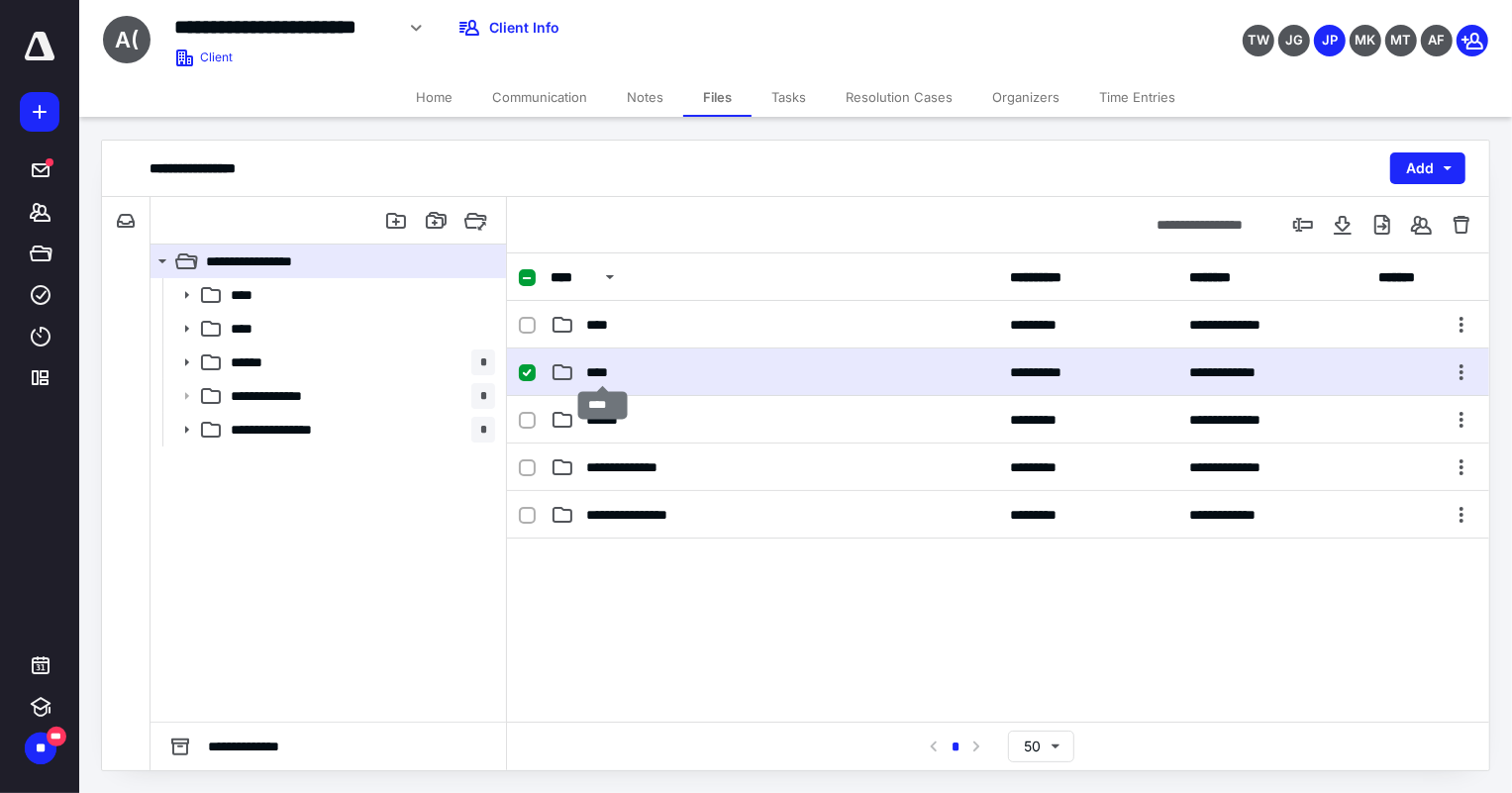 click on "****" at bounding box center [603, 372] 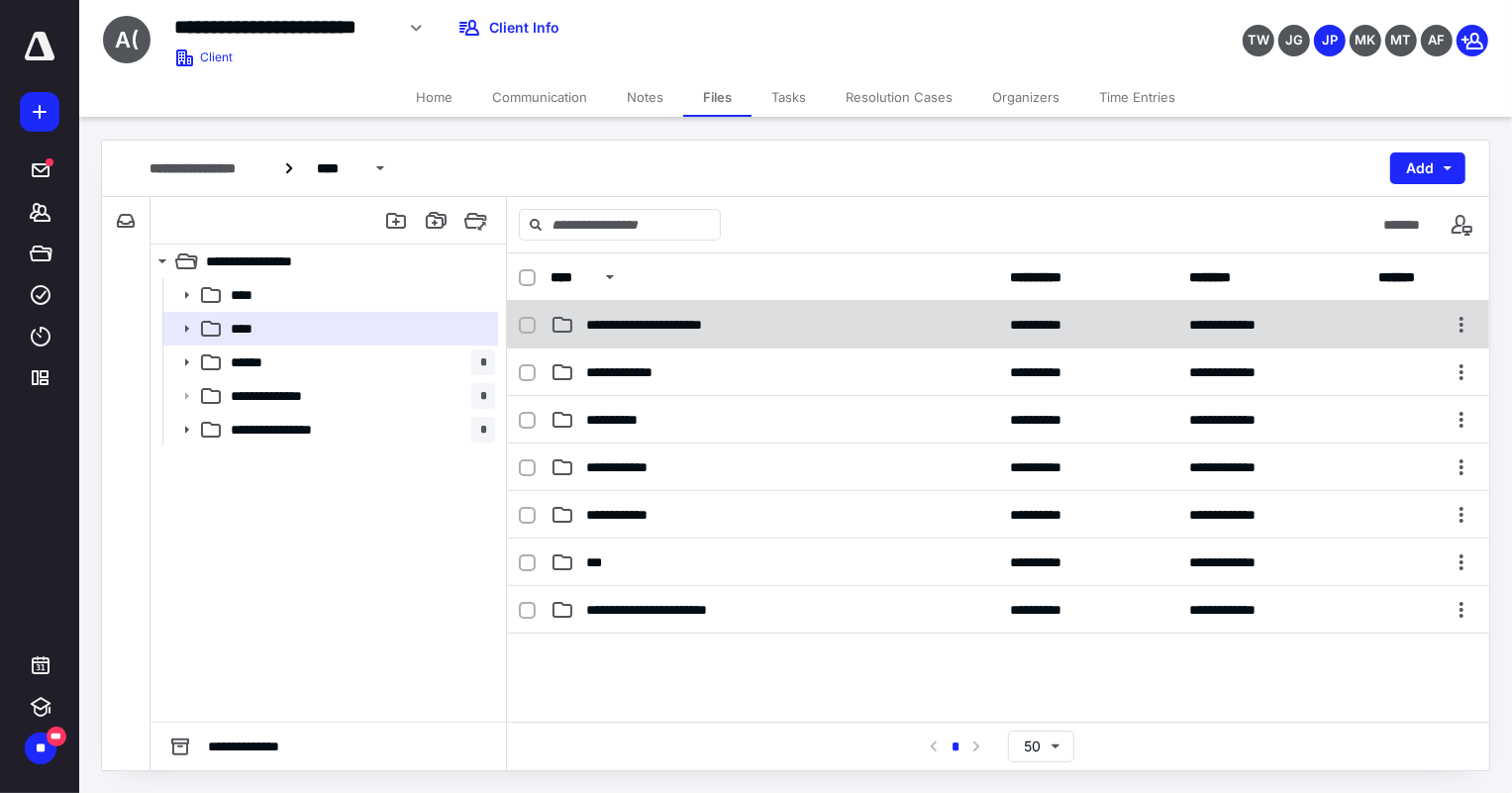 click on "**********" at bounding box center (998, 325) 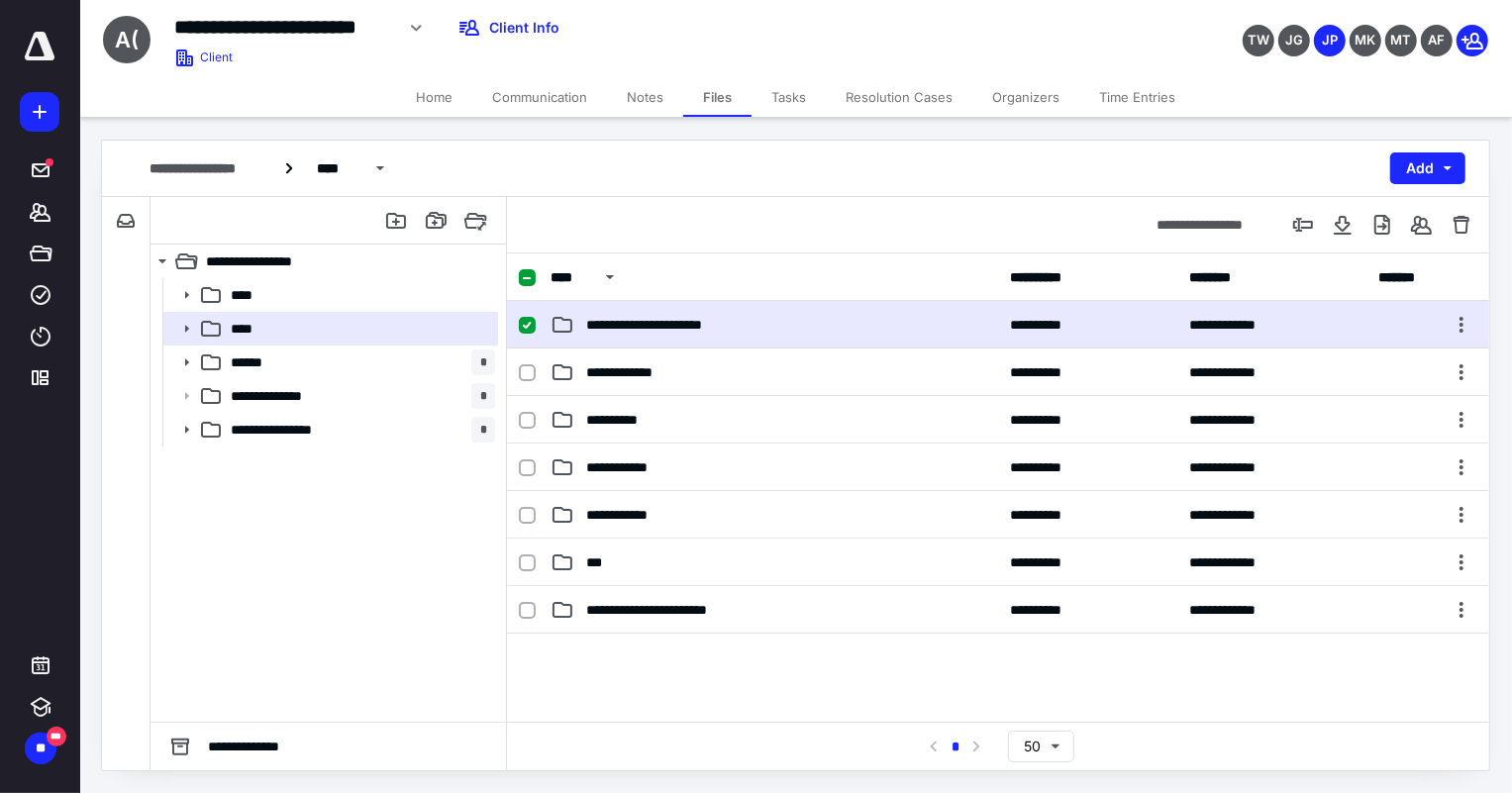 click on "**********" at bounding box center (998, 325) 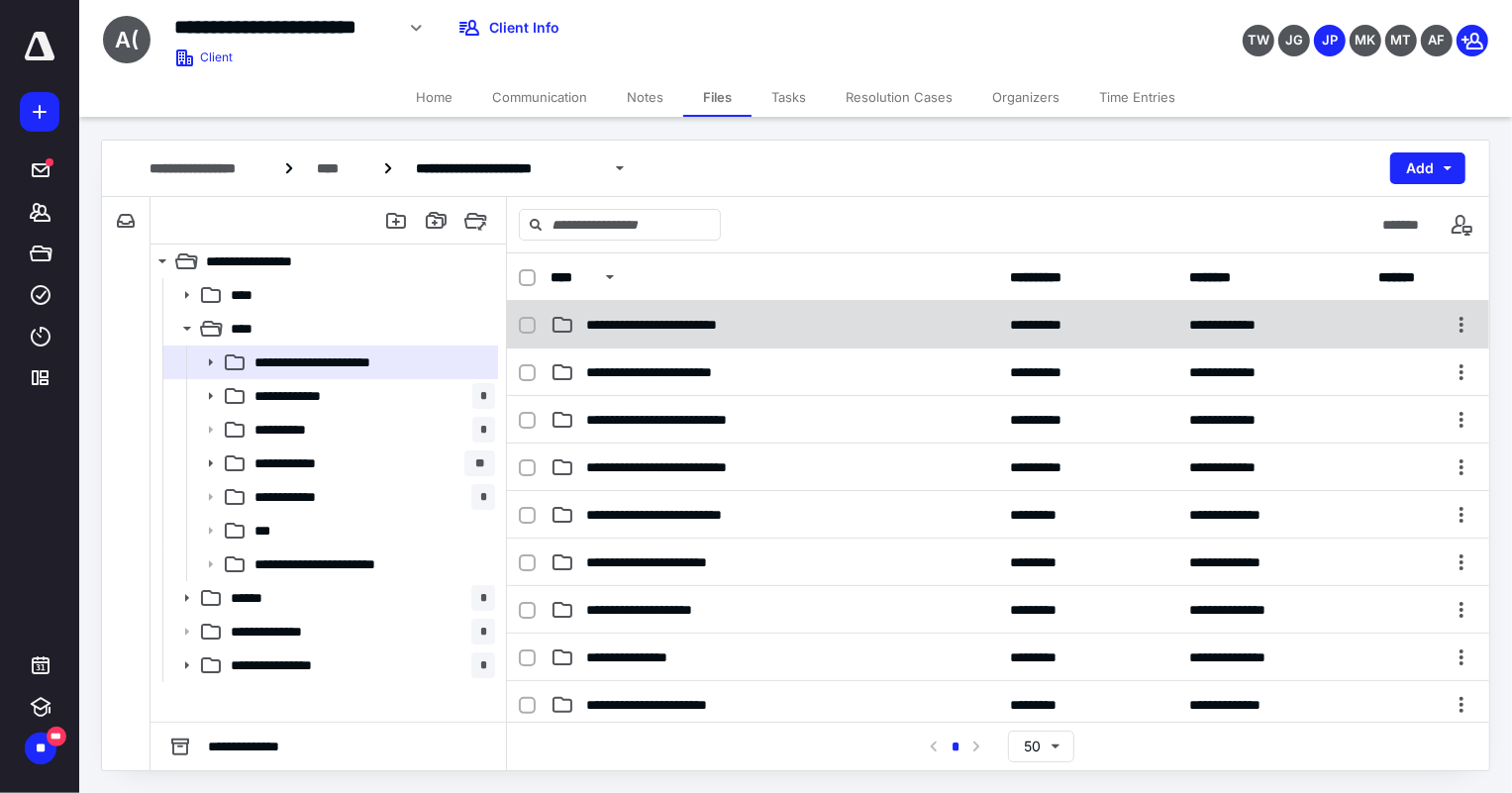 click on "**********" at bounding box center [677, 325] 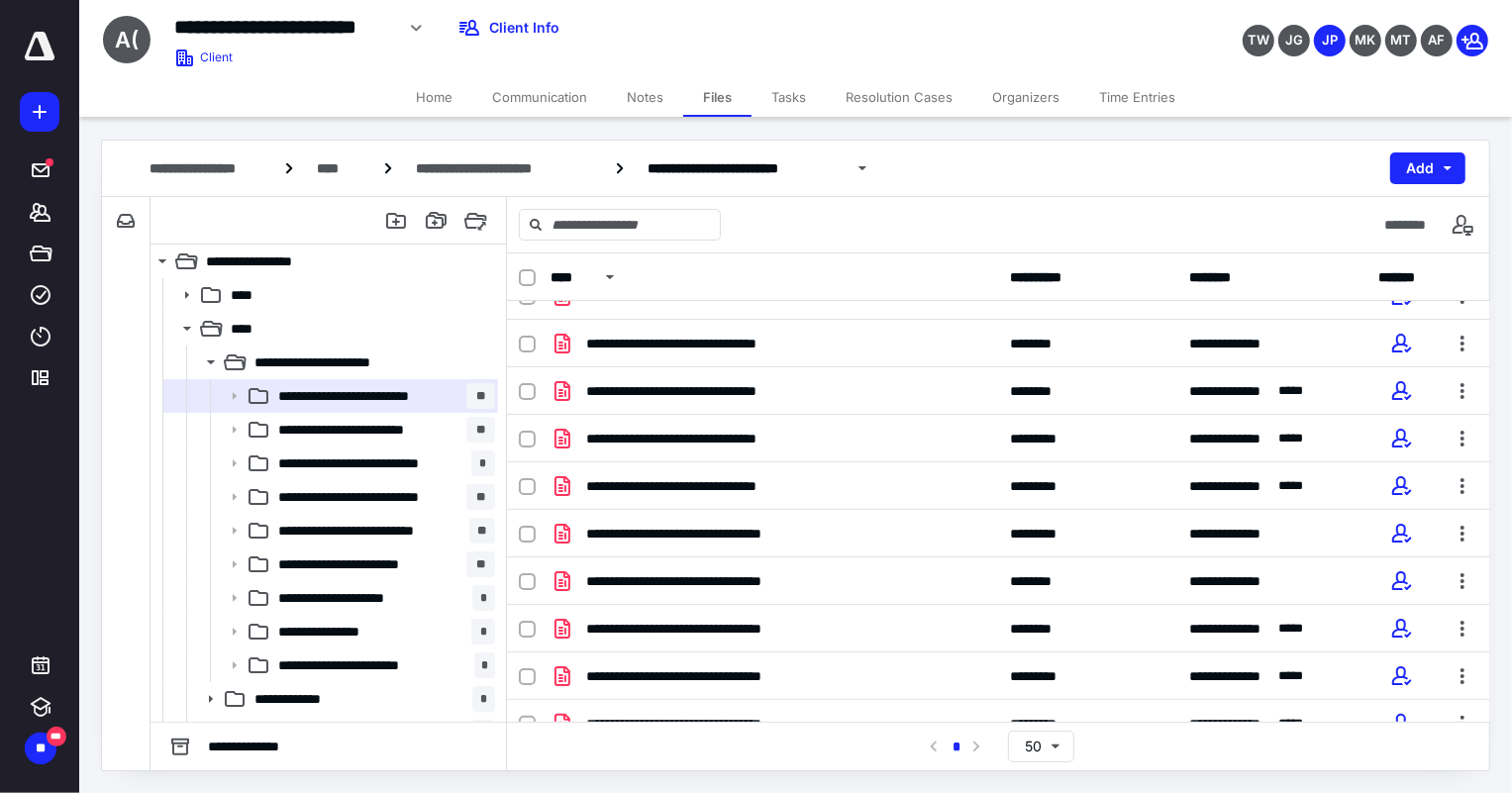 scroll, scrollTop: 52, scrollLeft: 0, axis: vertical 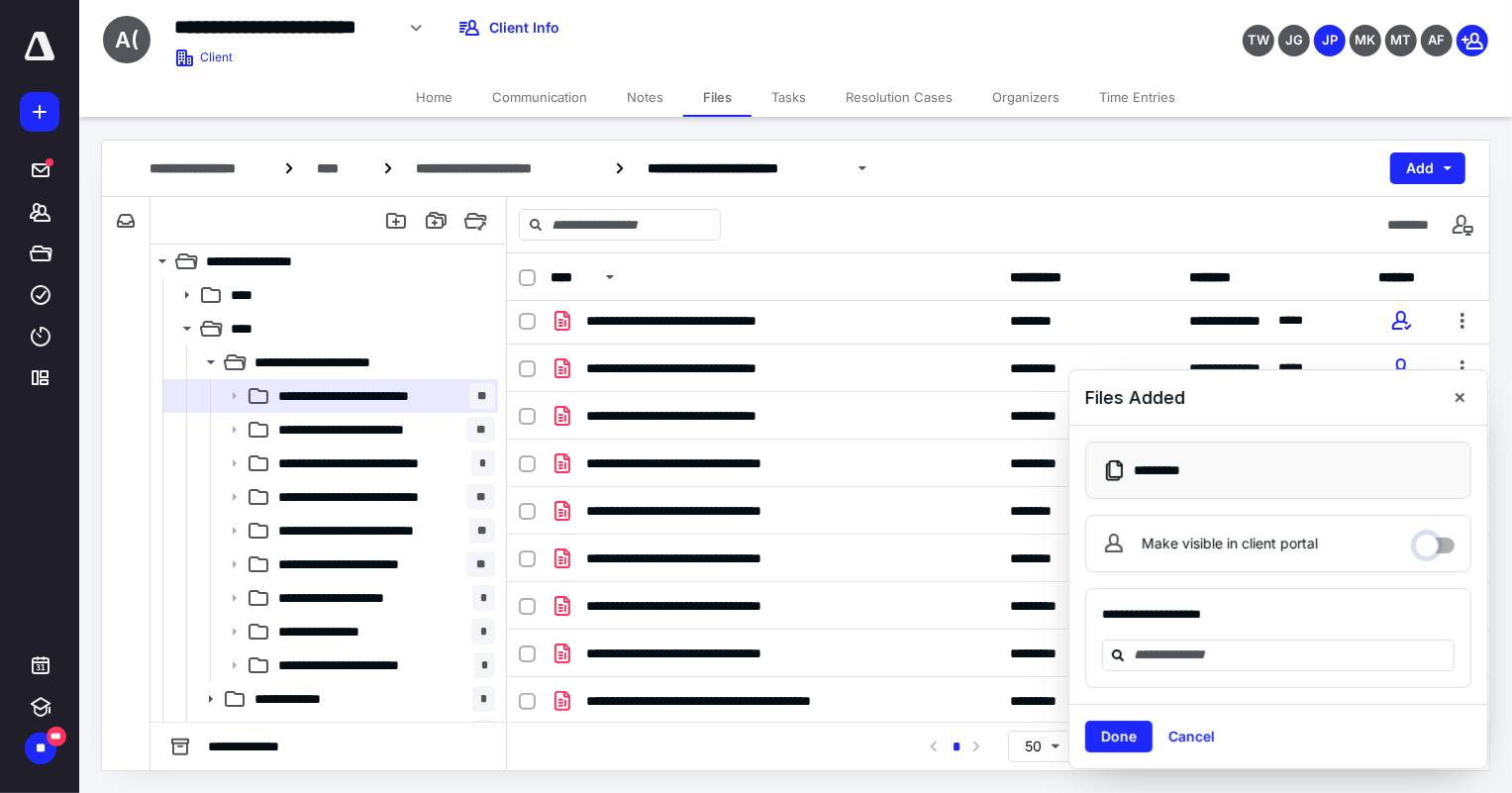 click on "Make visible in client portal" at bounding box center [1435, 541] 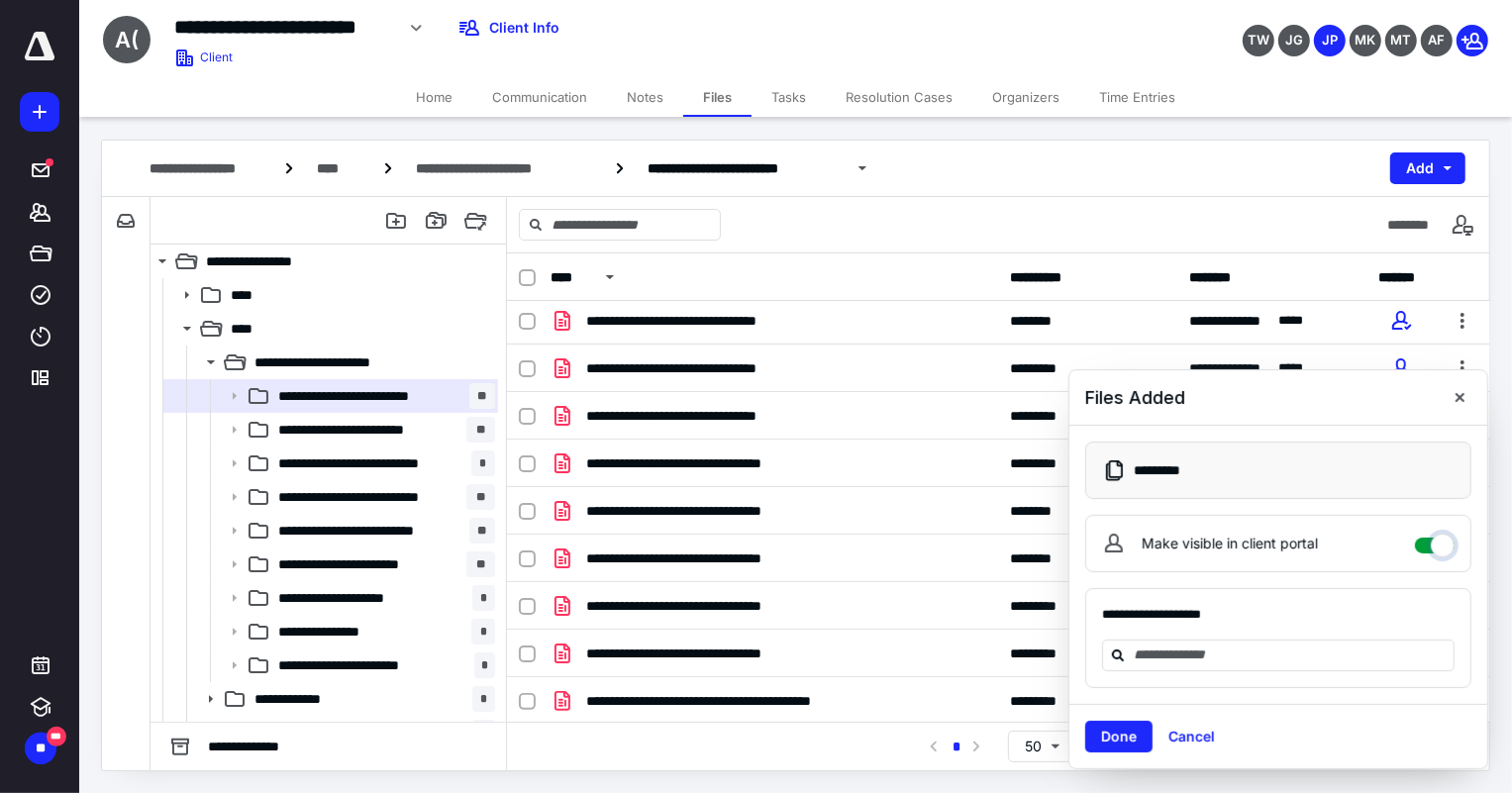 checkbox on "****" 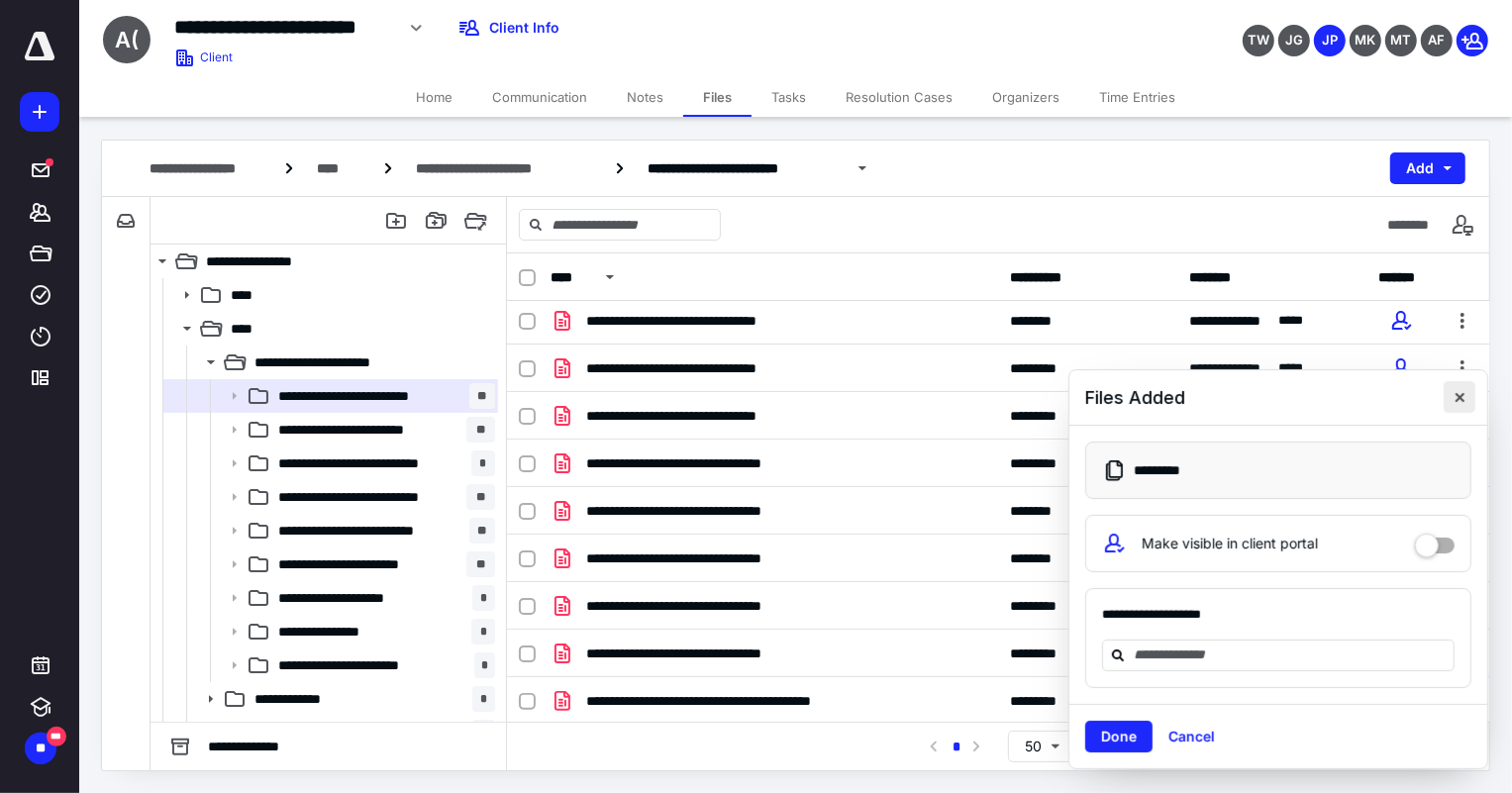 click at bounding box center (1460, 397) 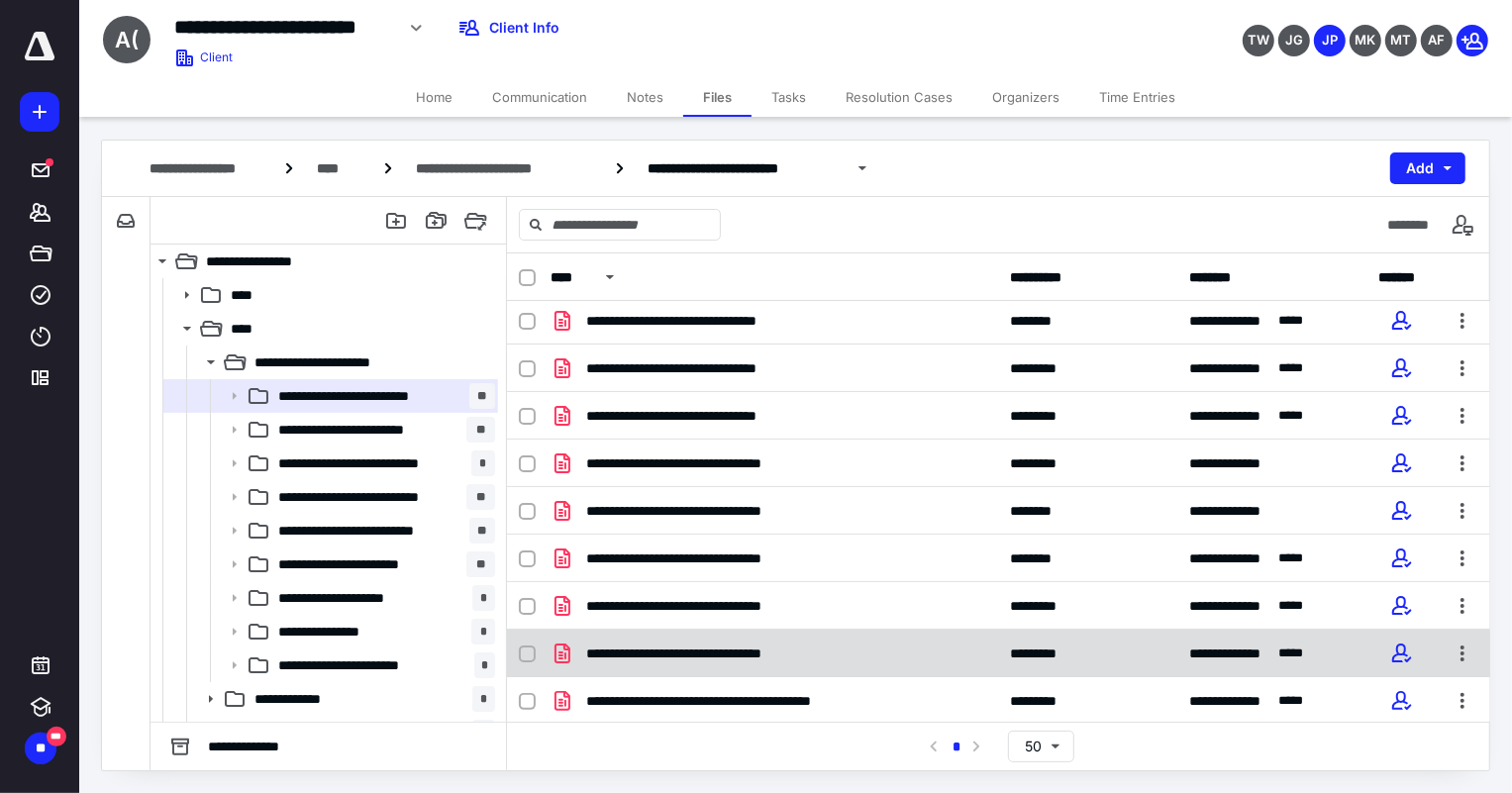 click on "**********" at bounding box center [721, 653] 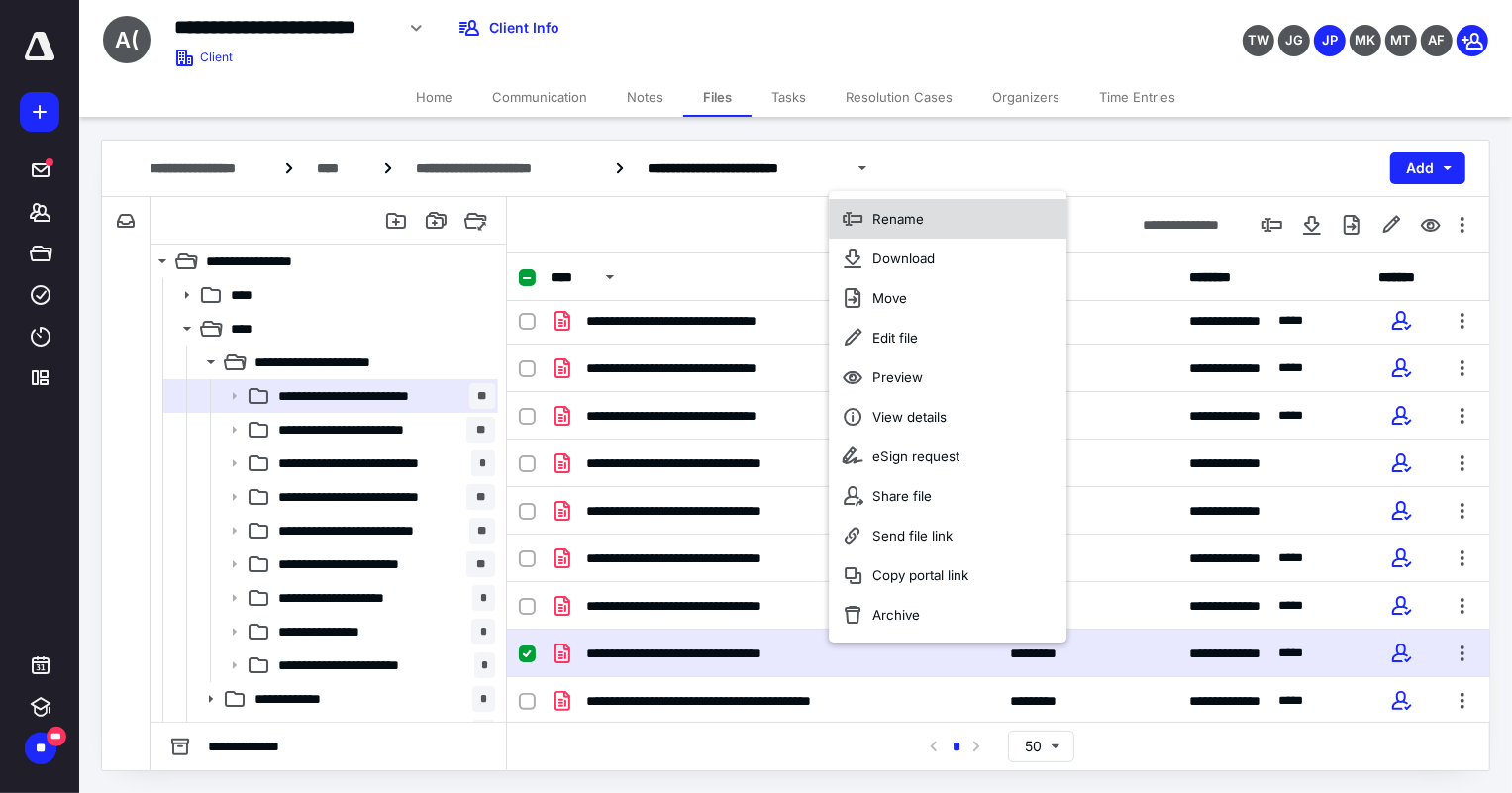 click on "Rename" at bounding box center (898, 219) 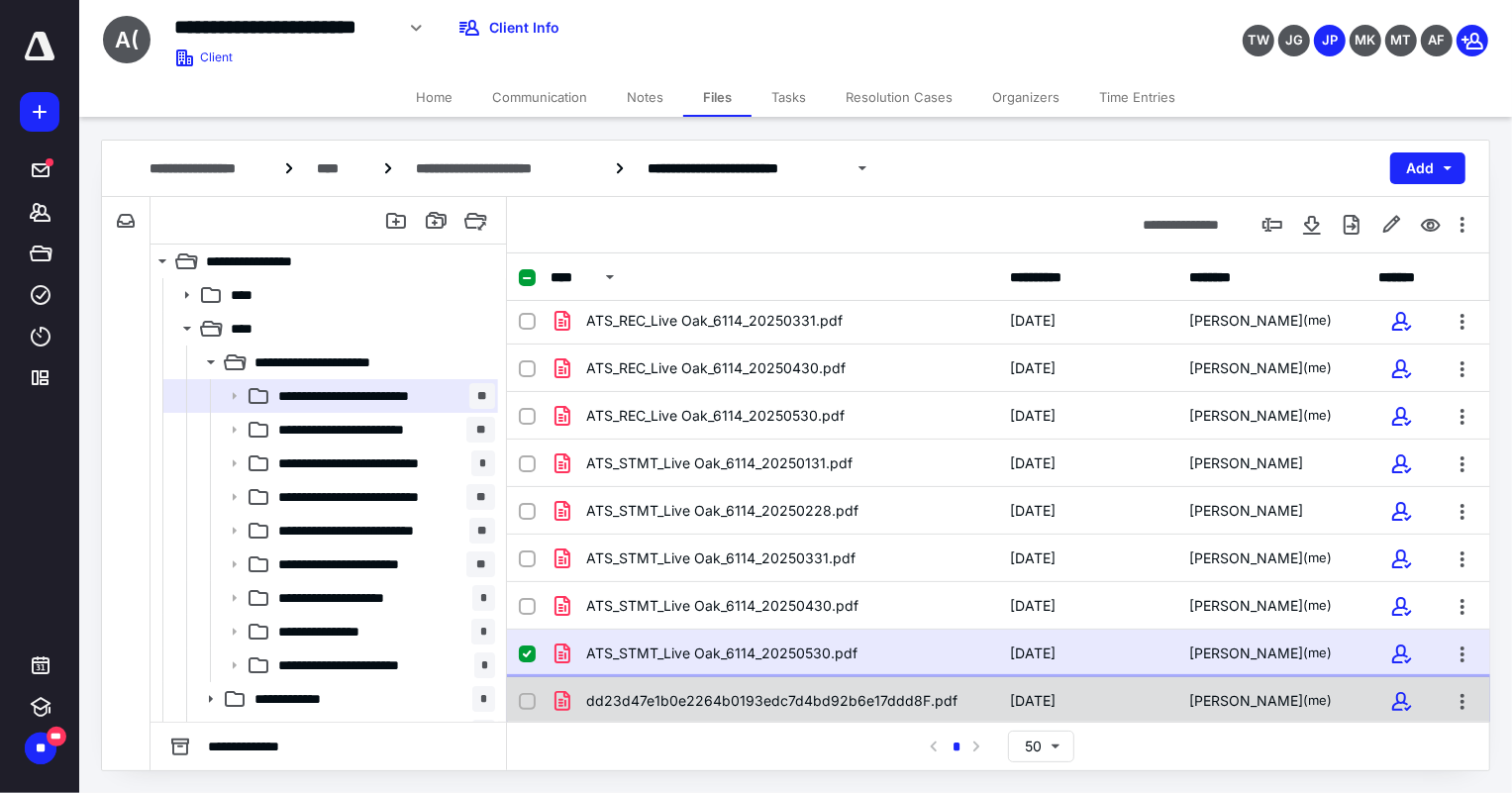 click on "dd23d47e1b0e2264b0193edc7d4bd92b6e17ddd8F.pdf" at bounding box center (774, 701) 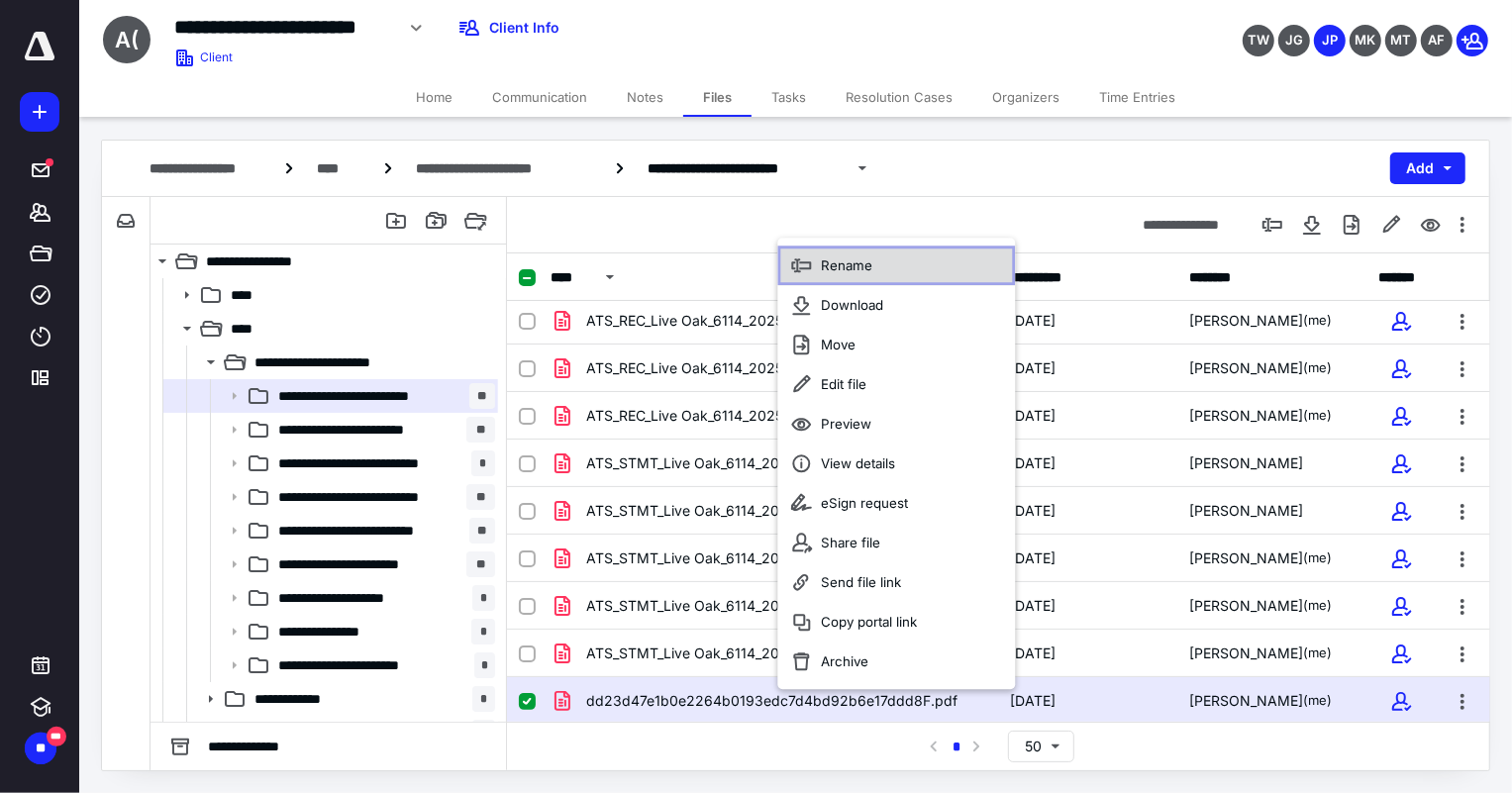 click on "Rename" at bounding box center [896, 265] 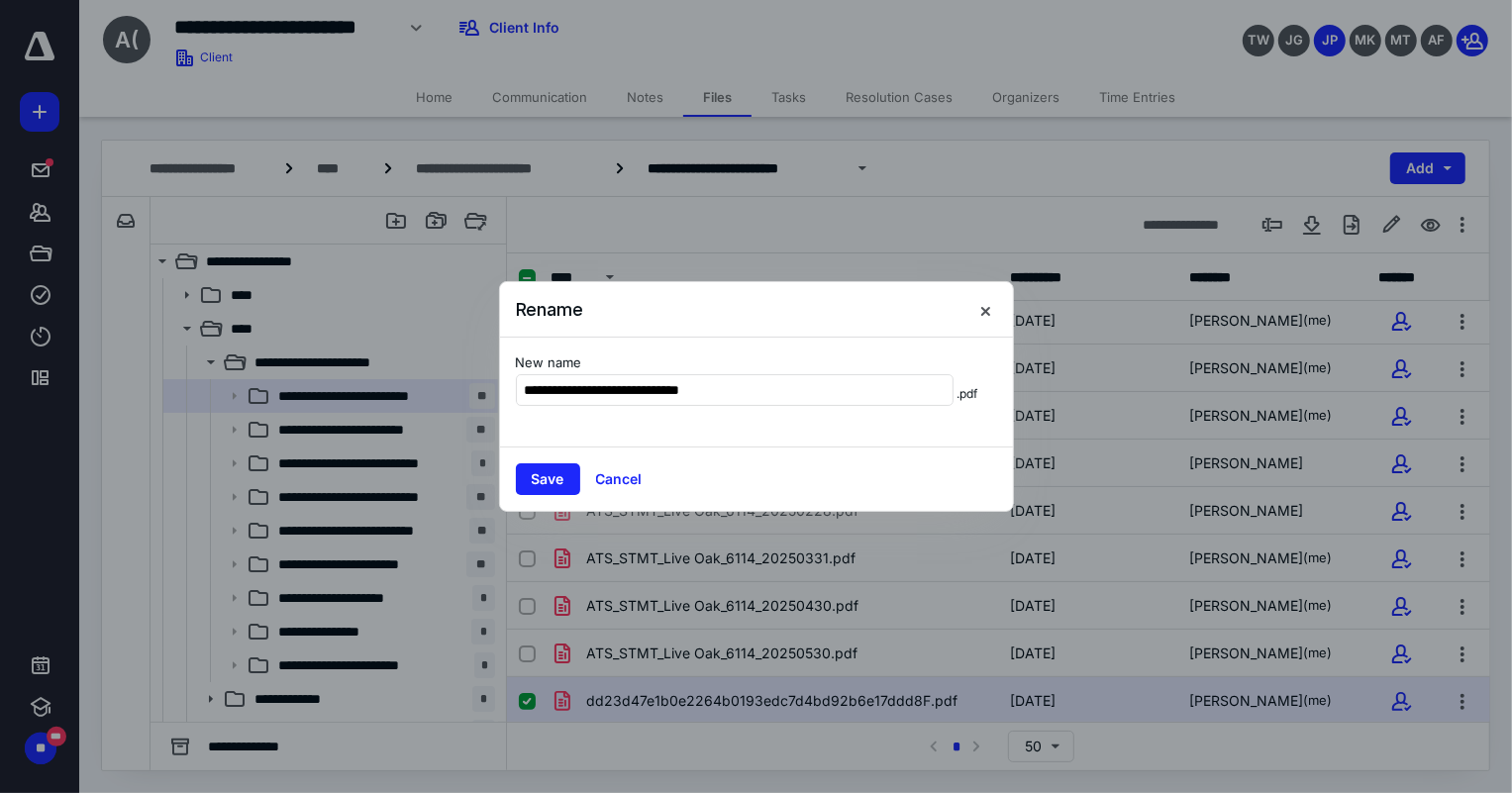 type on "**********" 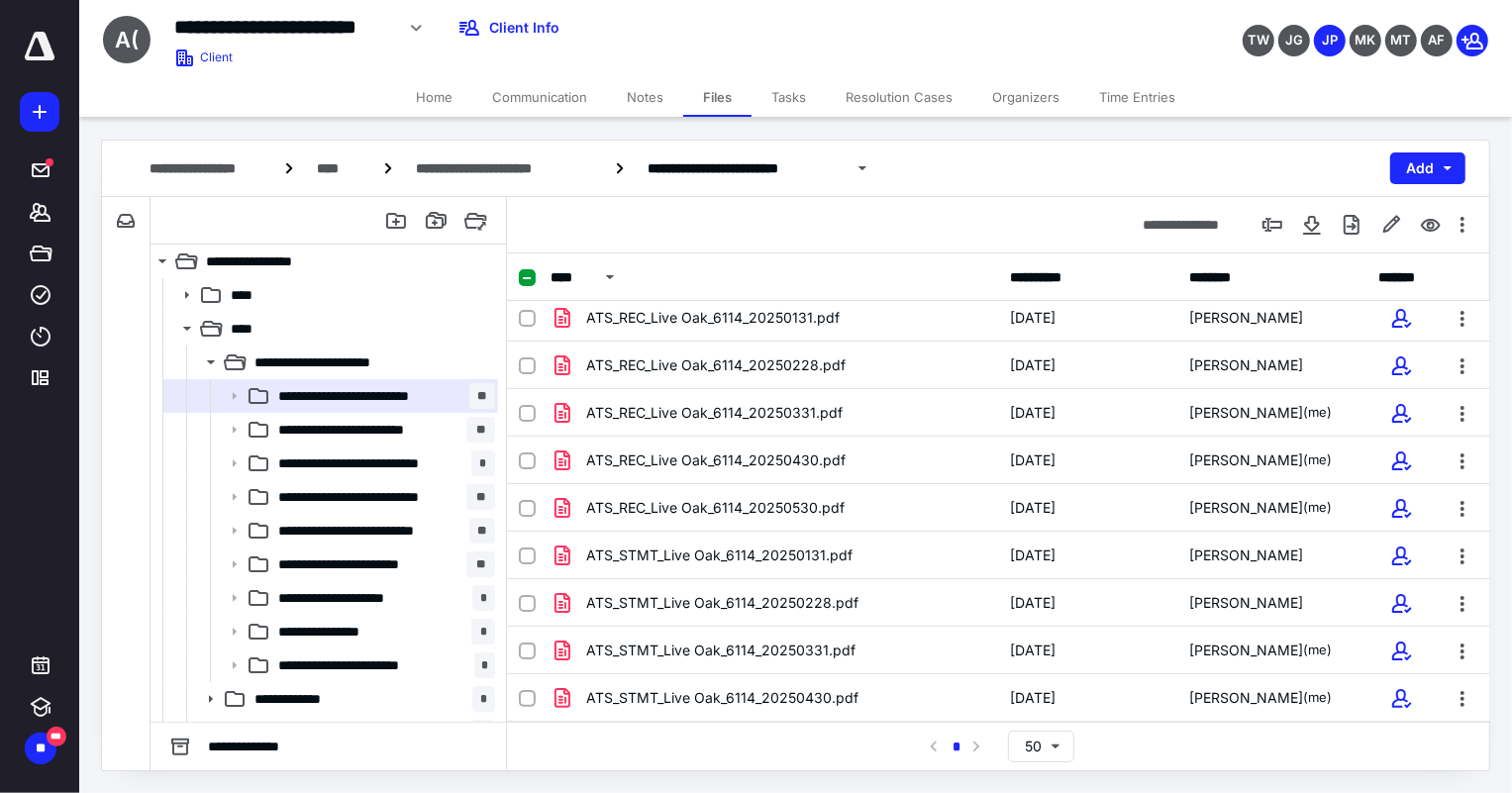 scroll, scrollTop: 0, scrollLeft: 0, axis: both 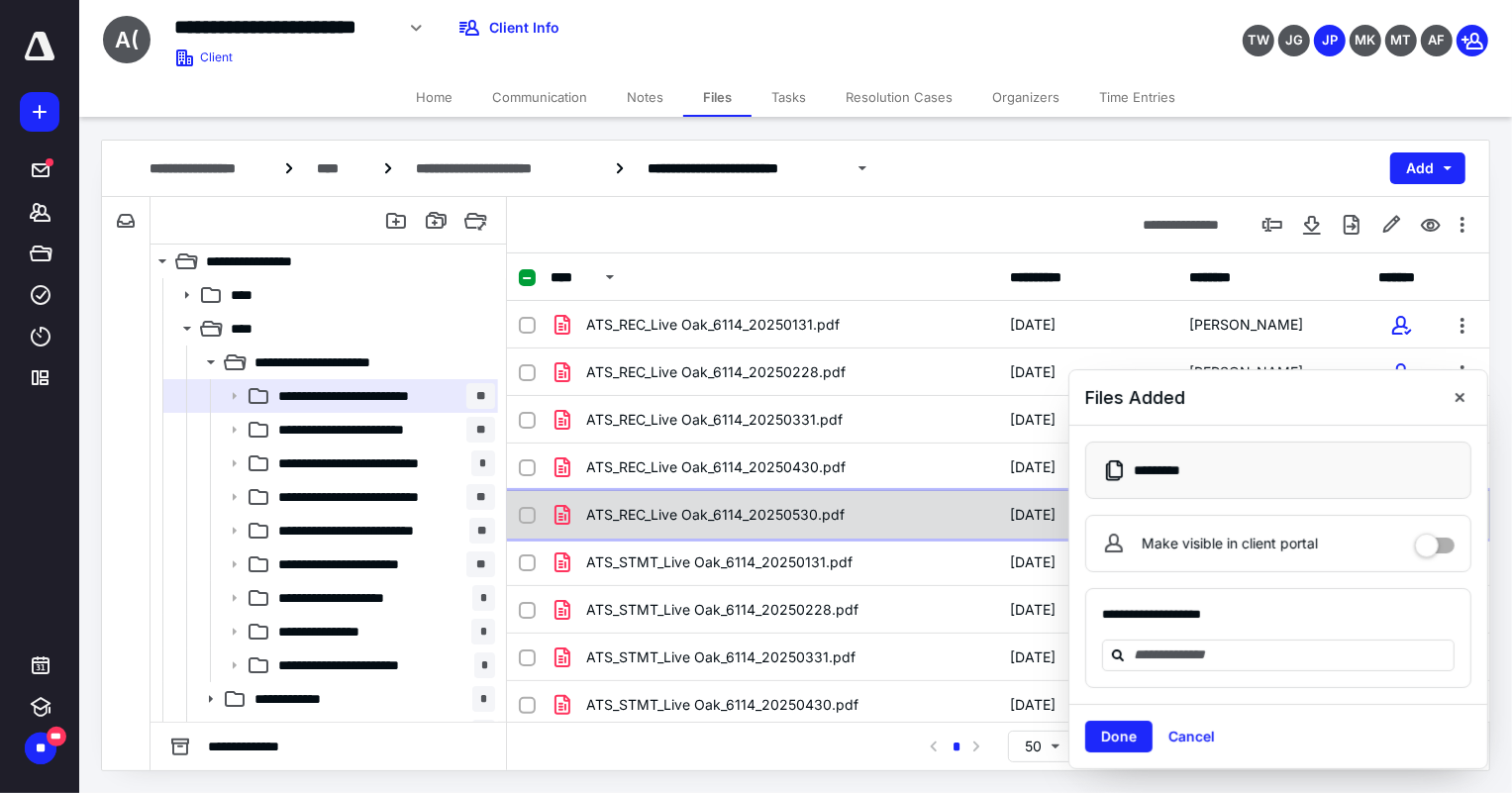 click on "ATS_REC_Live Oak_6114_20250530.pdf" at bounding box center (715, 515) 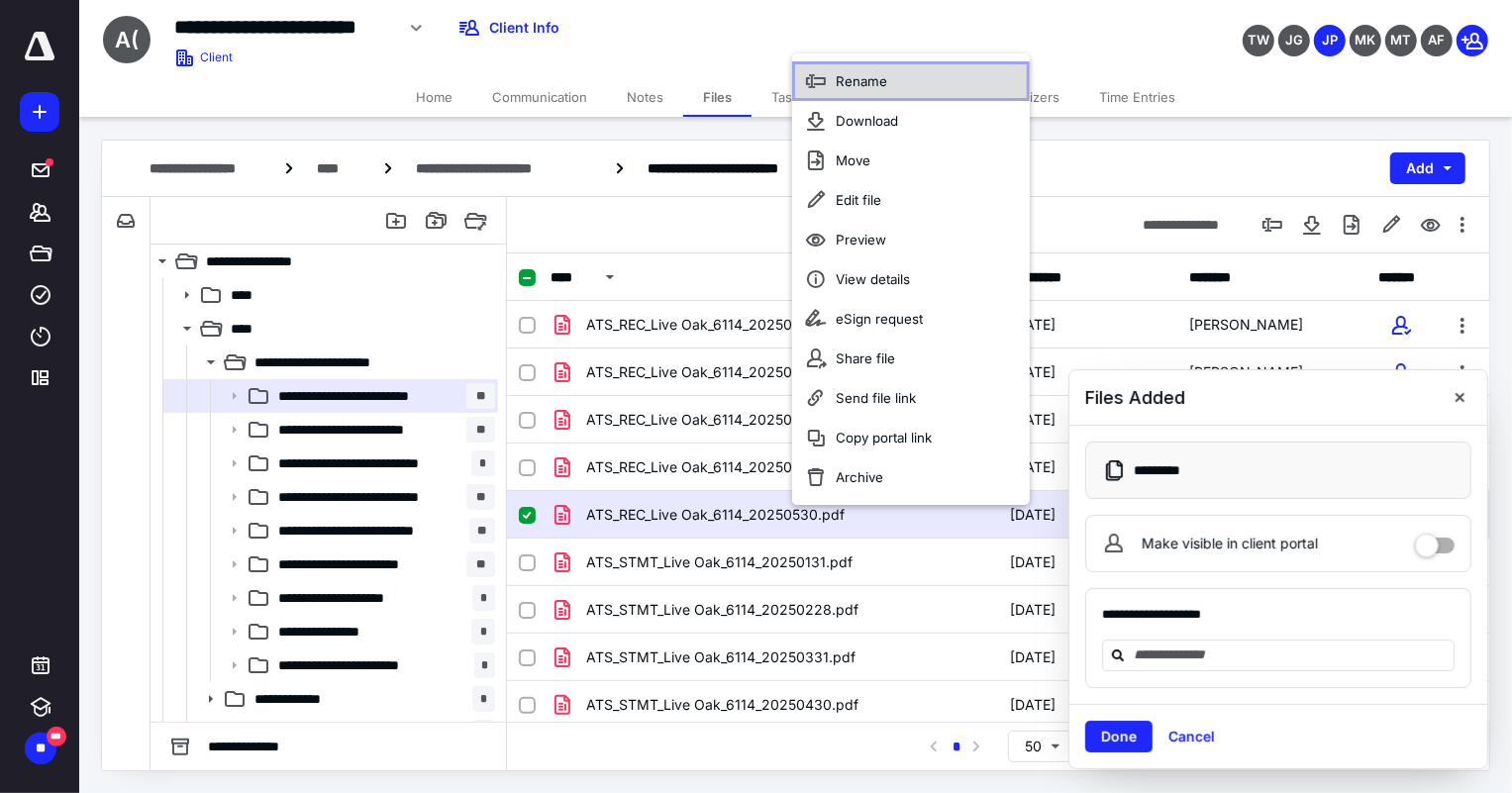 click on "Rename" at bounding box center [861, 81] 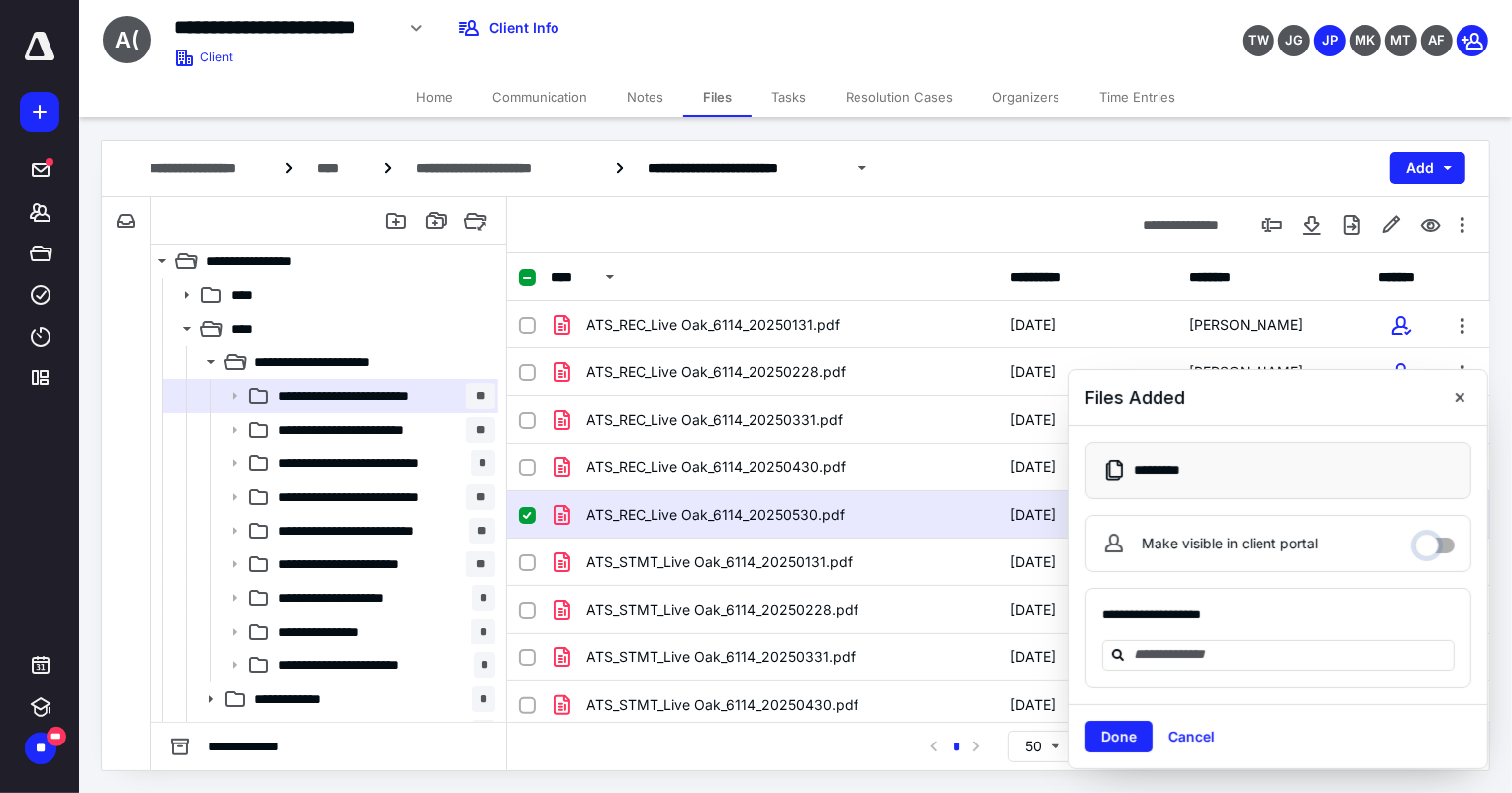 click on "Make visible in client portal" at bounding box center (1435, 541) 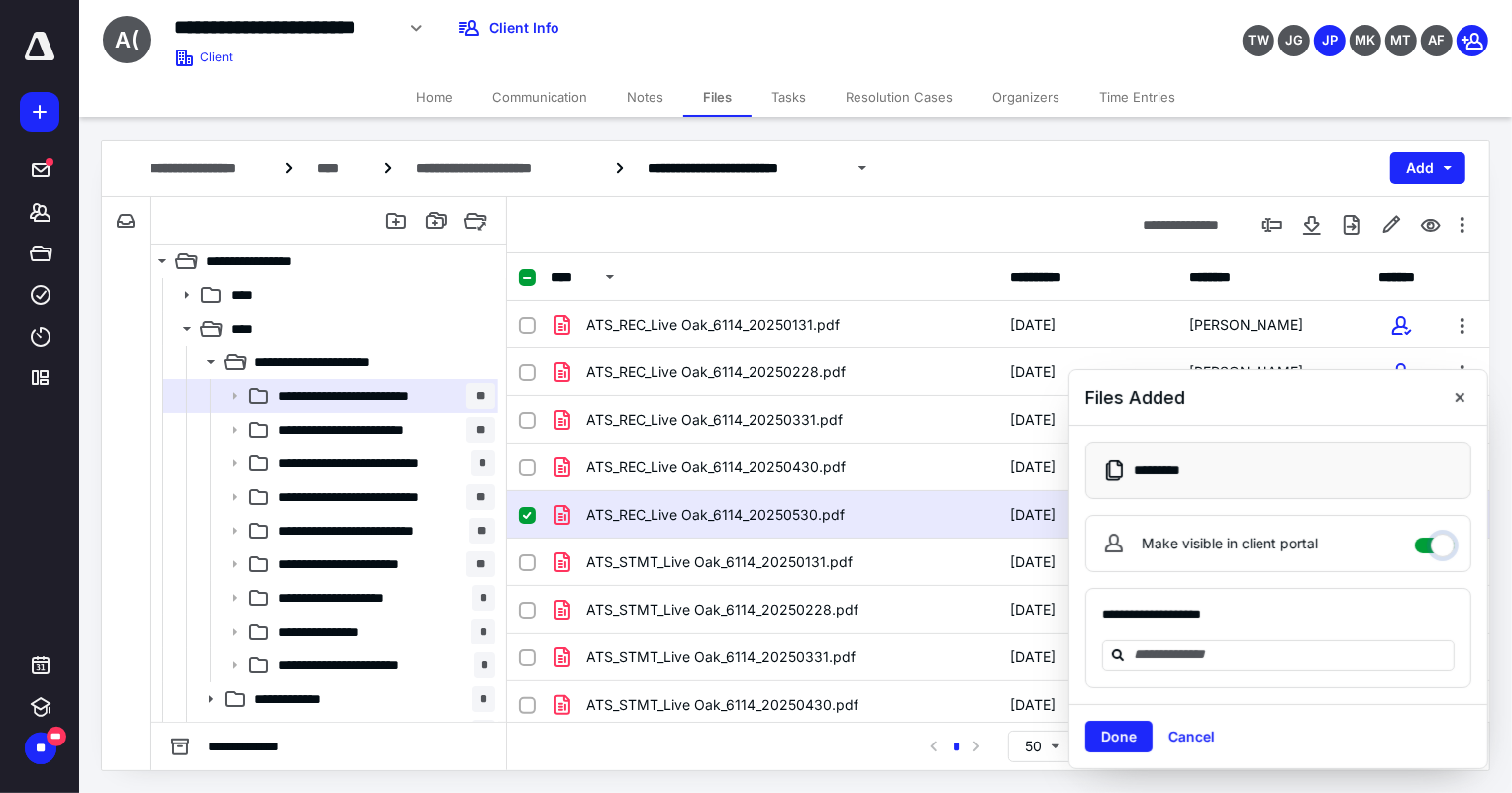 checkbox on "****" 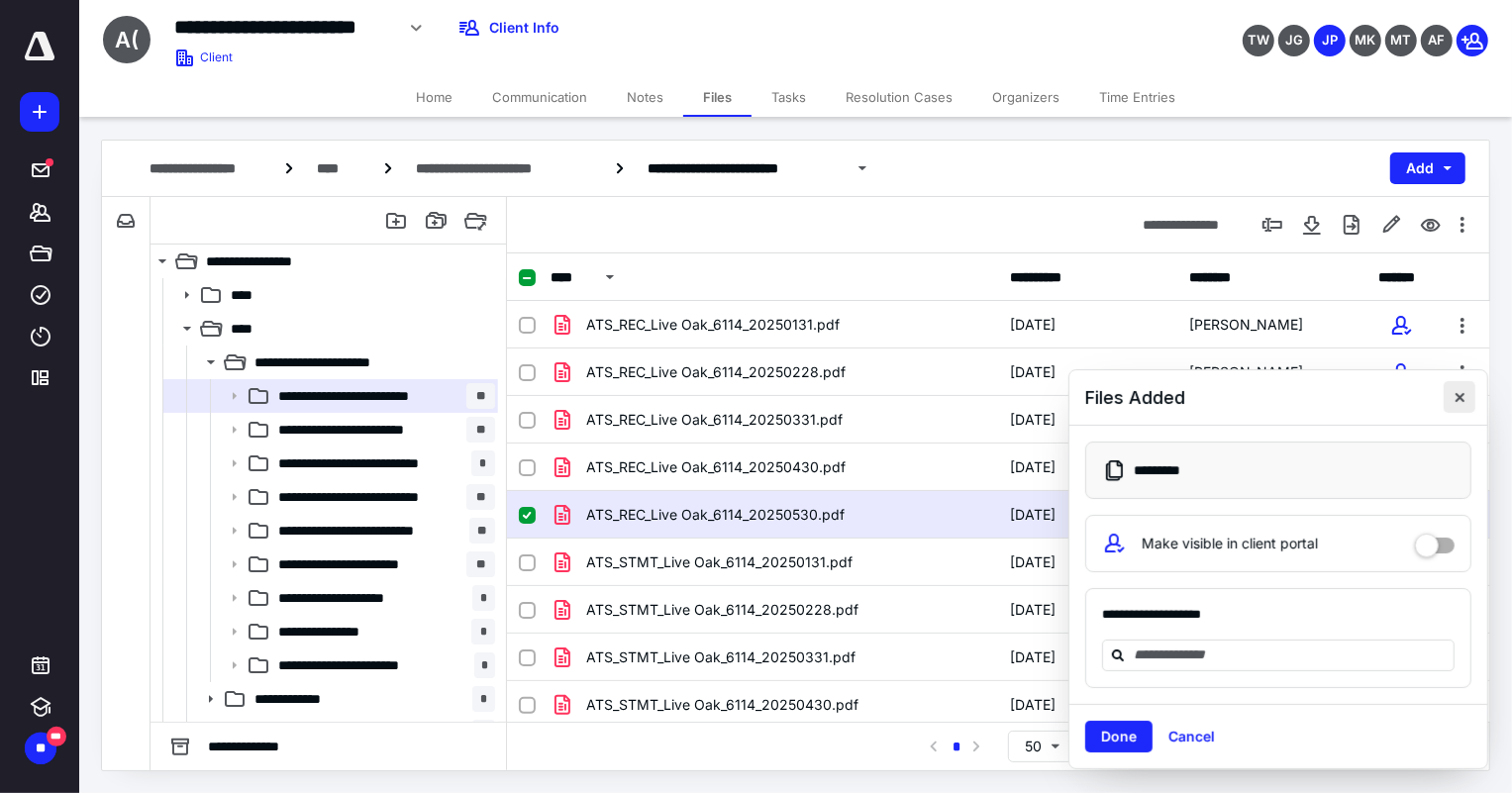click at bounding box center [1460, 397] 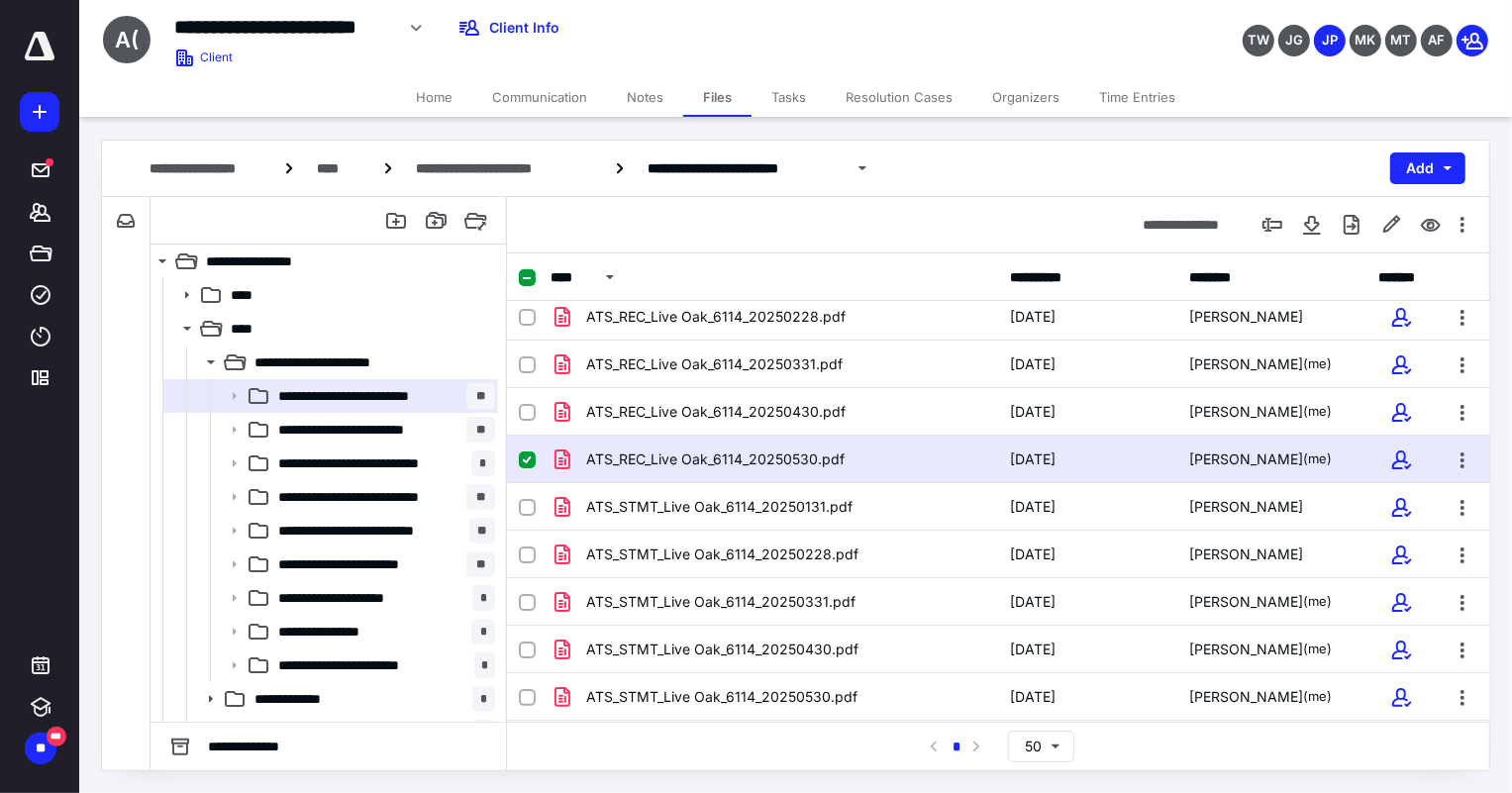 scroll, scrollTop: 148, scrollLeft: 0, axis: vertical 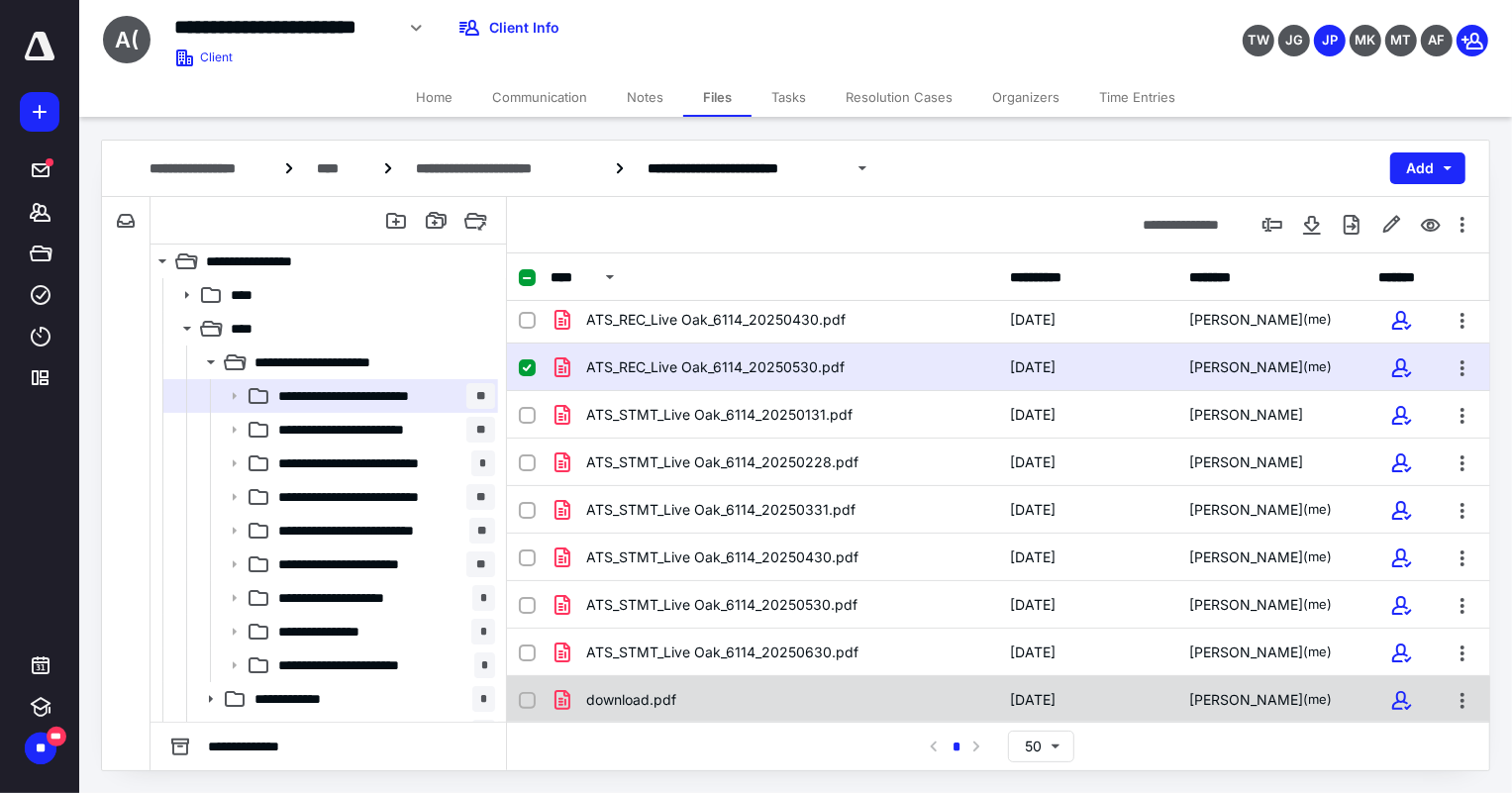 click on "download.pdf [DATE] [PERSON_NAME]  (me)" at bounding box center (998, 700) 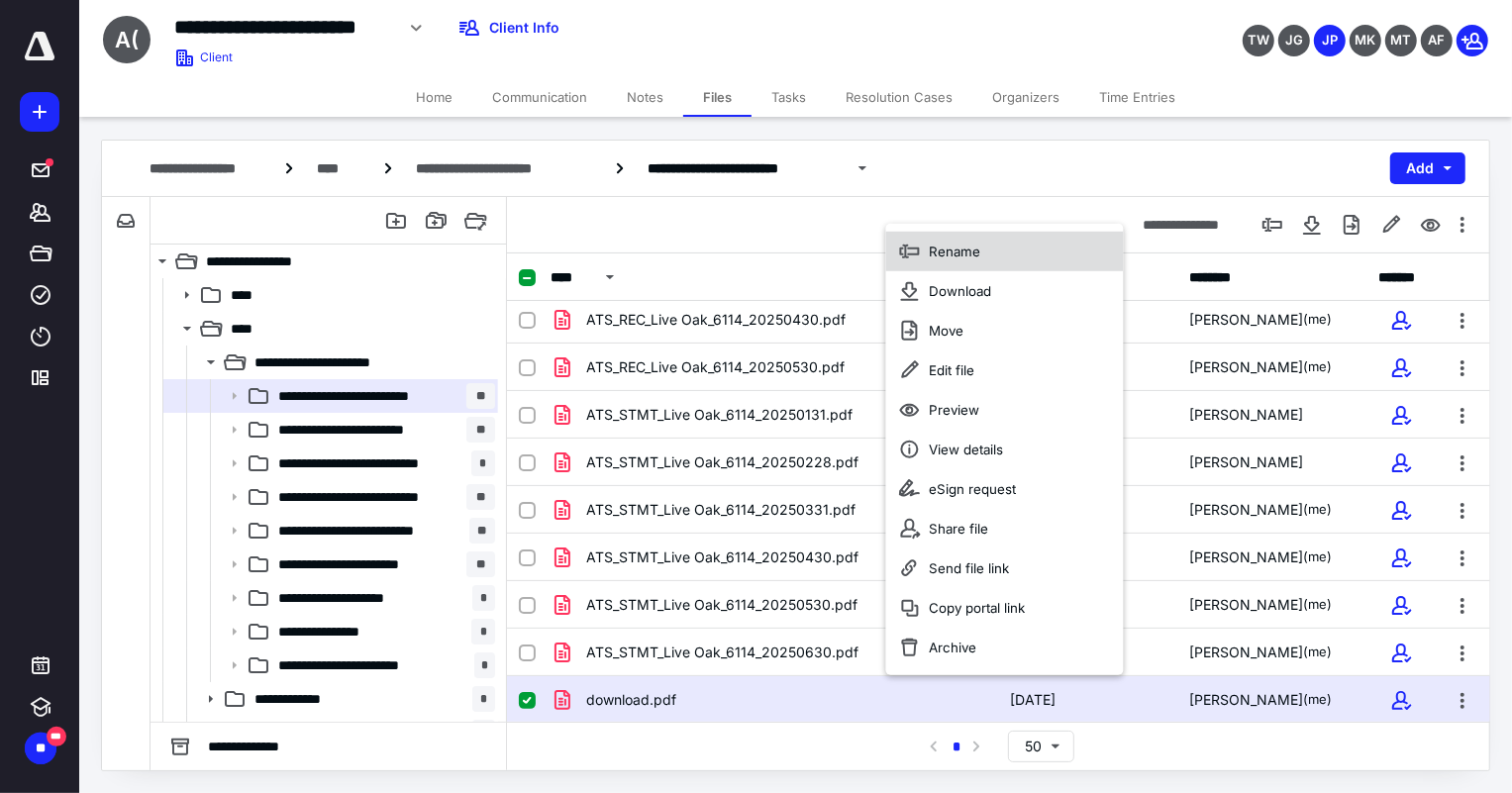 click on "Rename" at bounding box center (1005, 251) 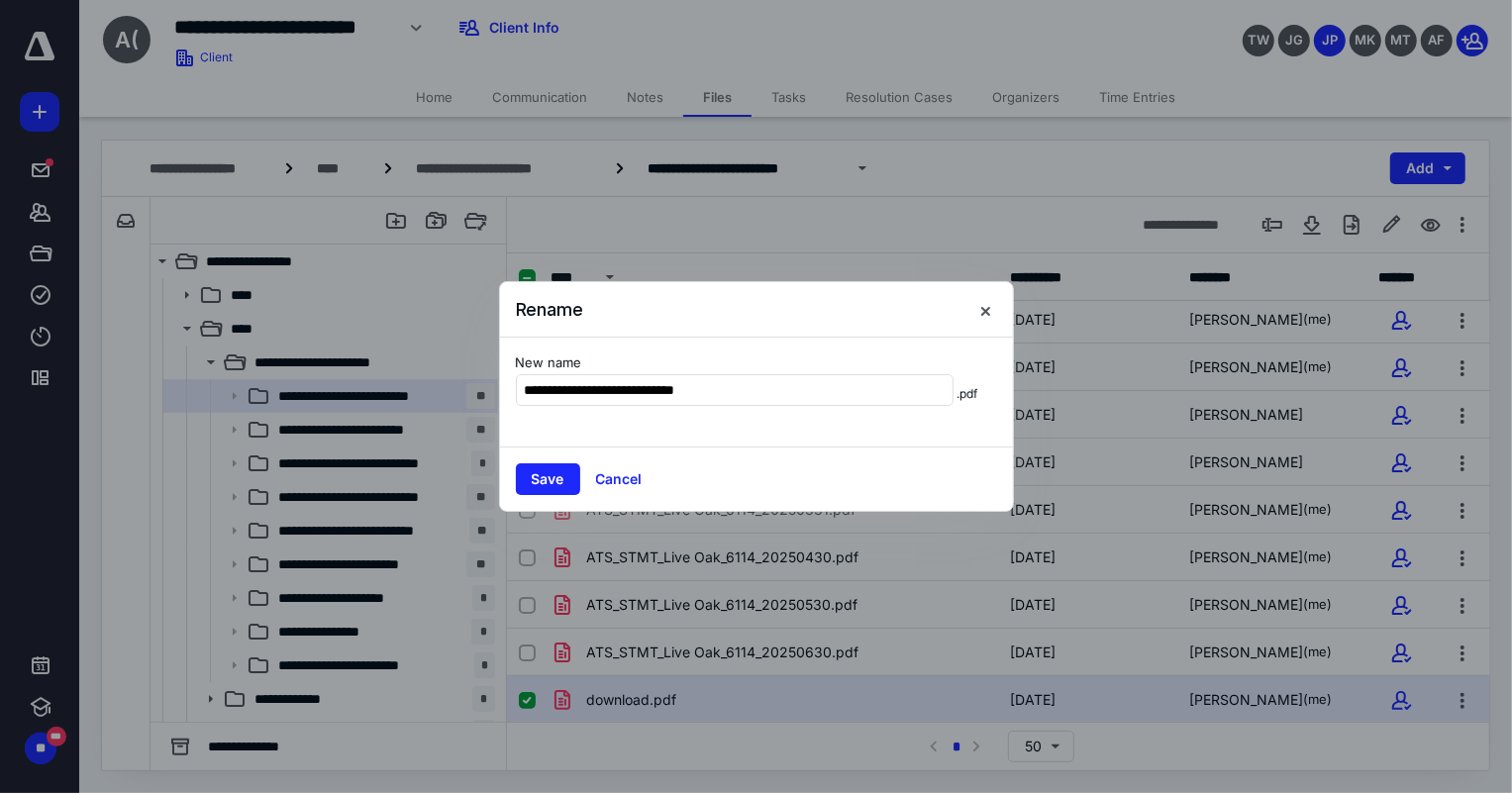 type on "**********" 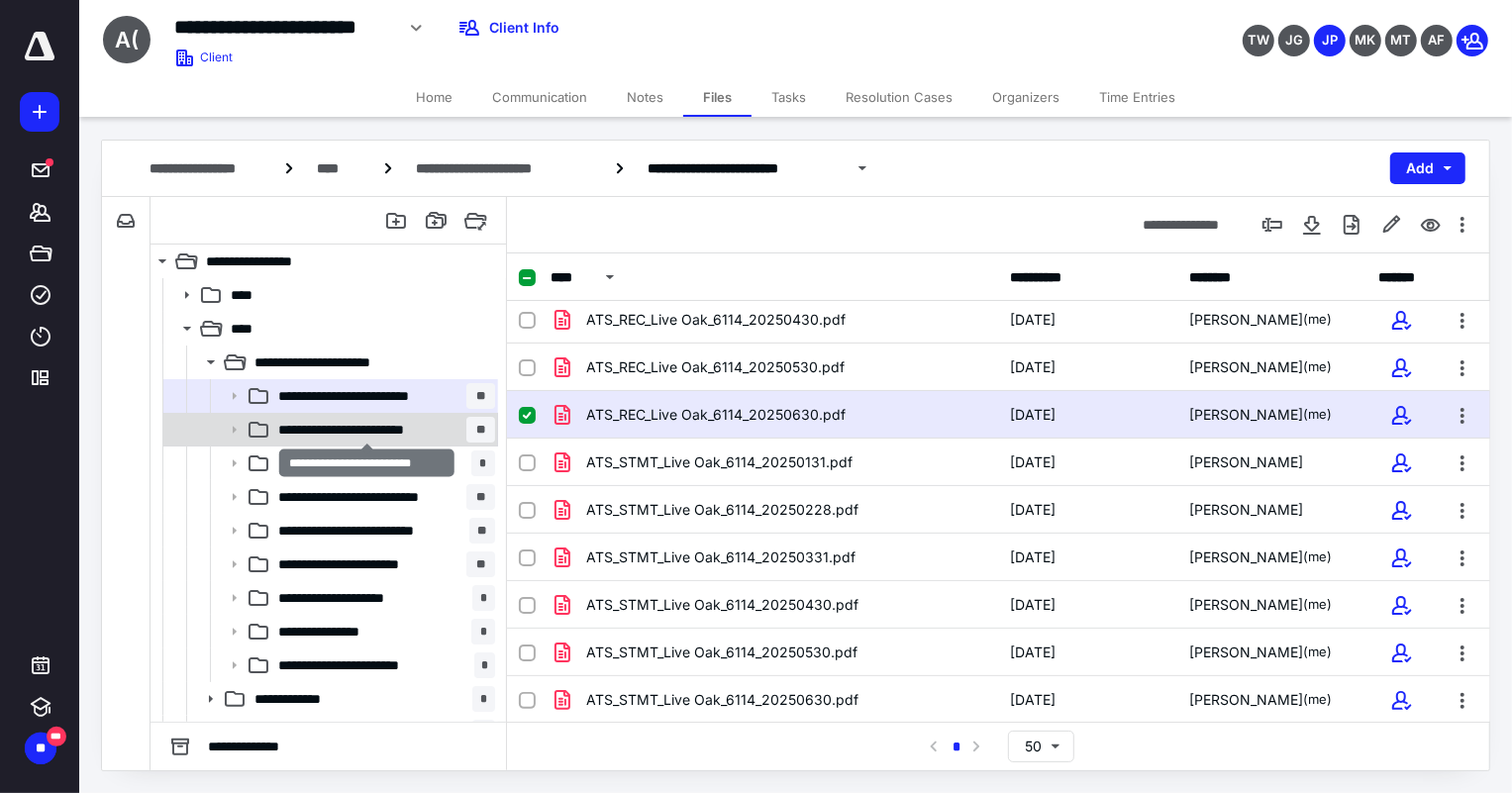 click on "**********" at bounding box center [367, 430] 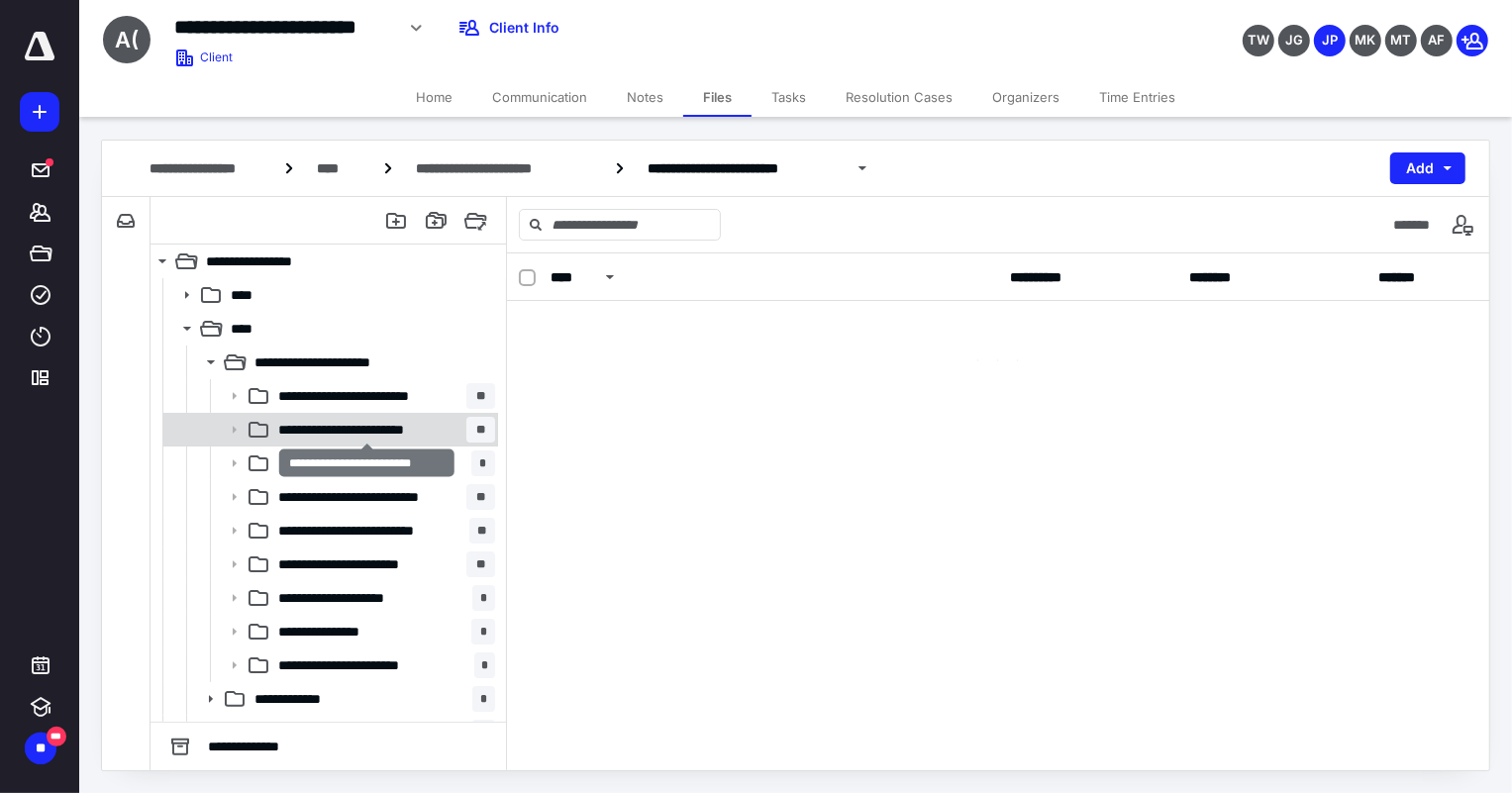 scroll, scrollTop: 0, scrollLeft: 0, axis: both 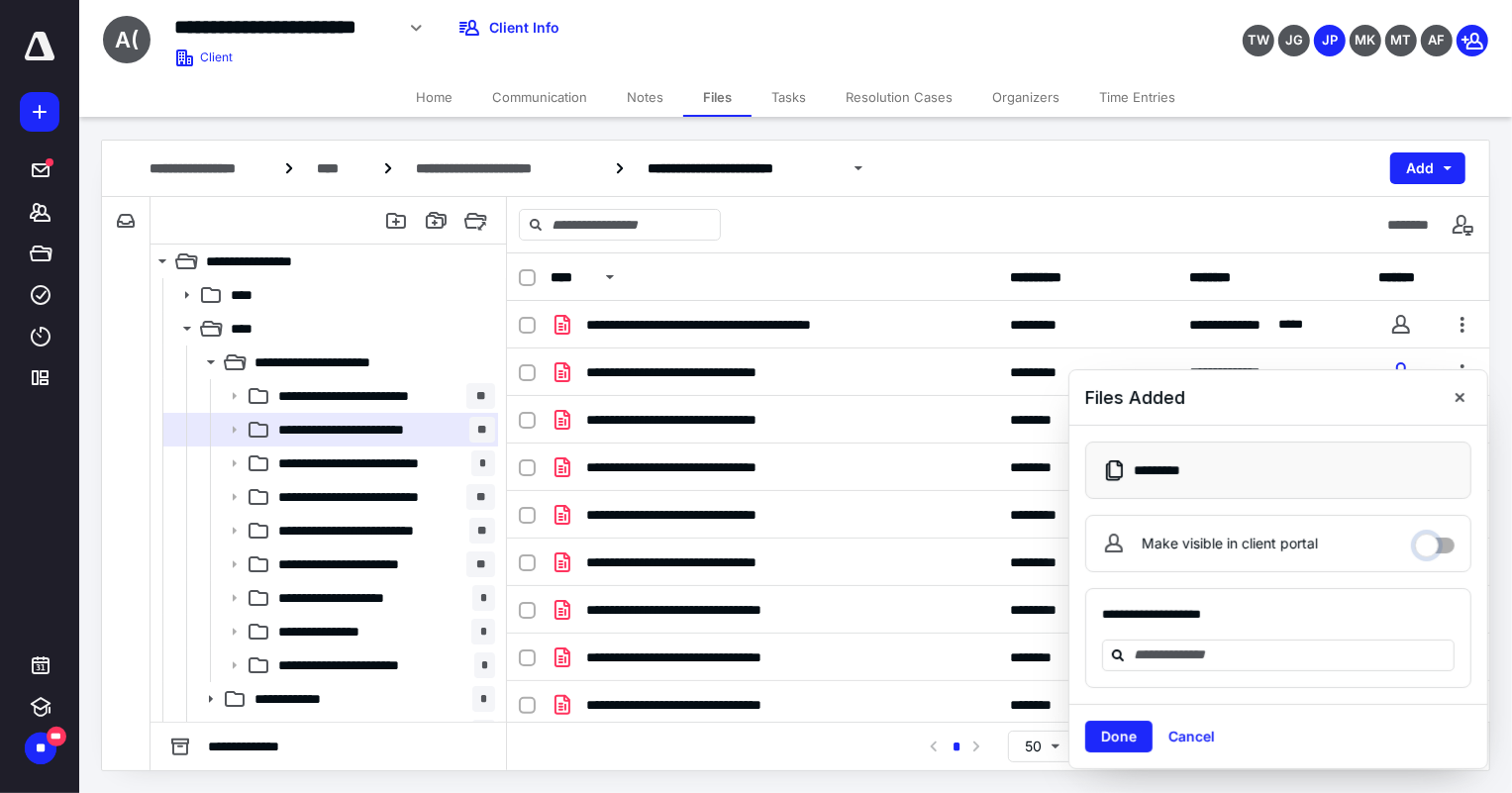 drag, startPoint x: 1436, startPoint y: 545, endPoint x: 1438, endPoint y: 499, distance: 46.043458 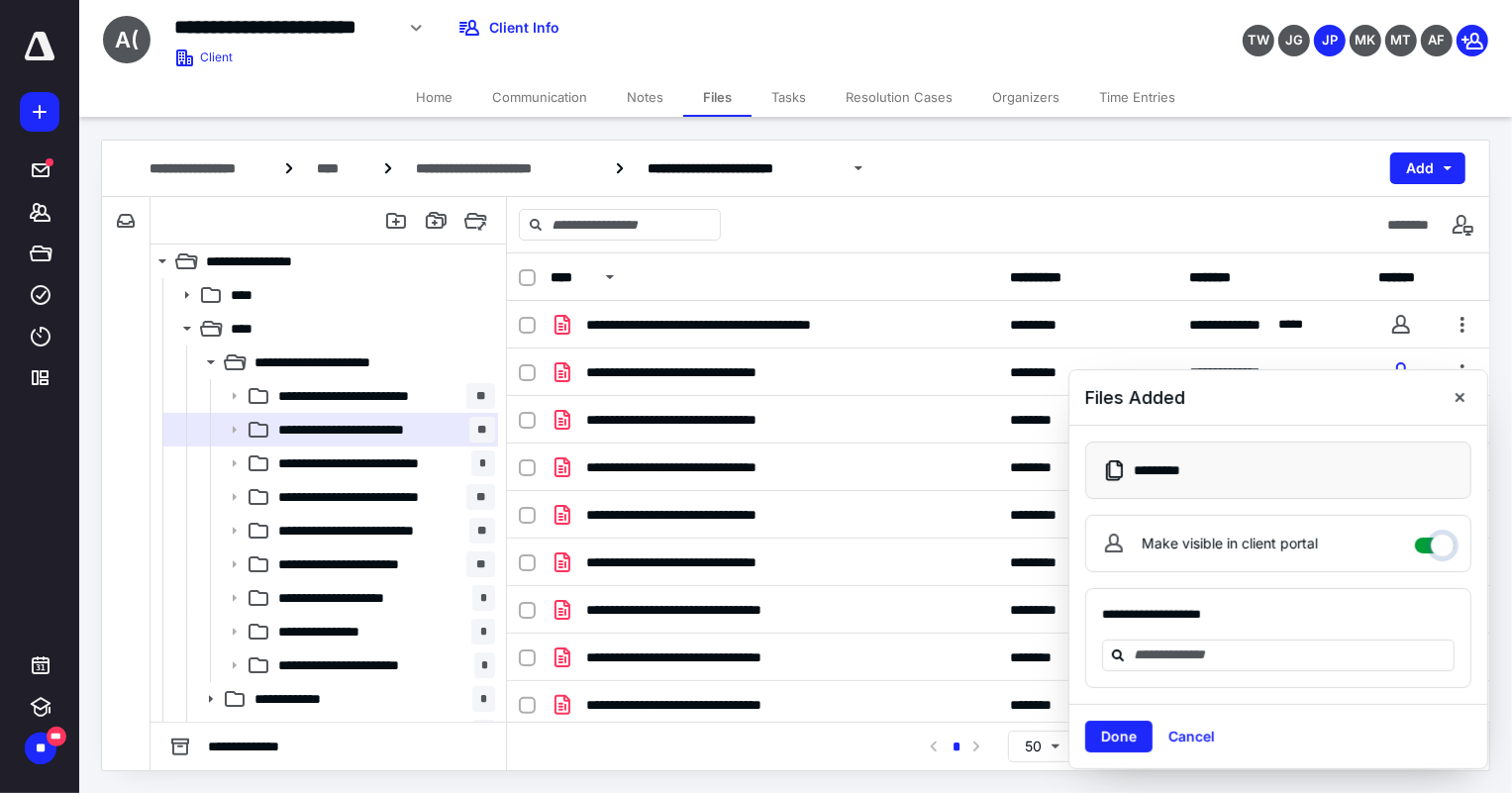 checkbox on "****" 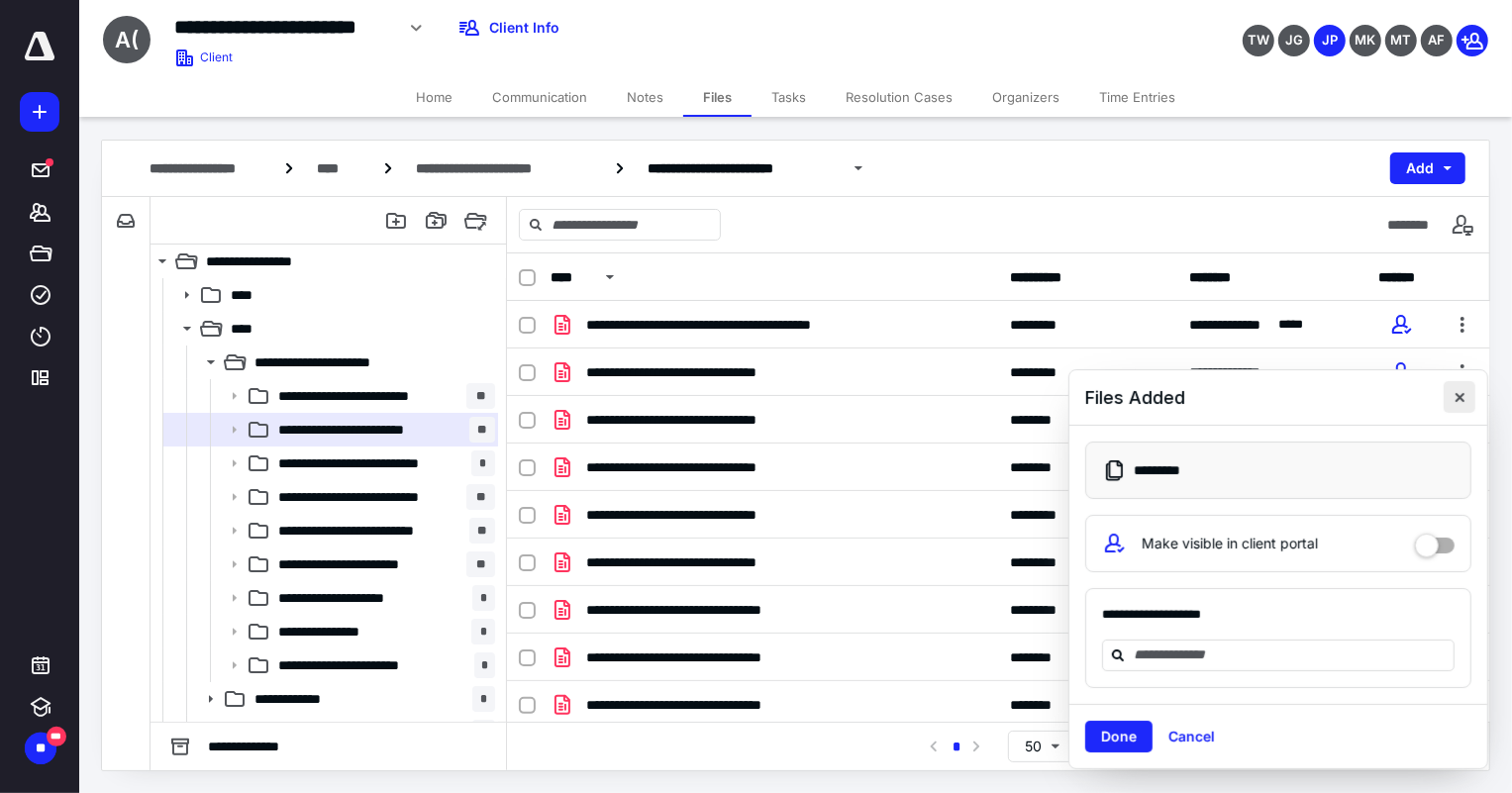 click at bounding box center [1460, 397] 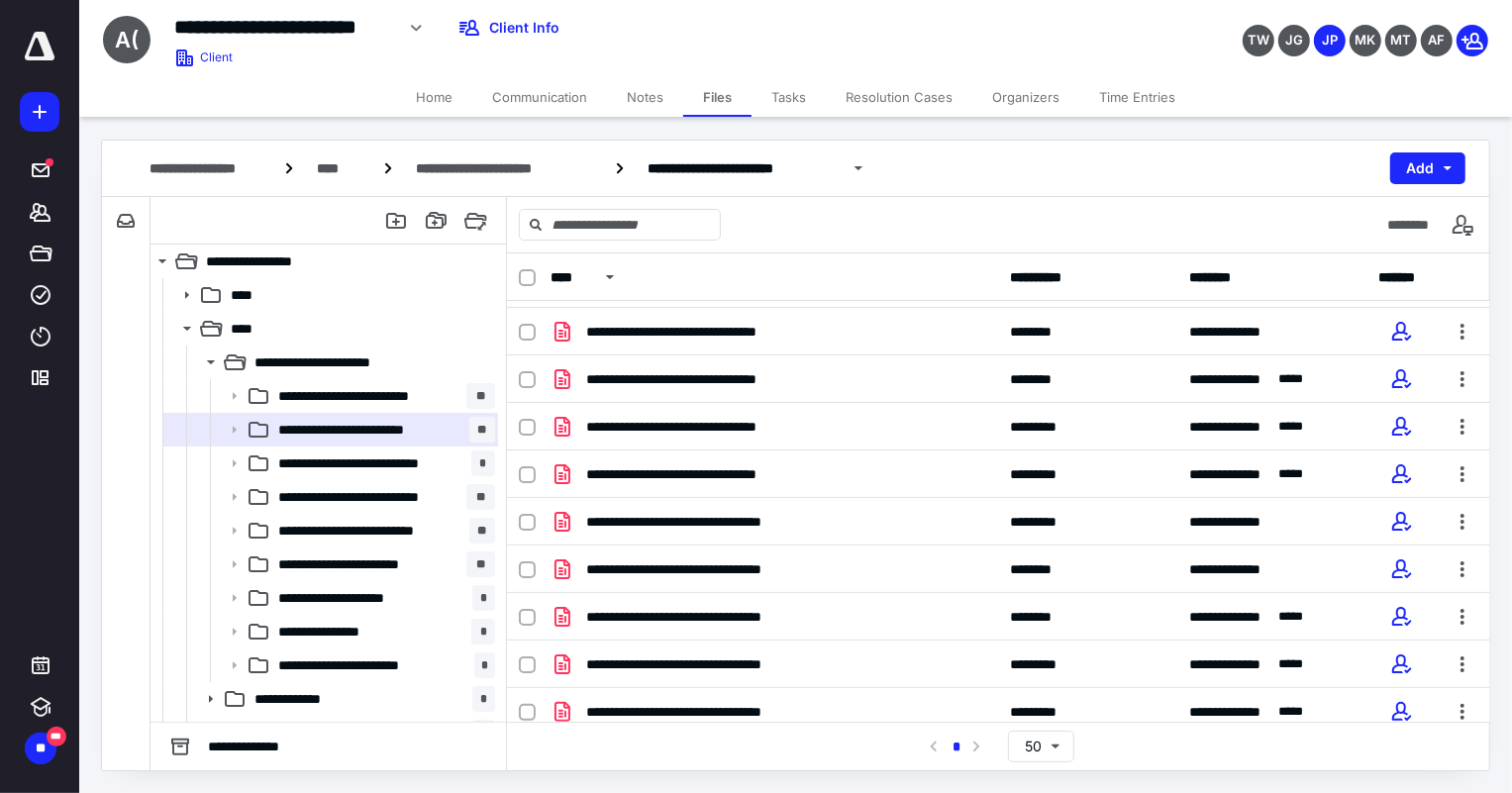 scroll, scrollTop: 99, scrollLeft: 0, axis: vertical 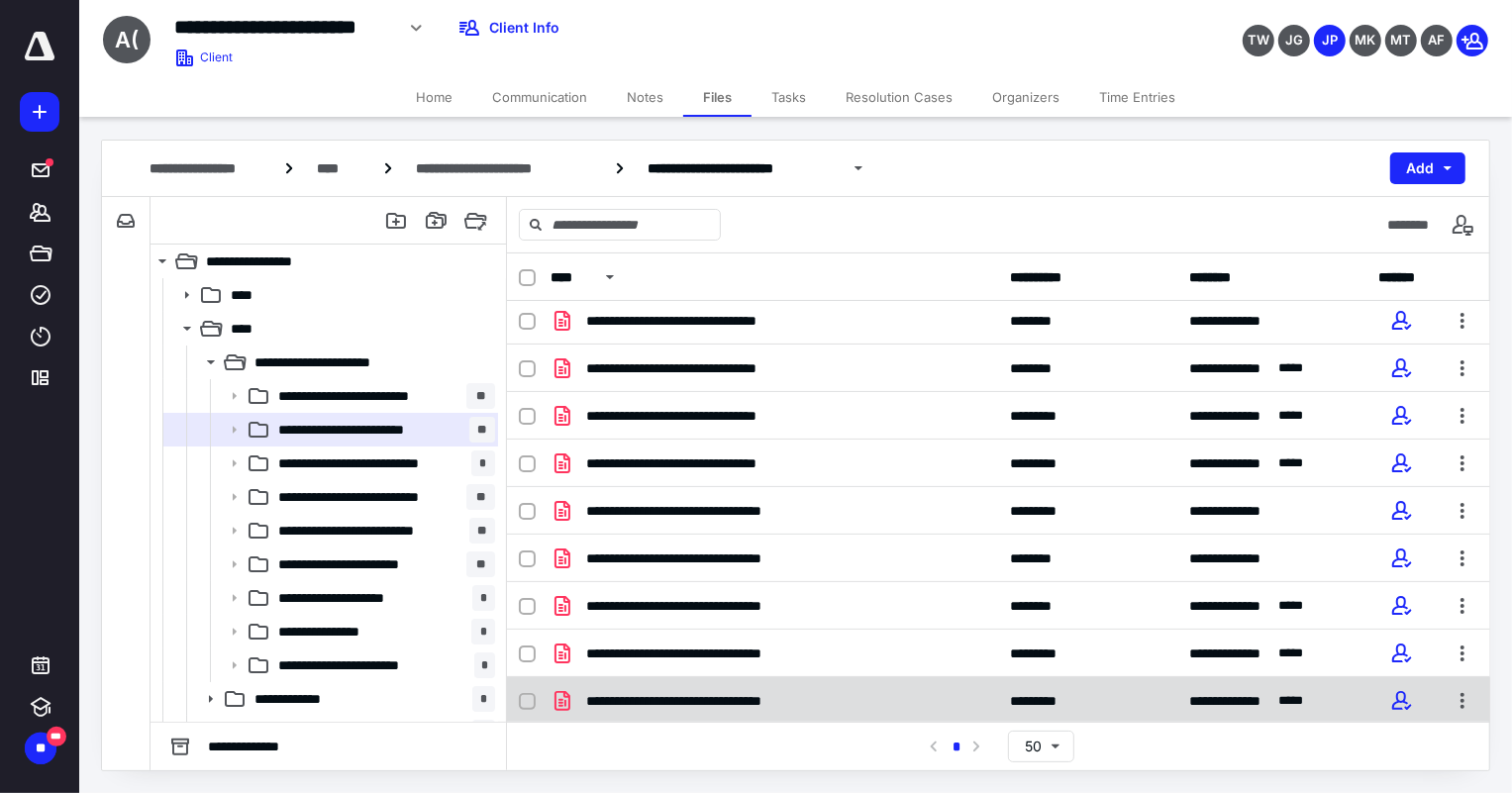 click on "**********" at bounding box center [998, 701] 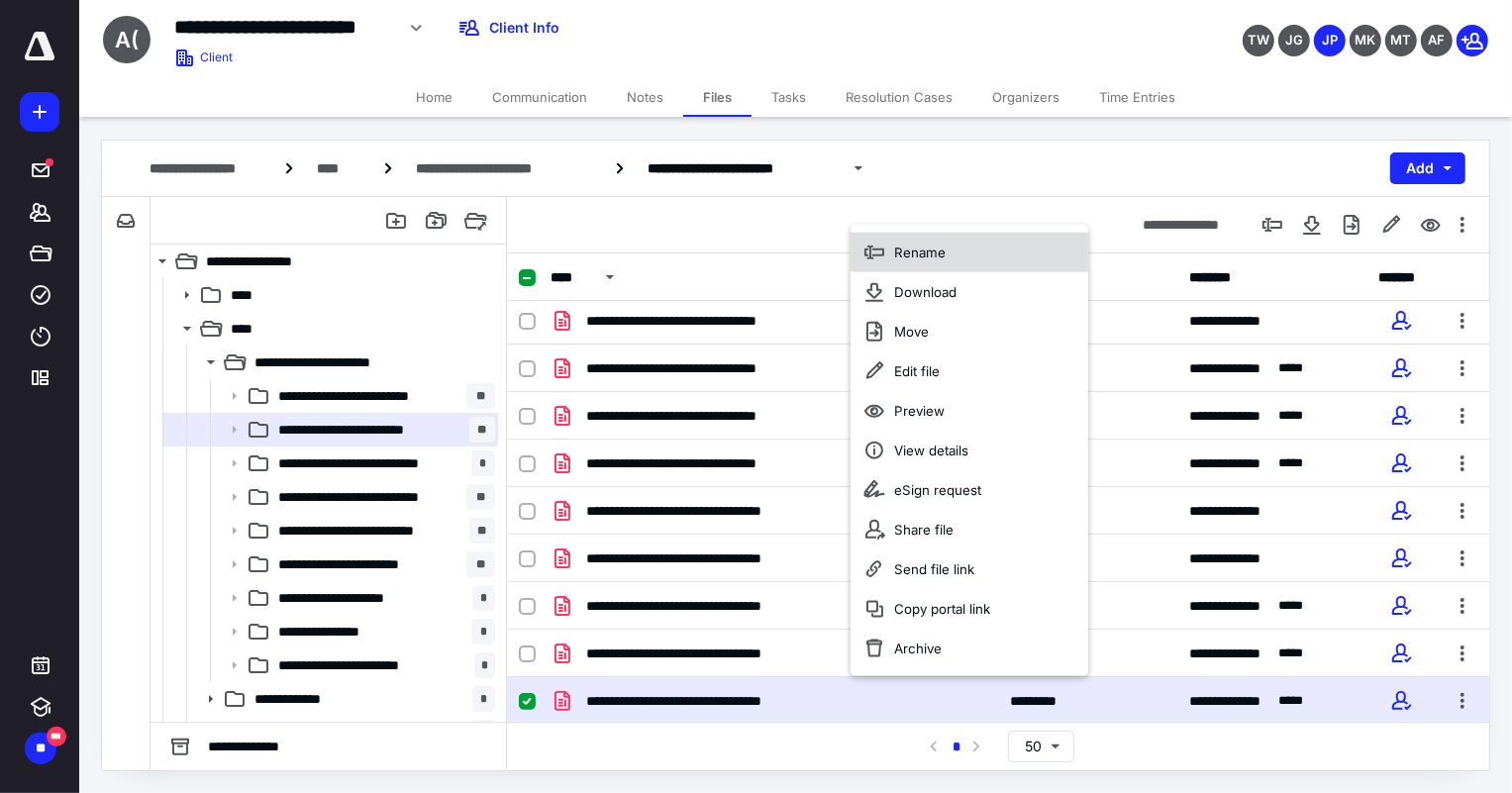click on "Rename" at bounding box center (969, 252) 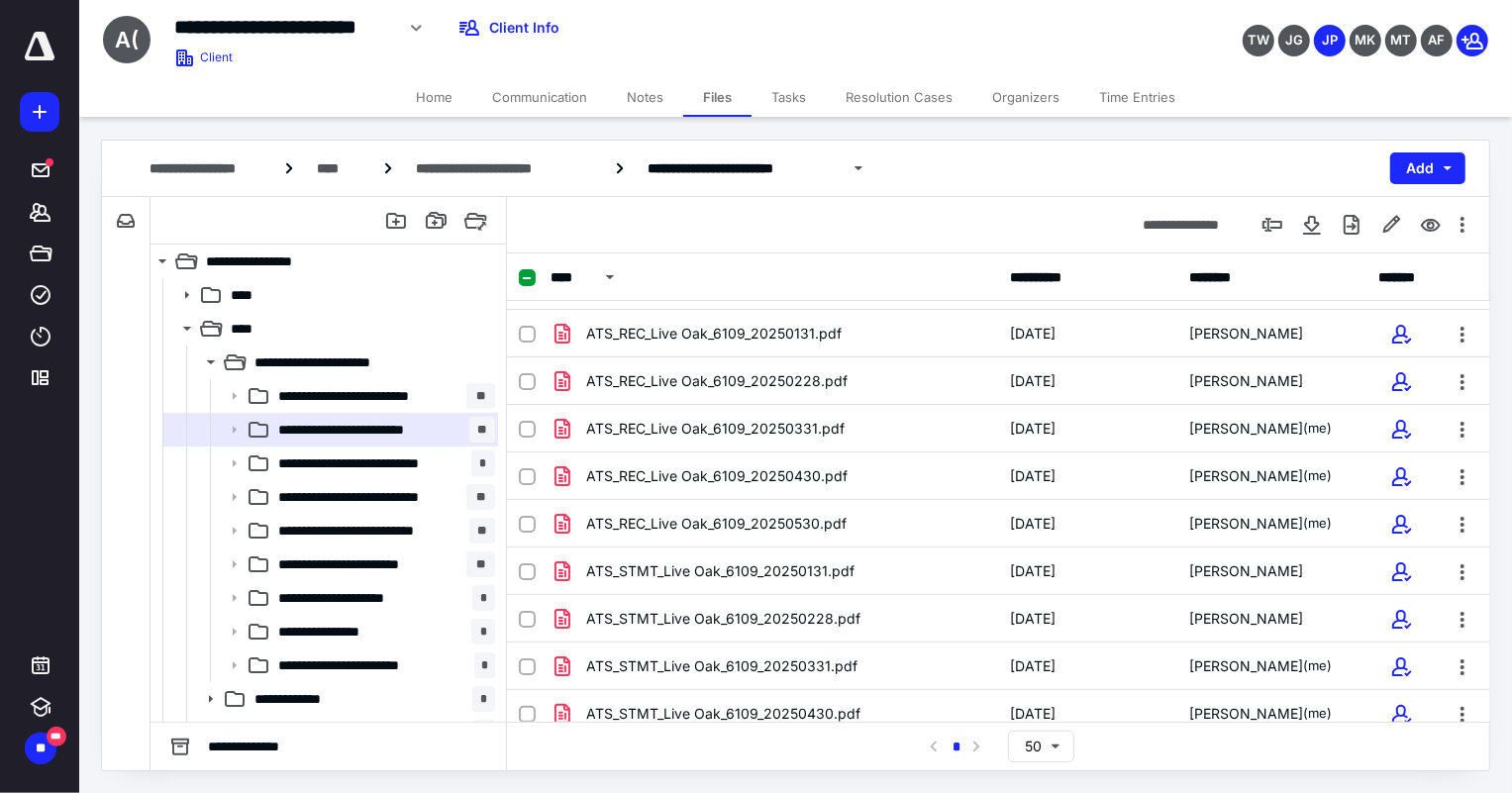 scroll, scrollTop: 0, scrollLeft: 0, axis: both 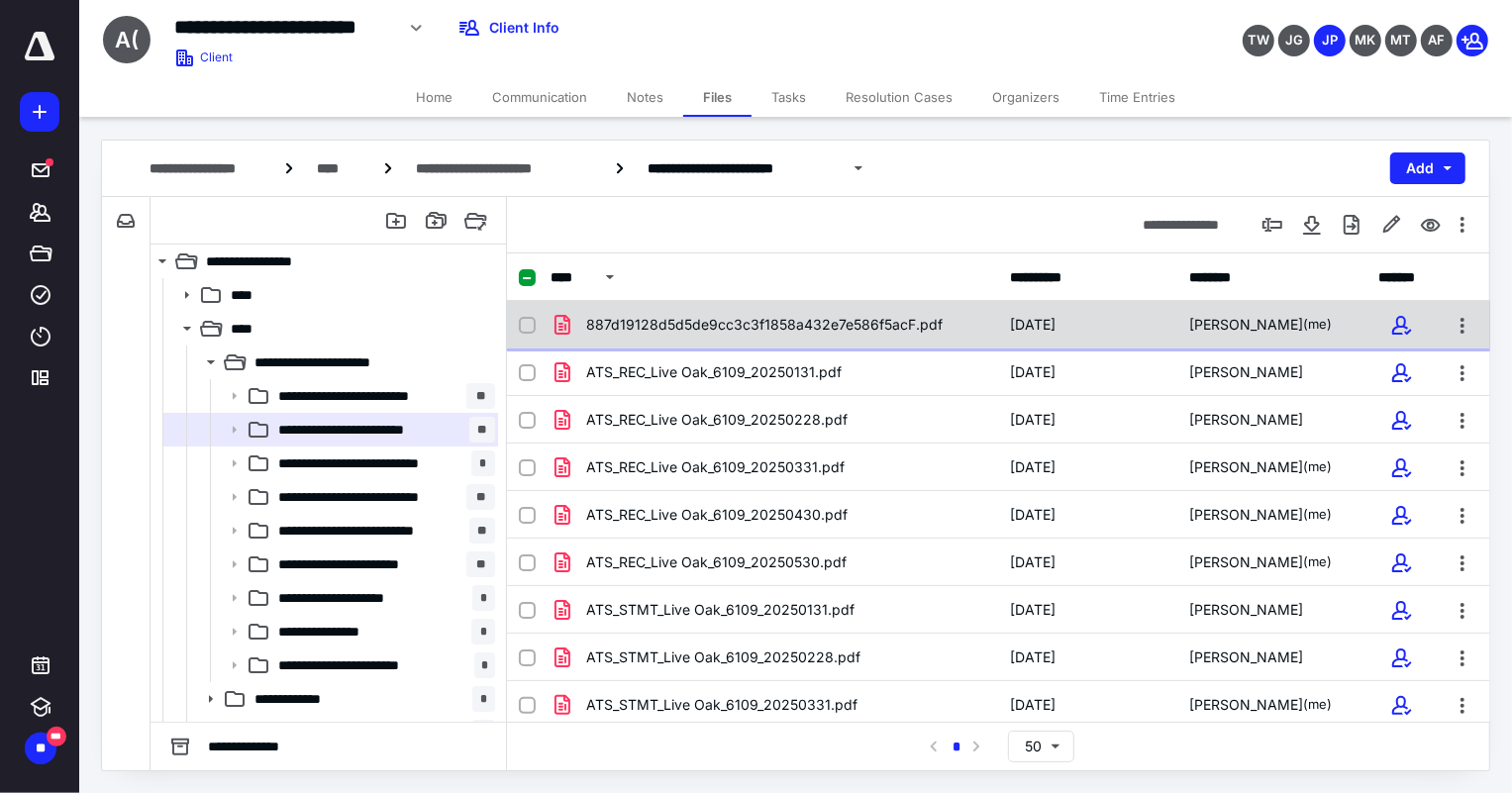 click on "887d19128d5d5de9cc3c3f1858a432e7e586f5acF.pdf" at bounding box center [764, 325] 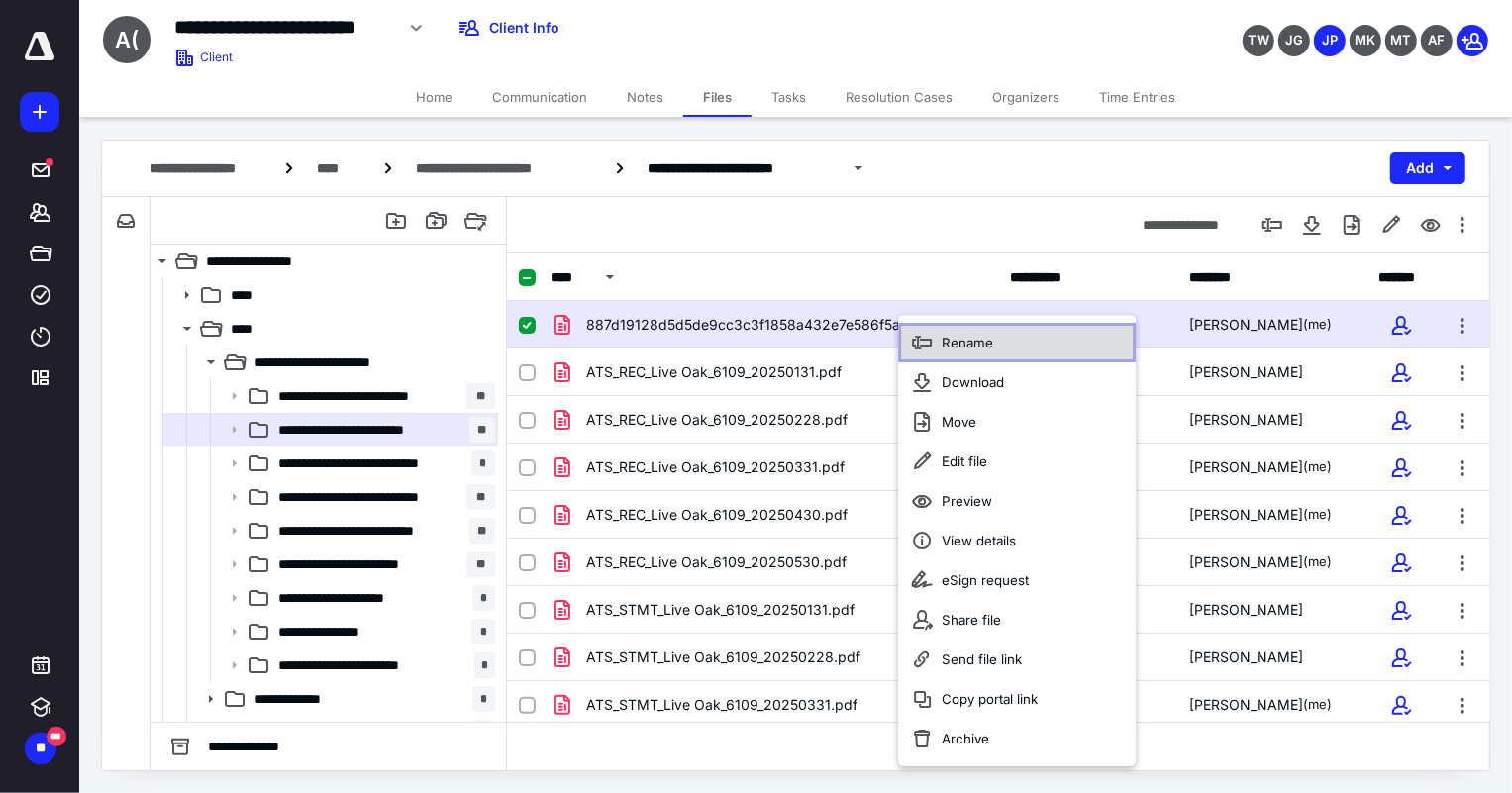 click on "Rename" at bounding box center (967, 343) 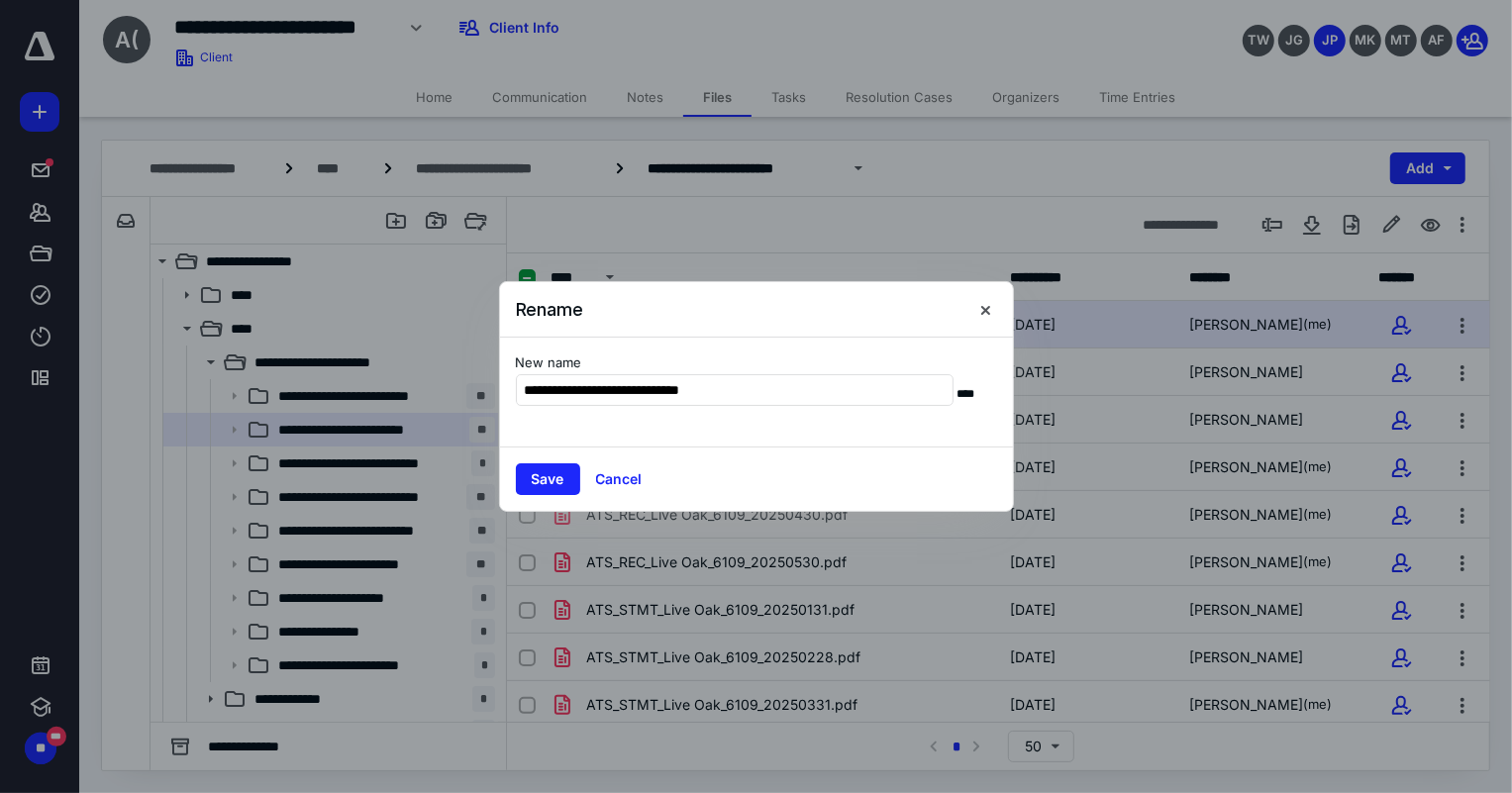 type on "**********" 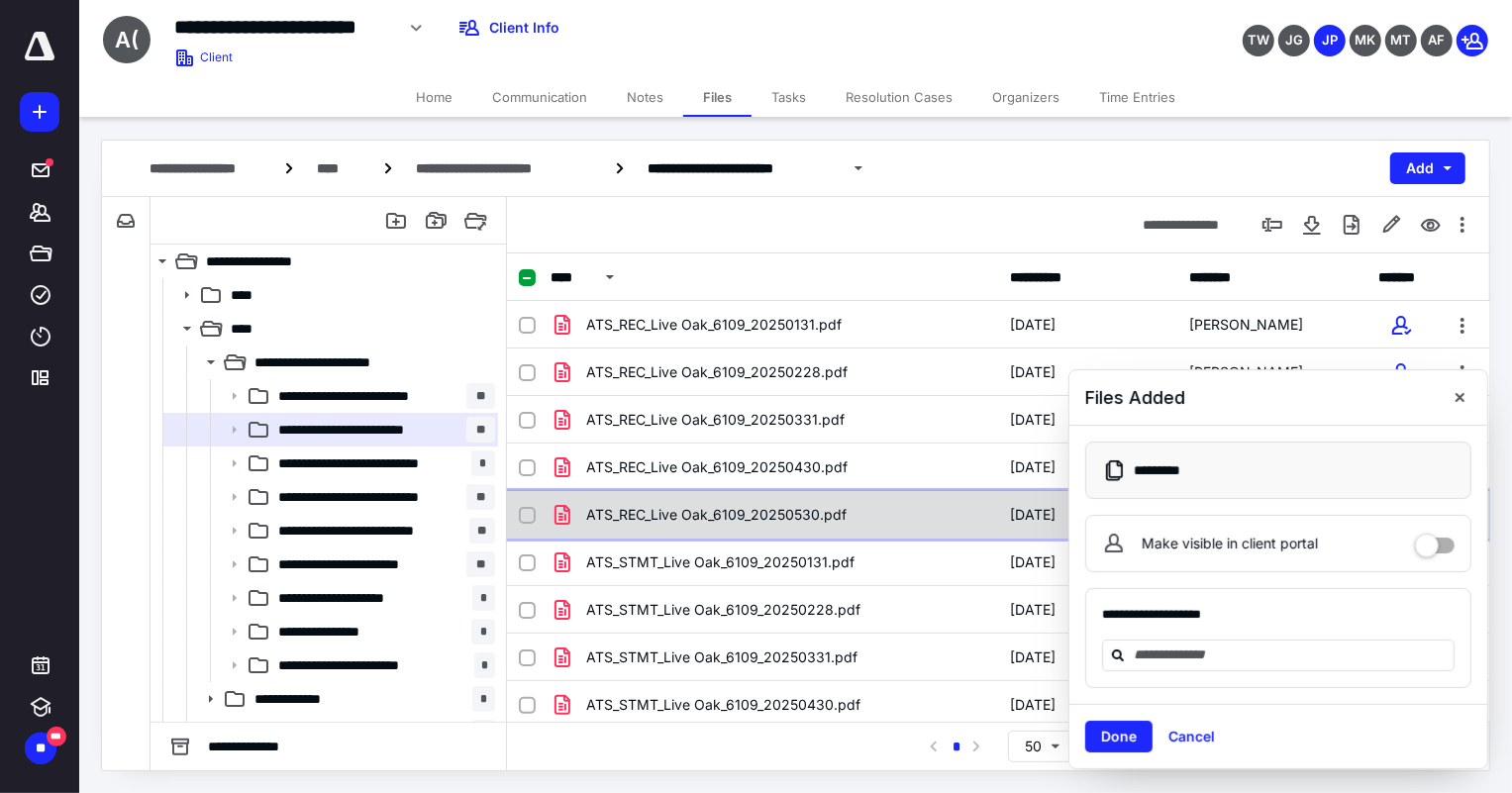 click on "ATS_REC_Live Oak_6109_20250530.pdf [DATE] [PERSON_NAME]  (me)" at bounding box center [998, 515] 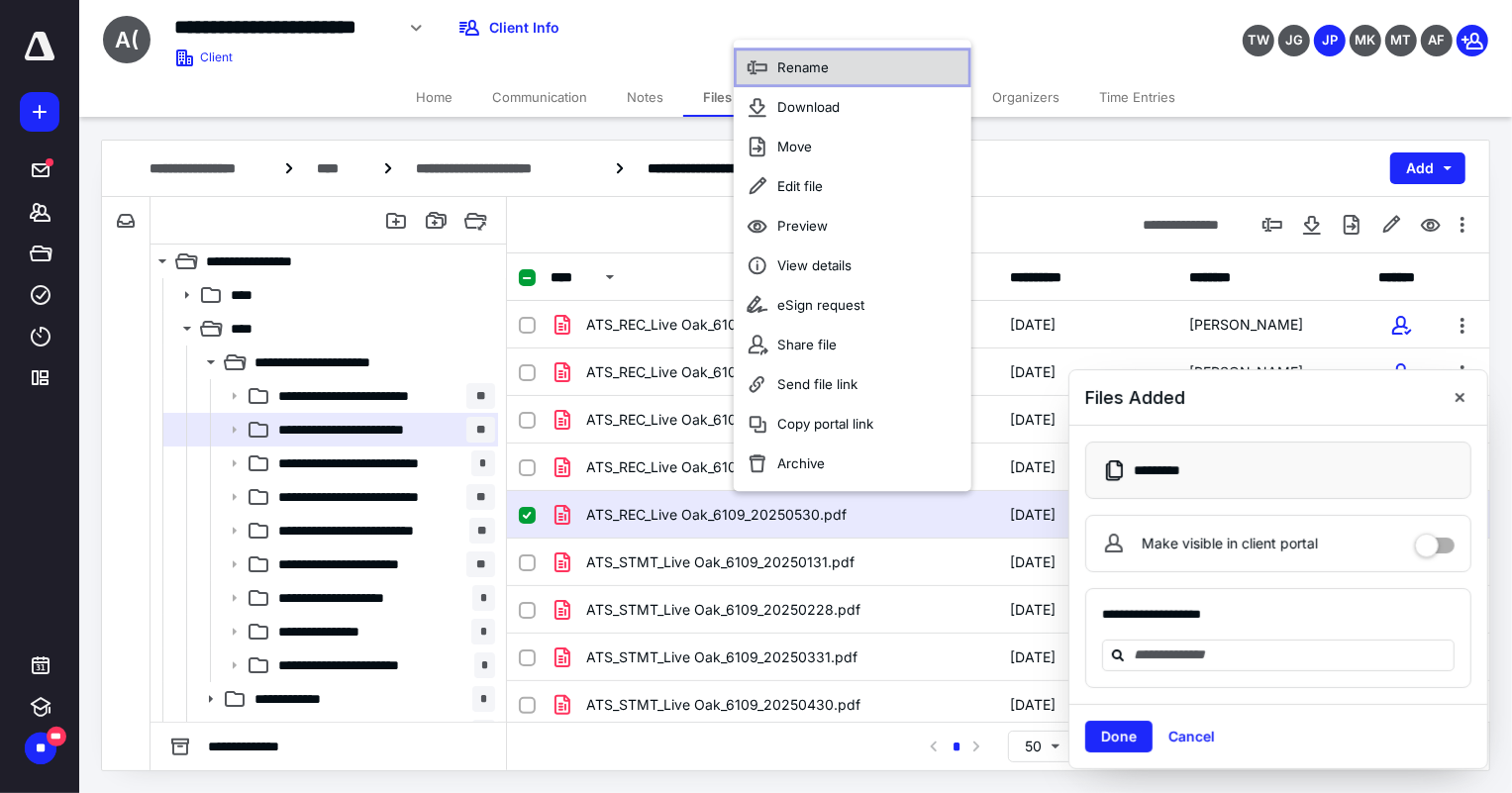 click 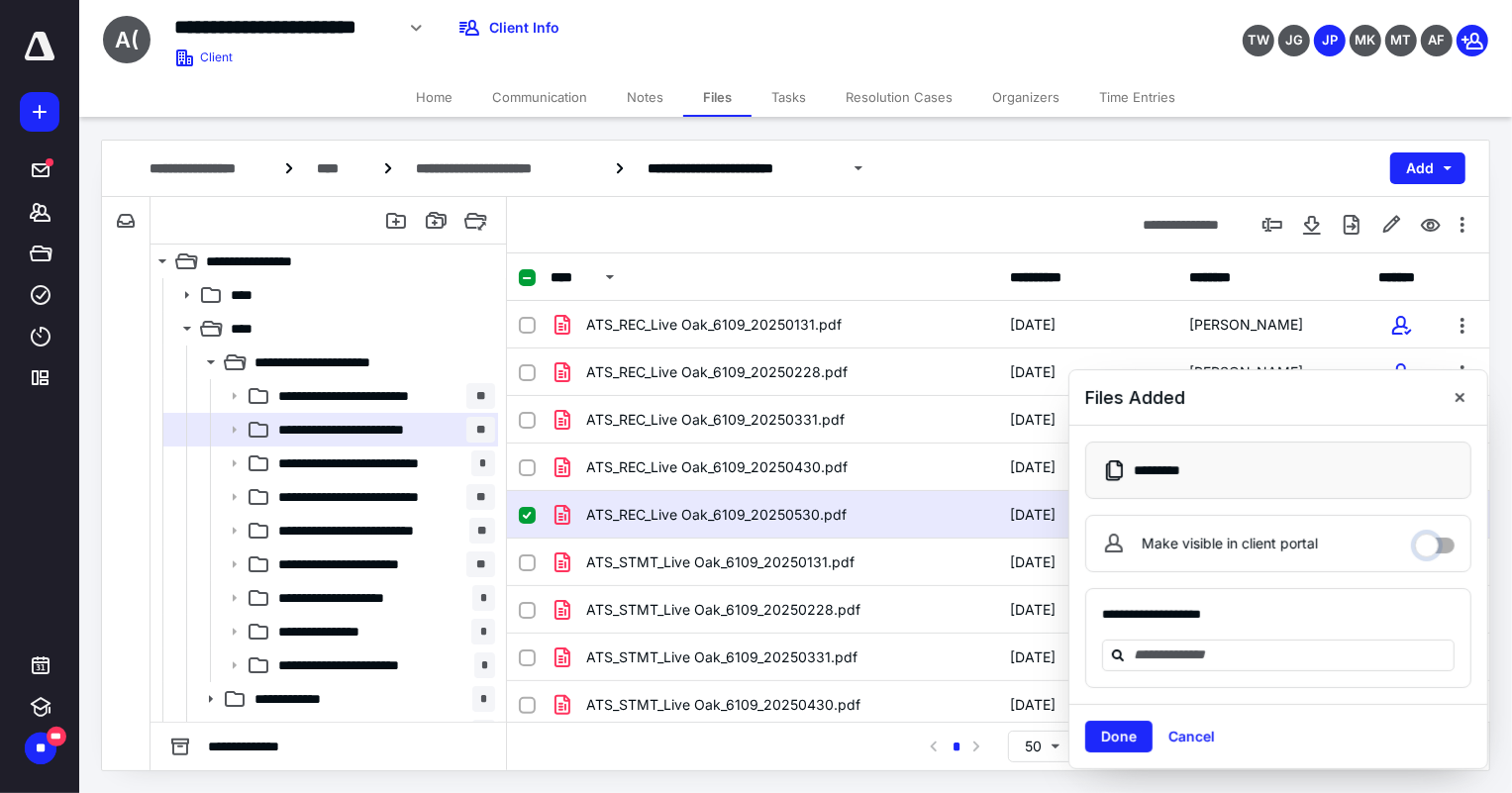 drag, startPoint x: 1436, startPoint y: 536, endPoint x: 1434, endPoint y: 461, distance: 75.026662 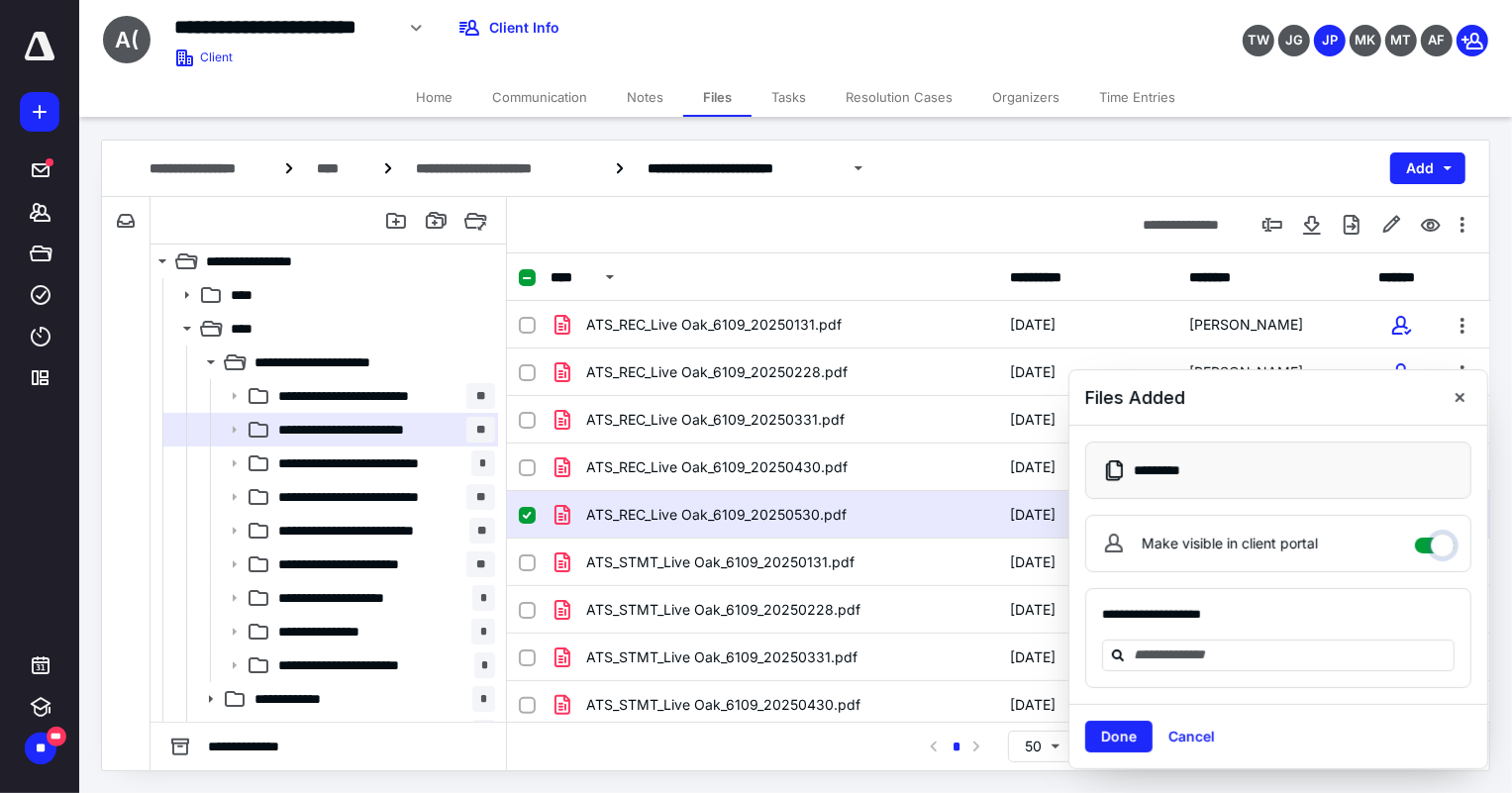 checkbox on "****" 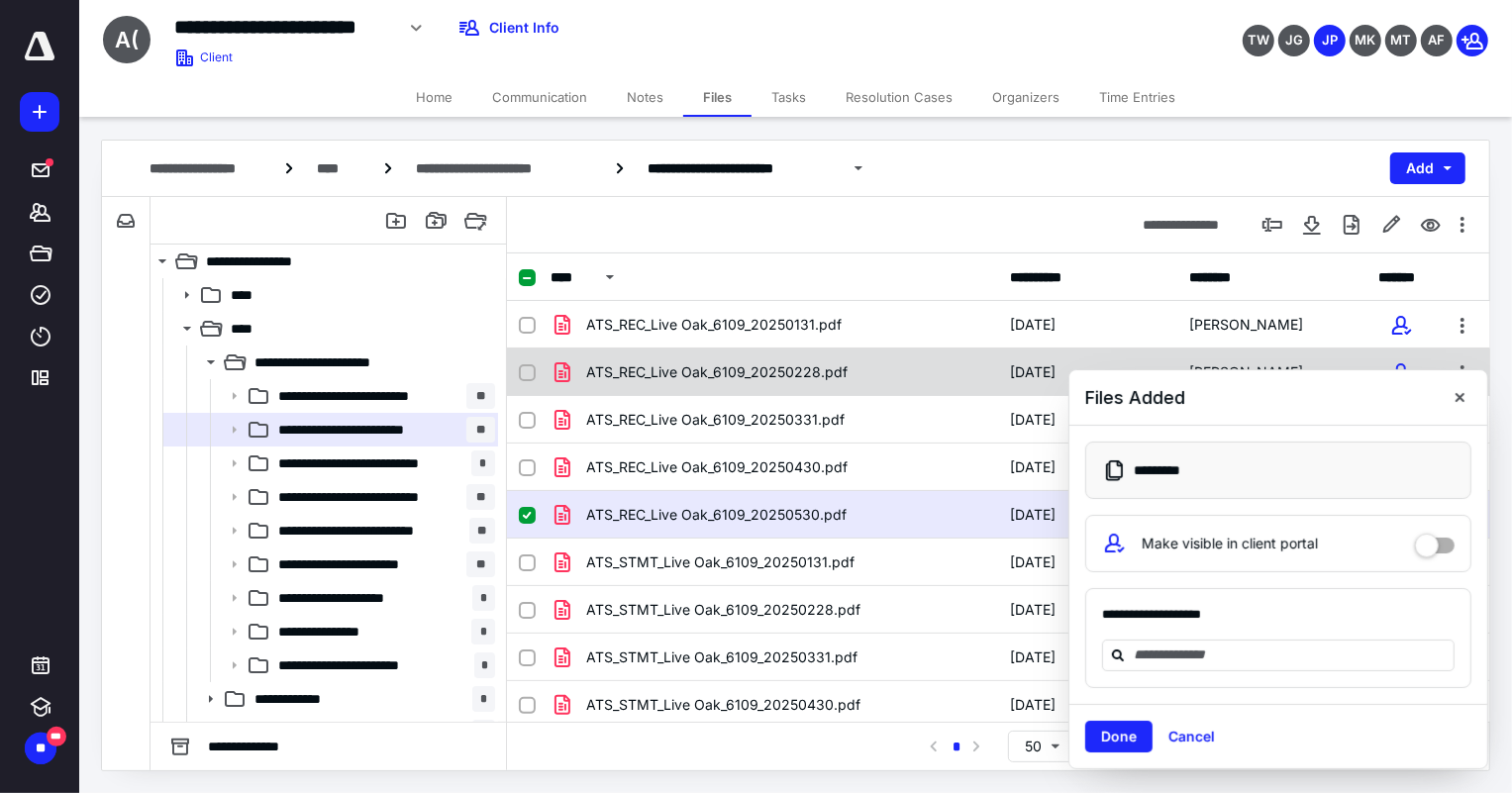 click at bounding box center (1460, 397) 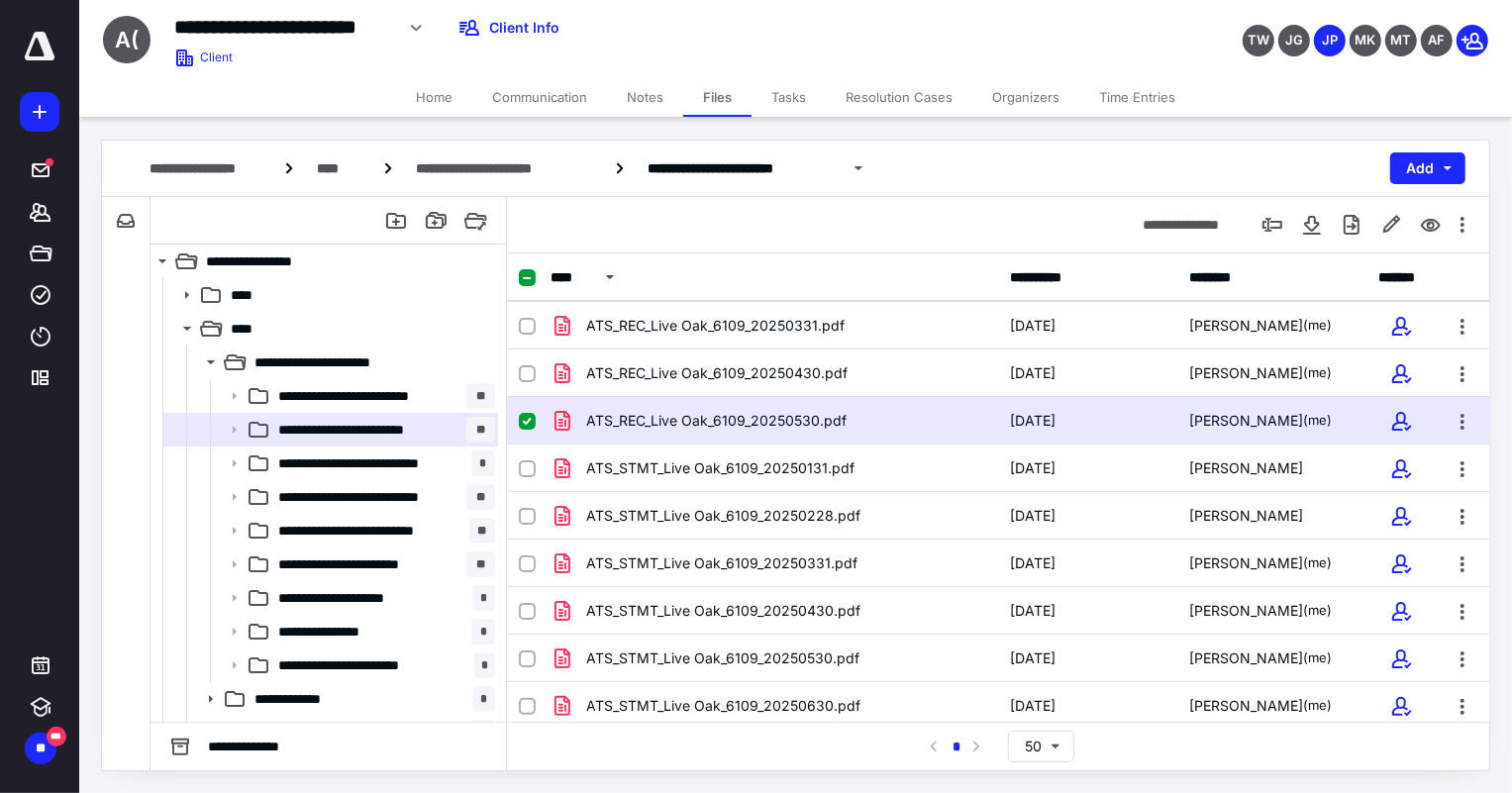 scroll, scrollTop: 148, scrollLeft: 0, axis: vertical 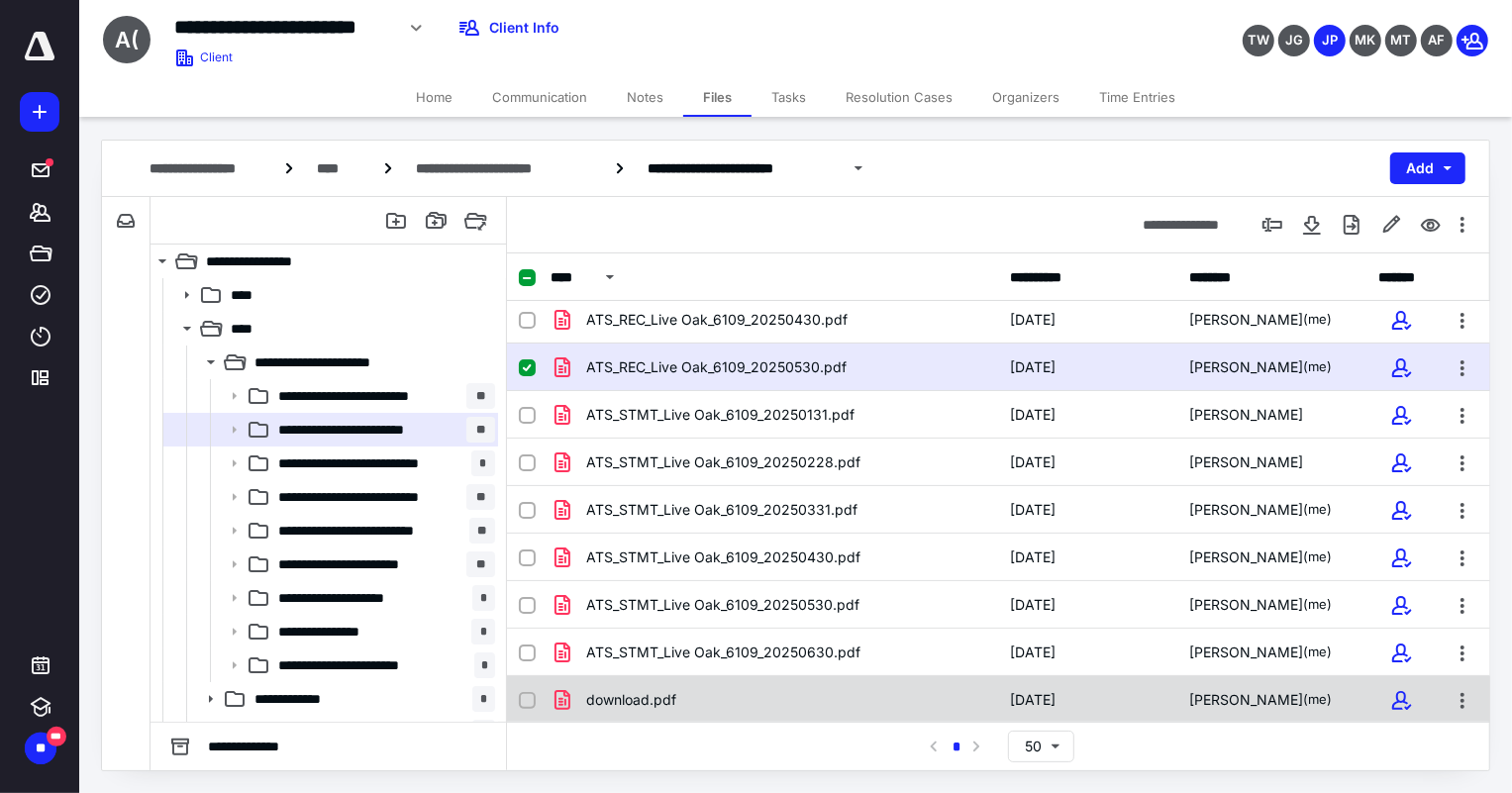 click on "download.pdf" at bounding box center (774, 700) 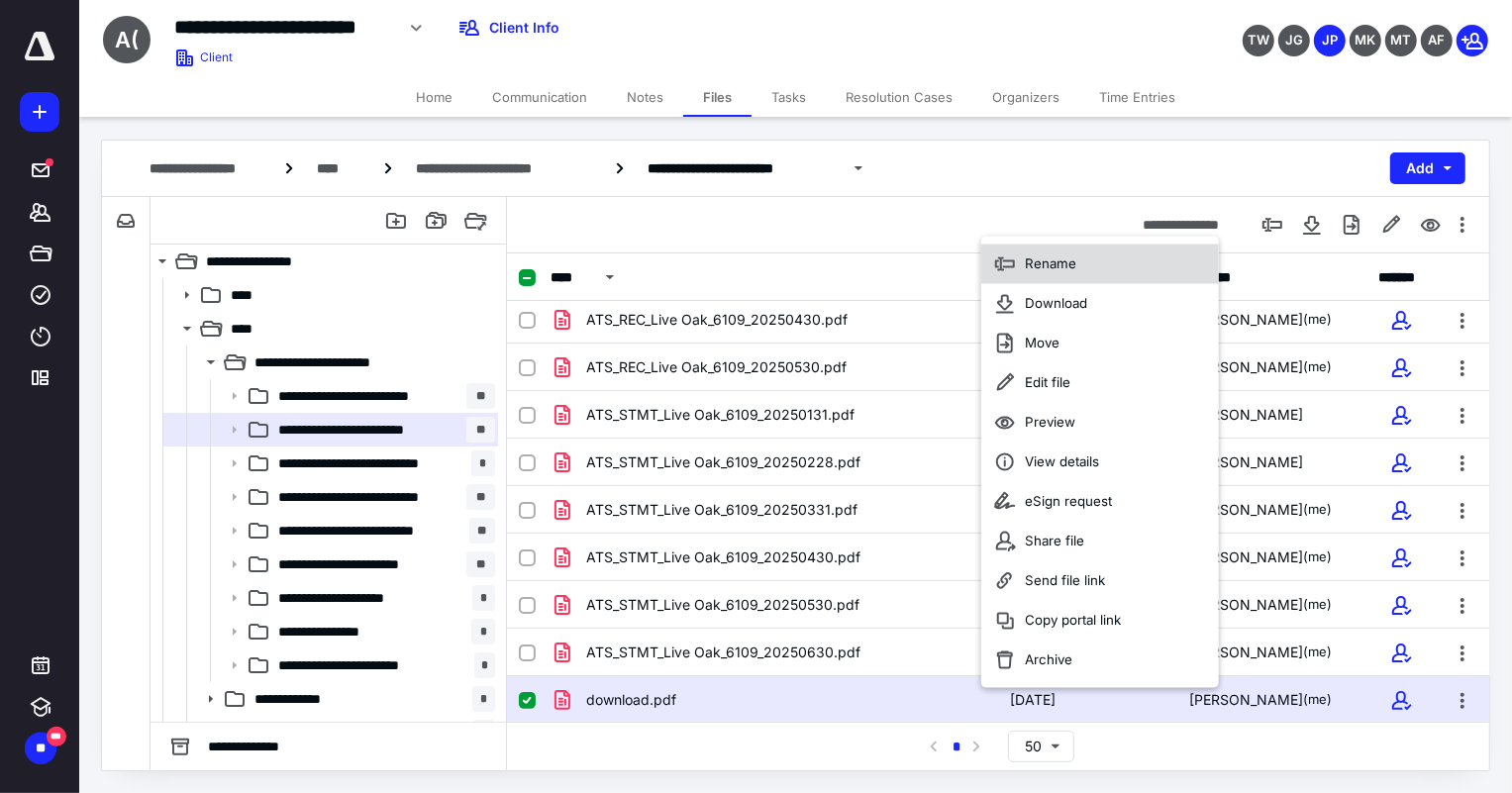 click on "Rename" at bounding box center [1051, 263] 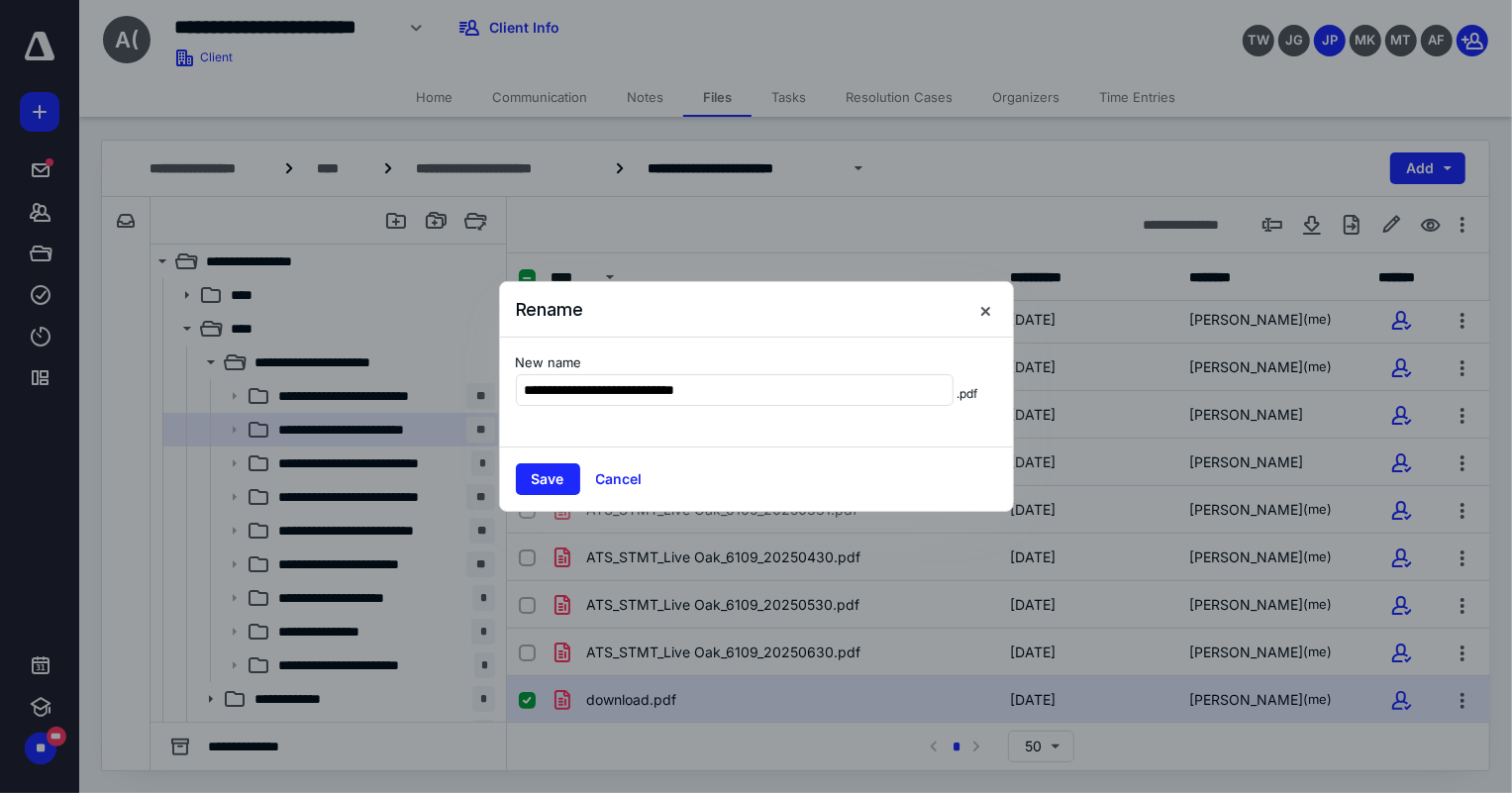 type on "**********" 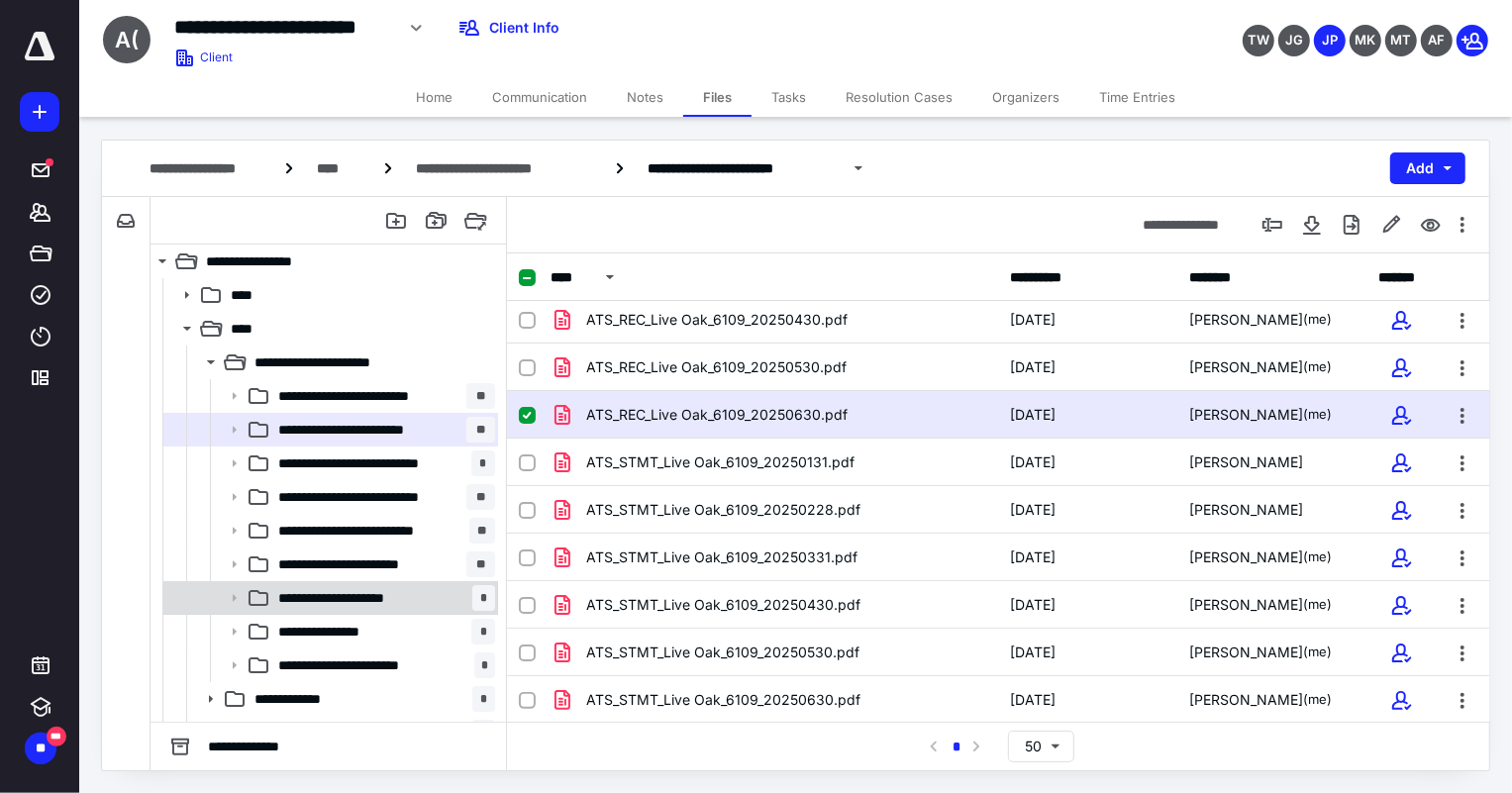 click on "**********" at bounding box center (353, 598) 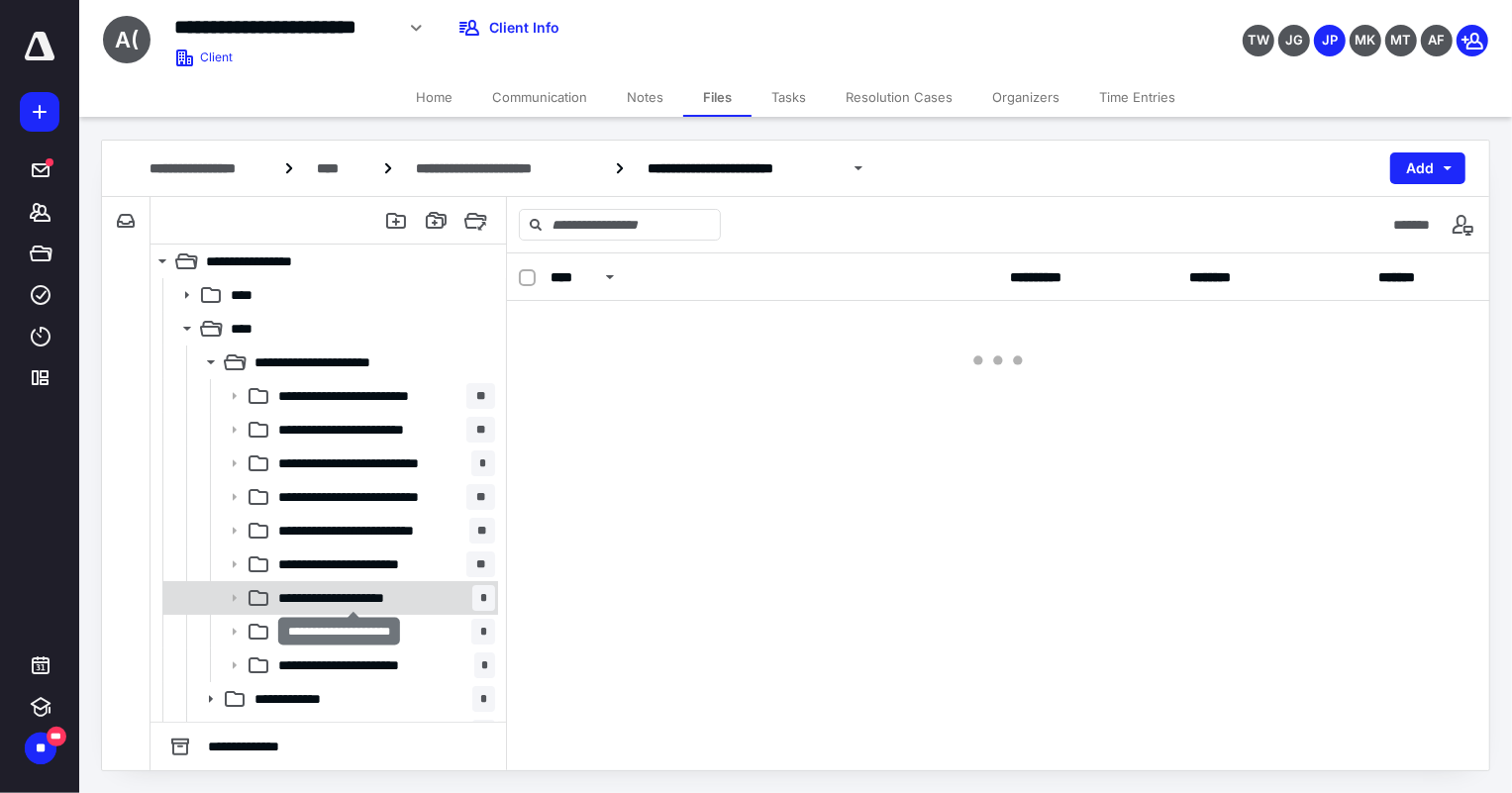 scroll, scrollTop: 0, scrollLeft: 0, axis: both 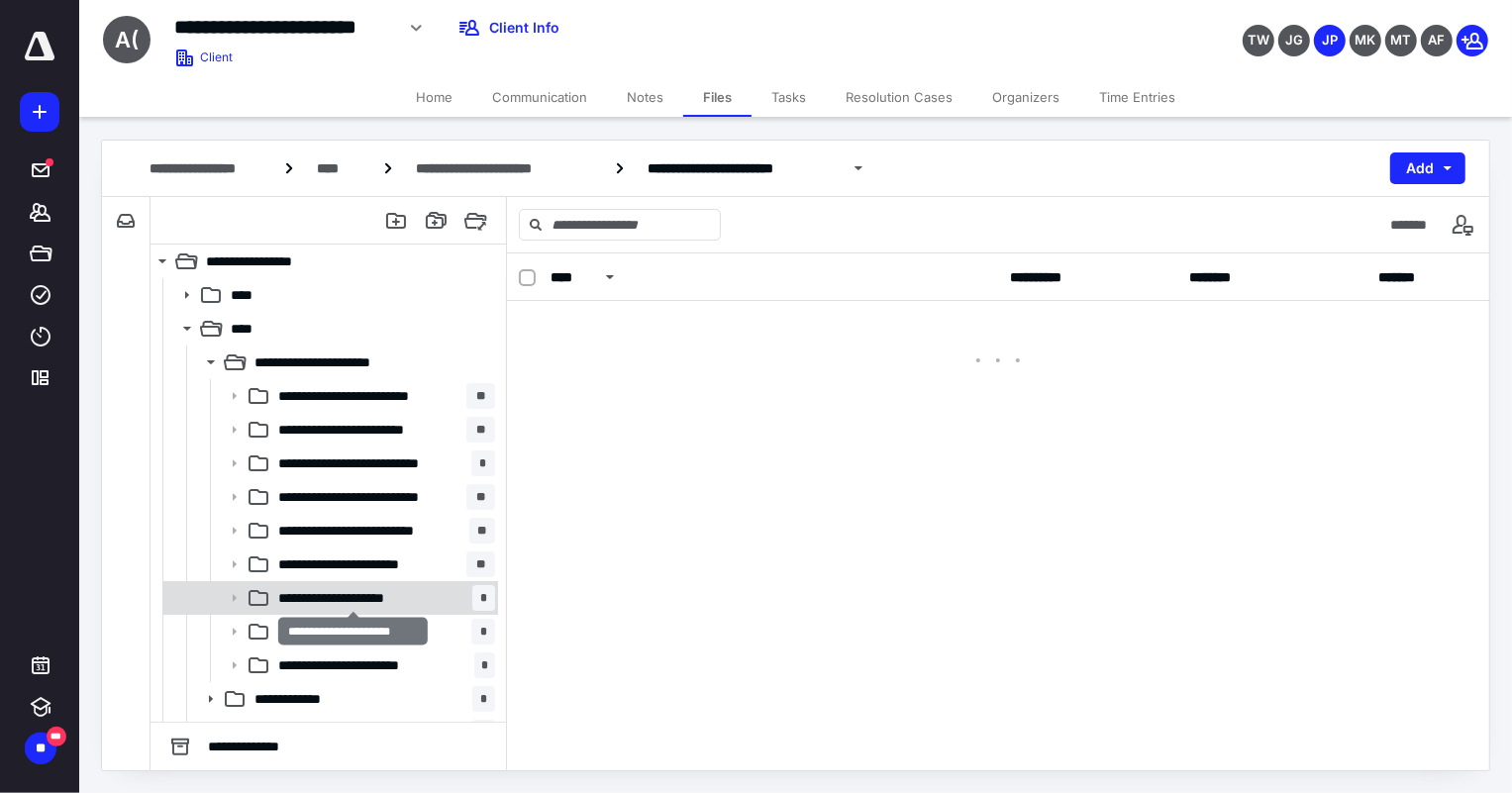 click on "**********" at bounding box center [353, 598] 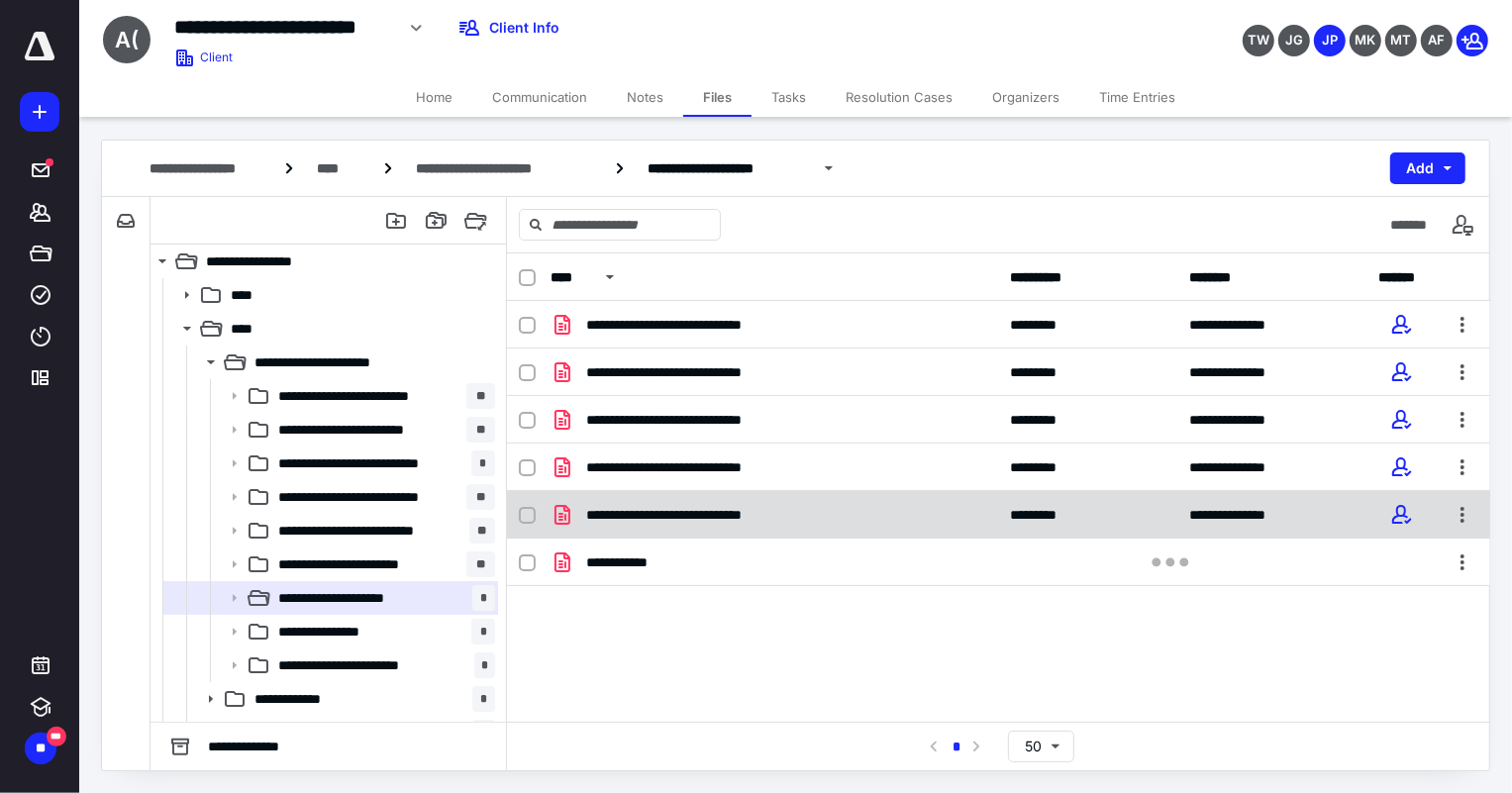 click on "**********" at bounding box center (699, 515) 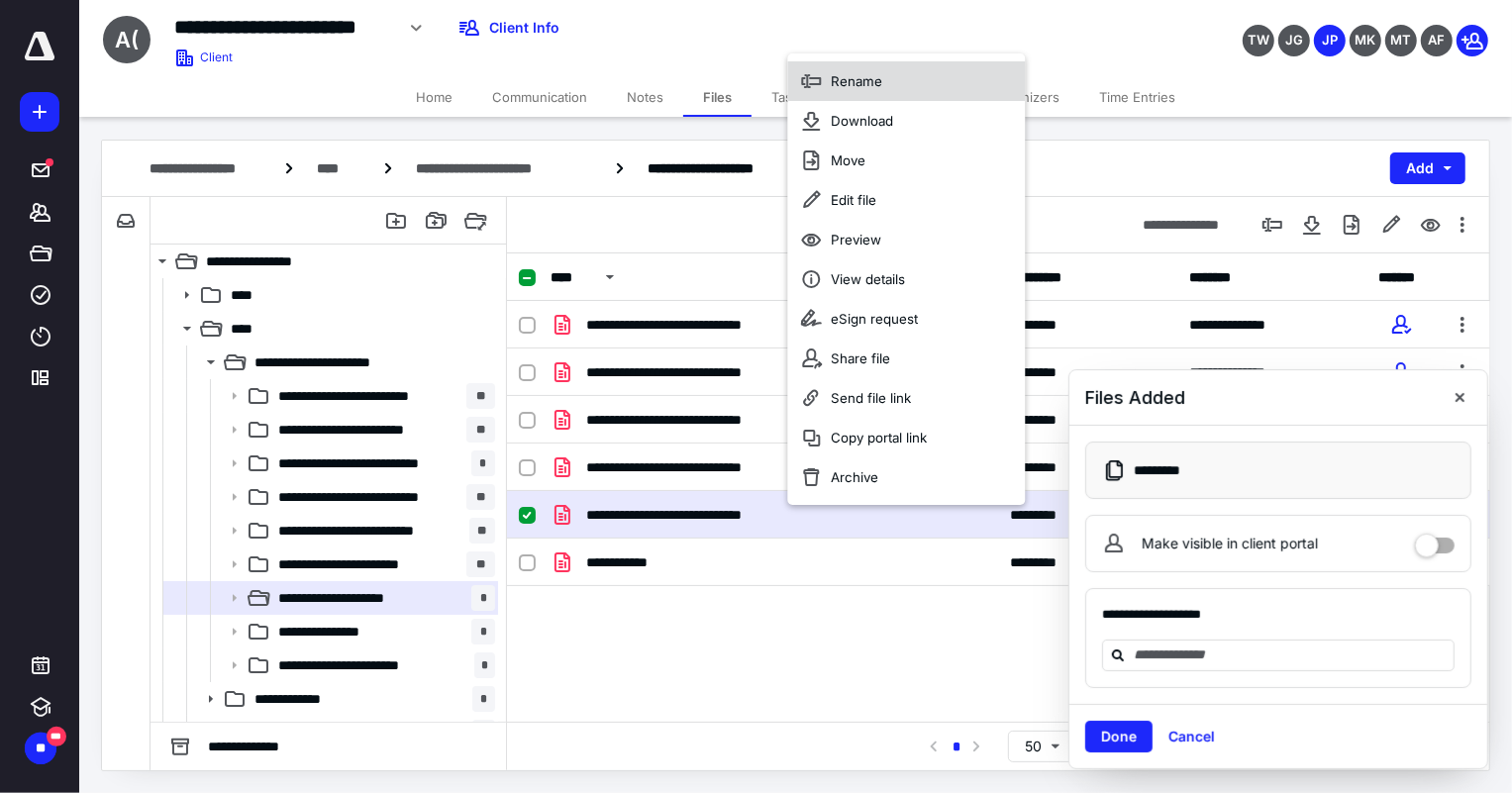 click on "Rename" at bounding box center [857, 81] 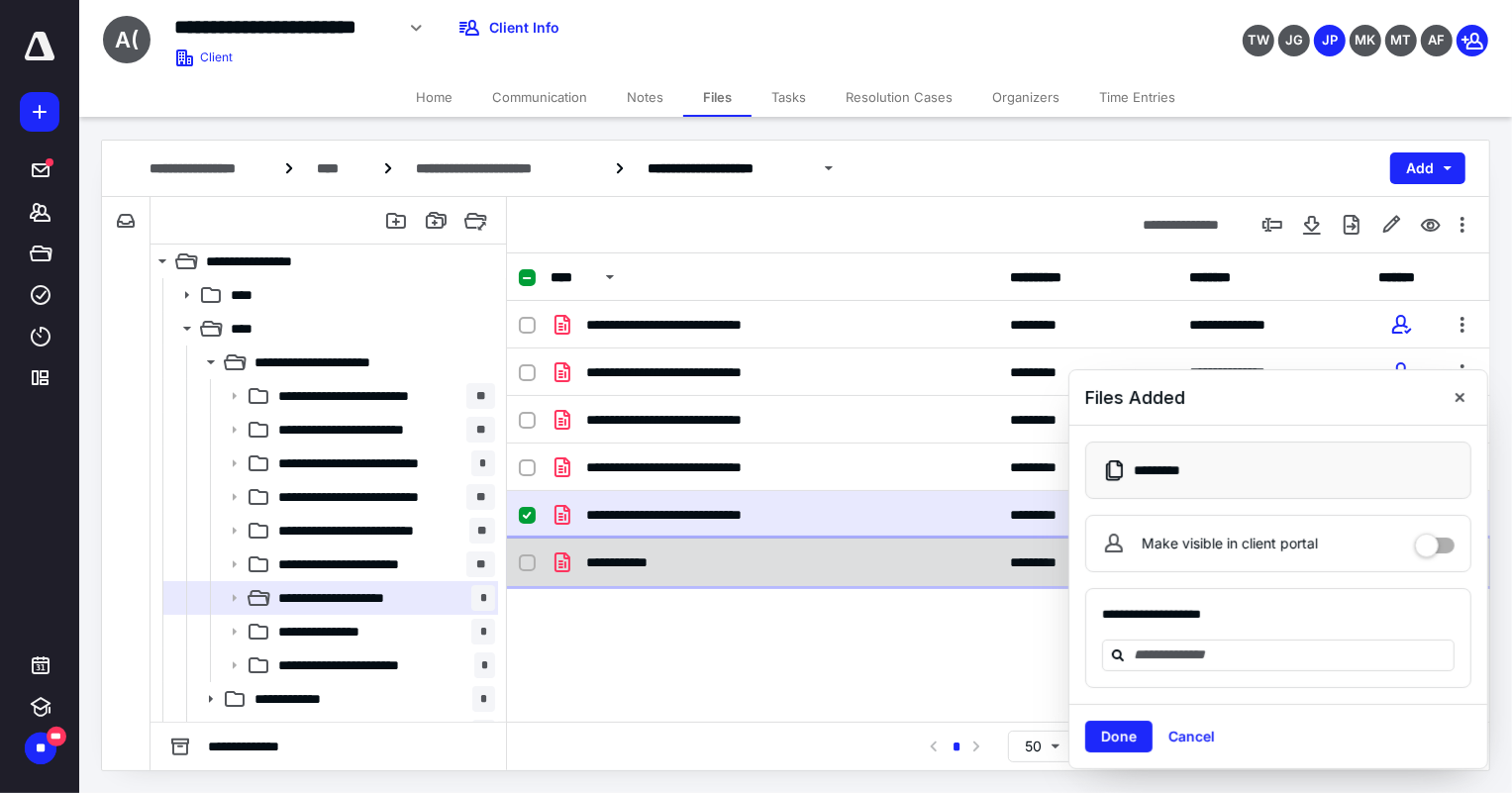 checkbox on "false" 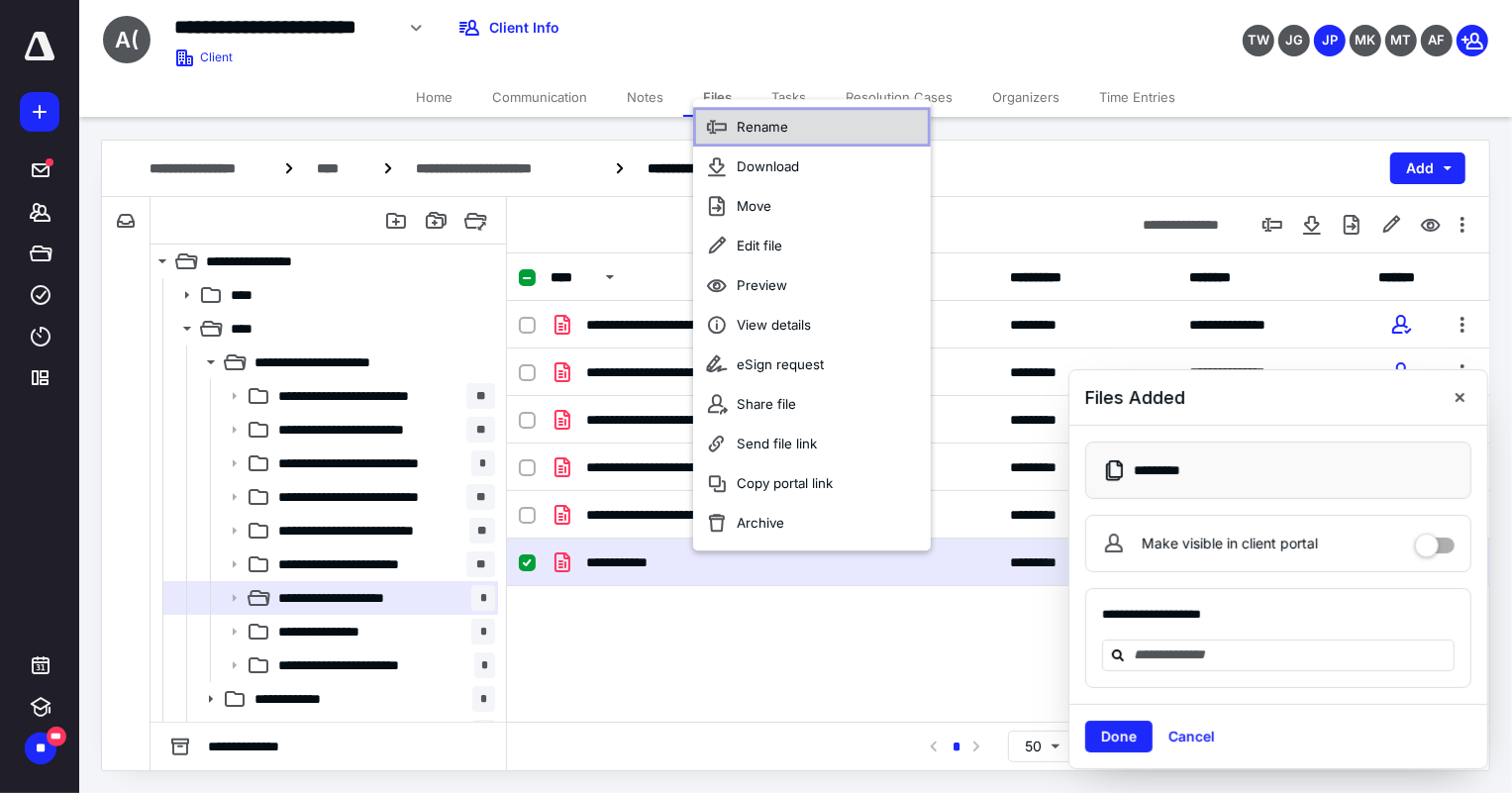click on "Rename" at bounding box center [762, 127] 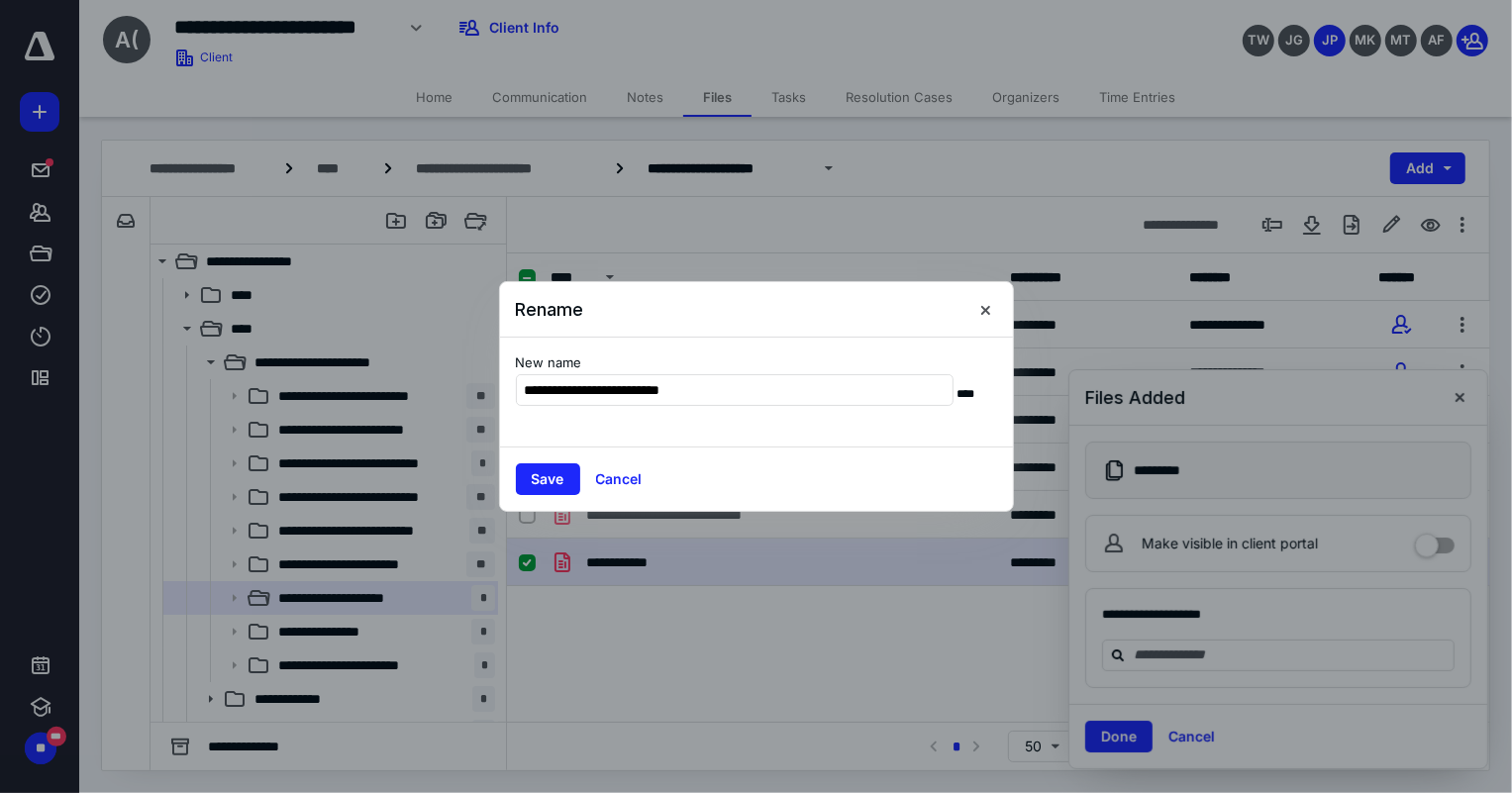 type on "**********" 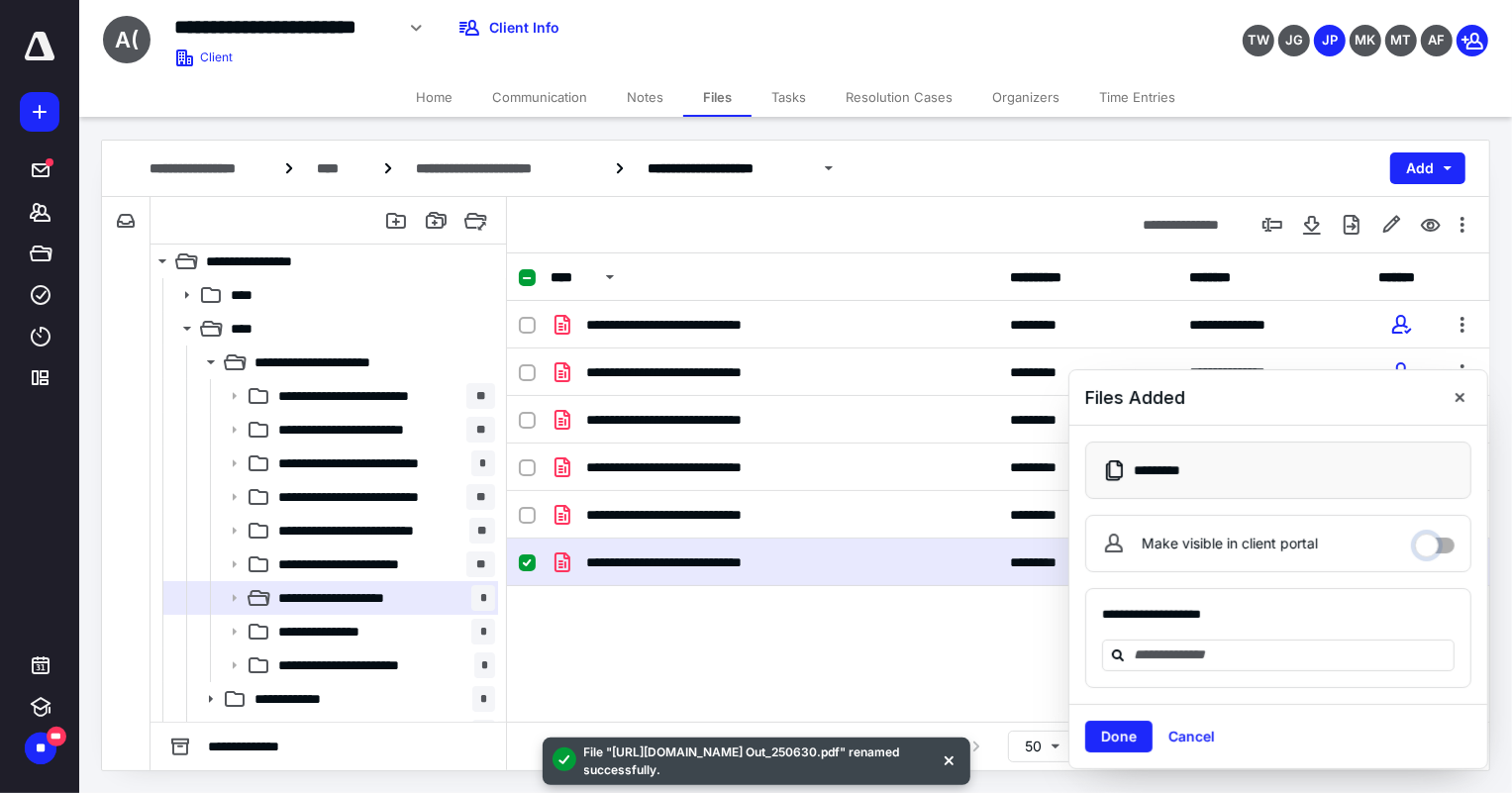 drag, startPoint x: 1425, startPoint y: 542, endPoint x: 1390, endPoint y: 520, distance: 41.340053 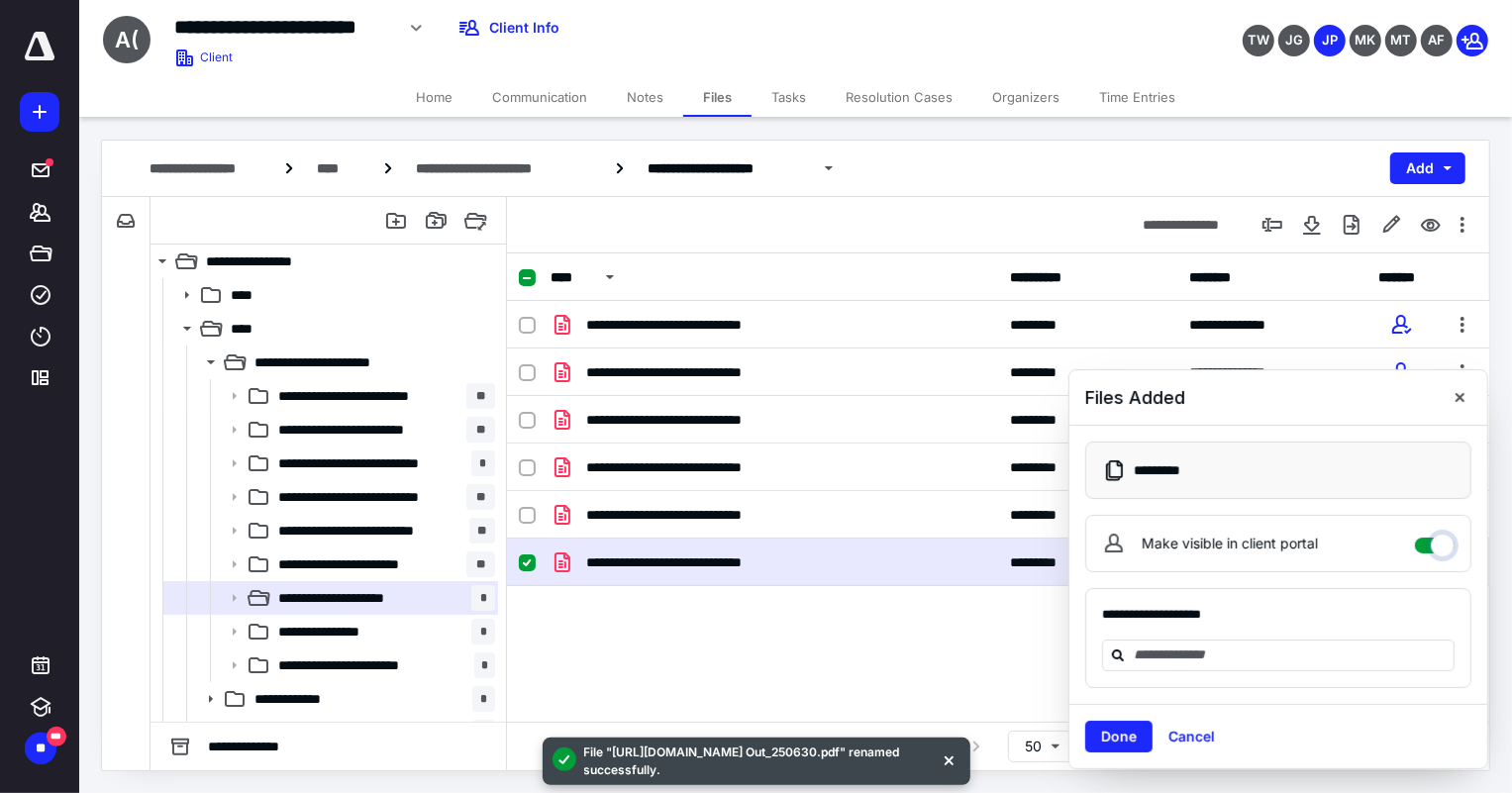 checkbox on "****" 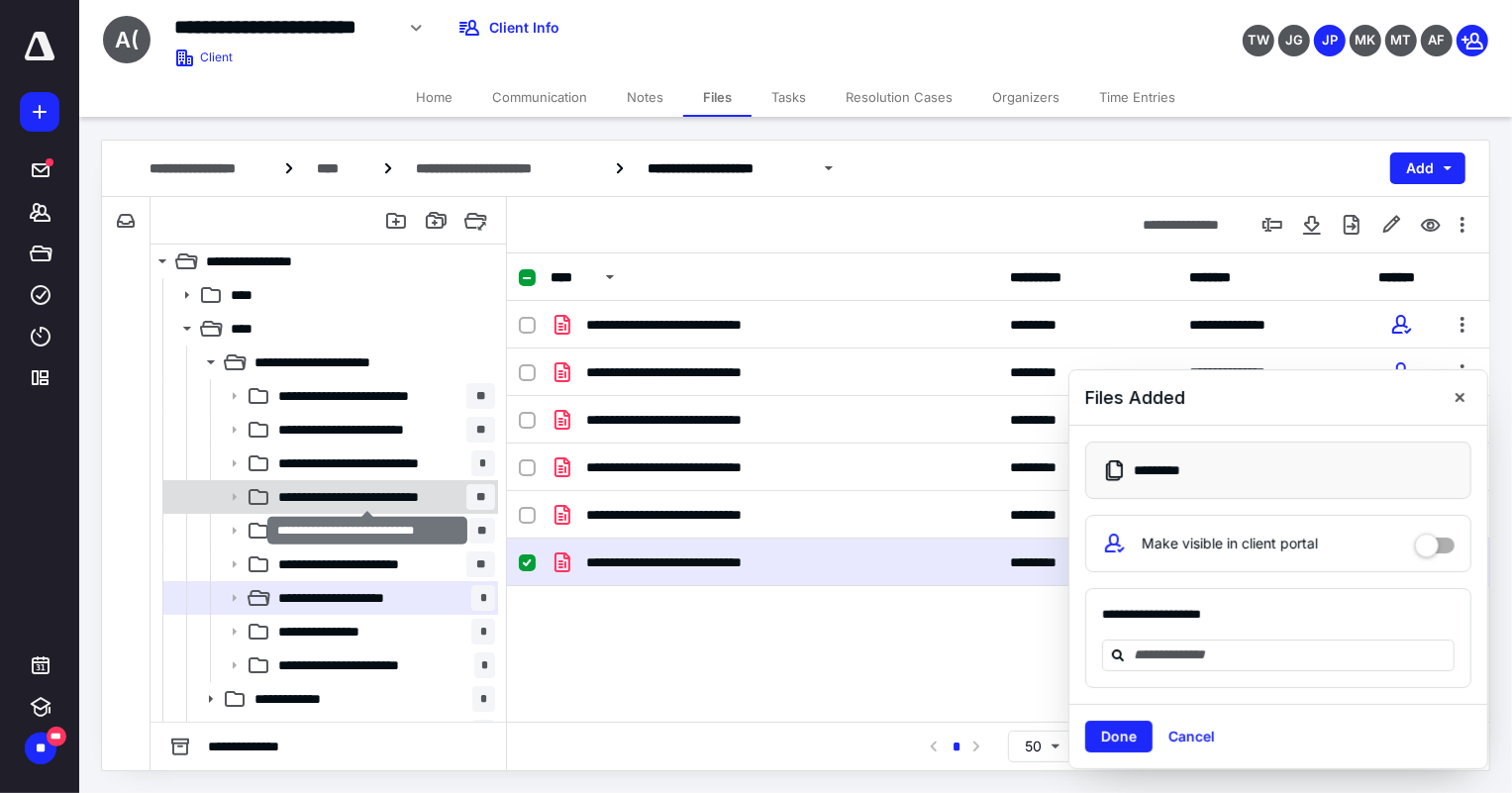 click on "**********" at bounding box center [367, 497] 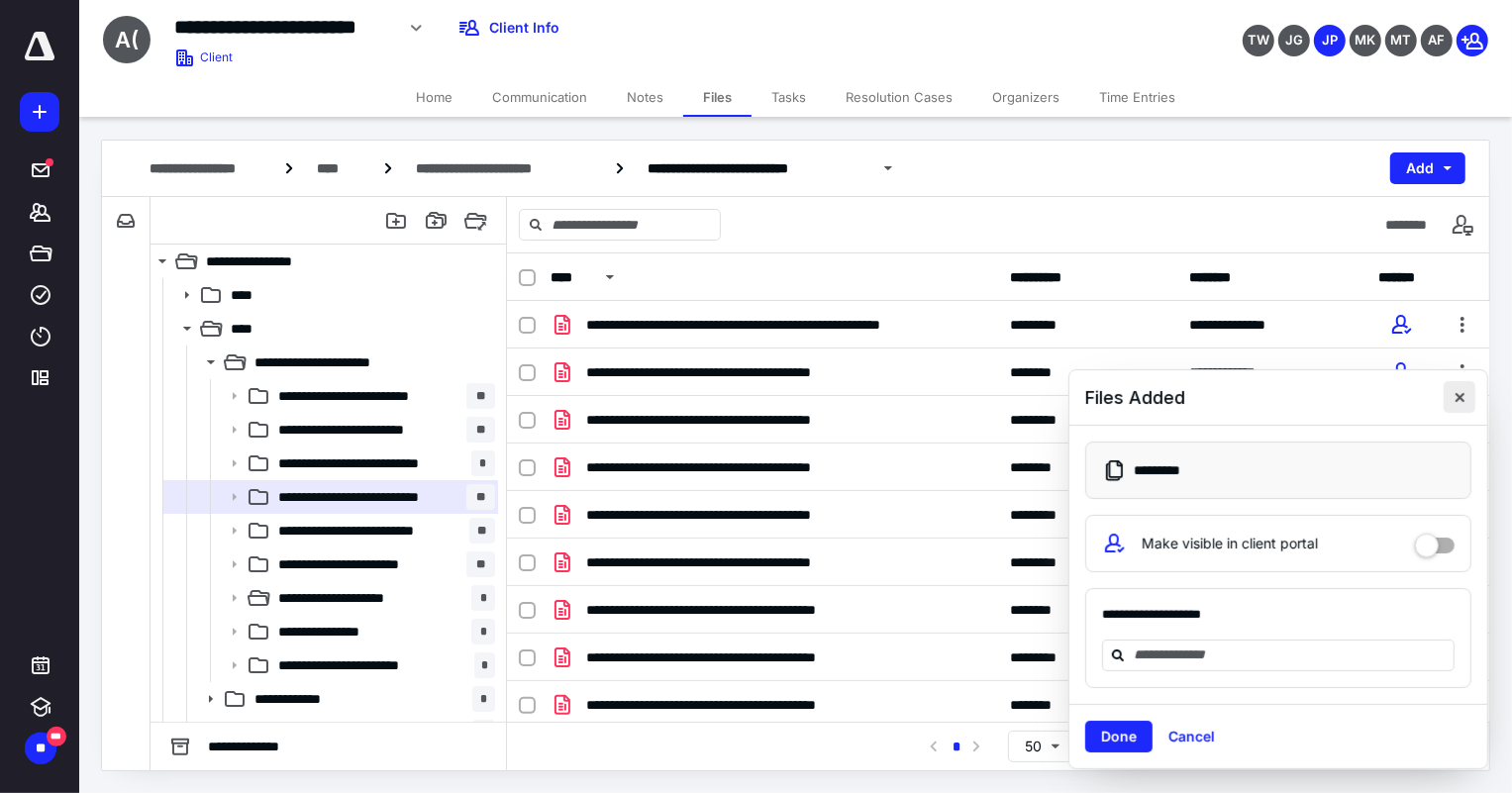 click at bounding box center [1460, 397] 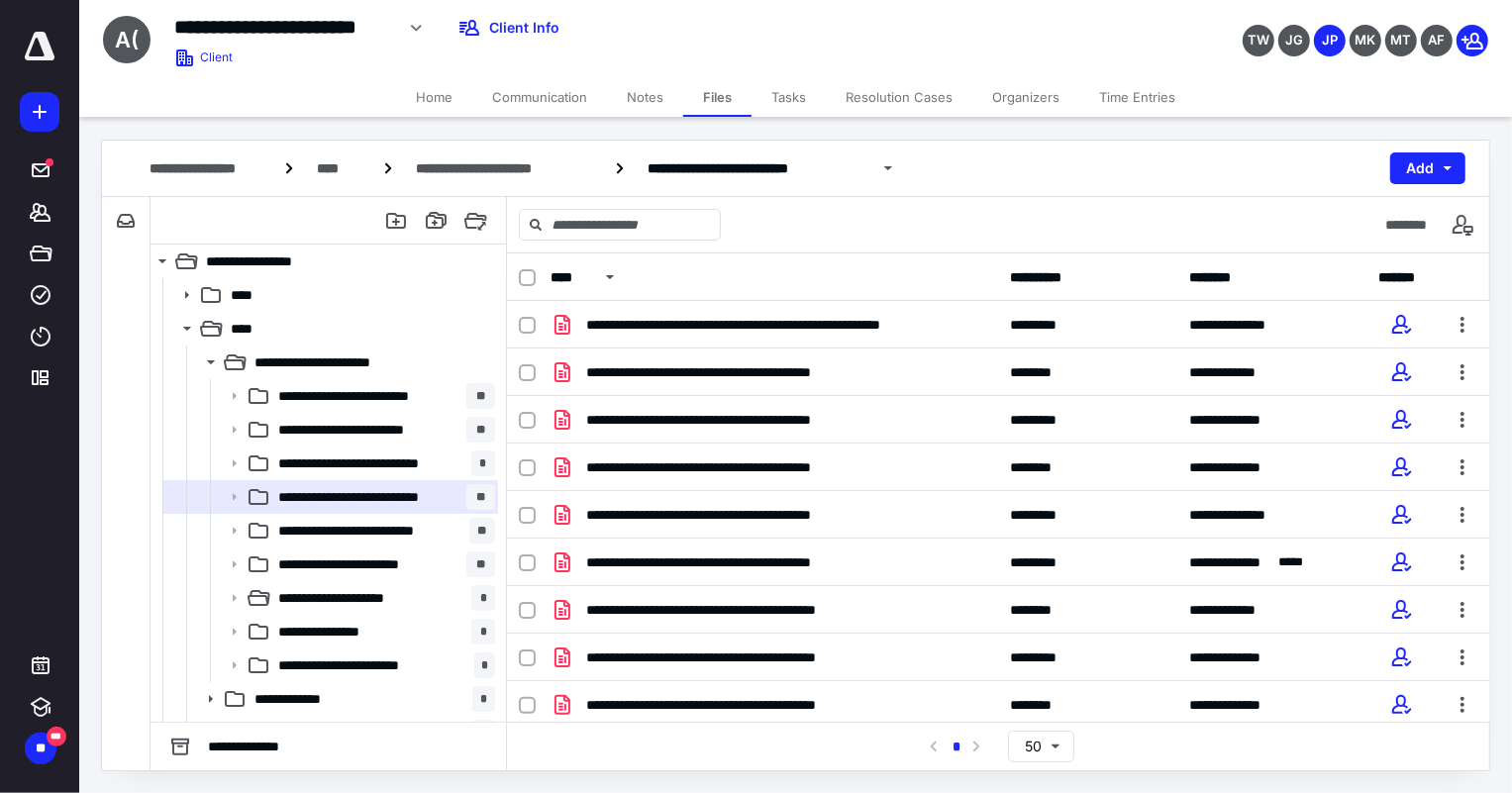 scroll, scrollTop: 148, scrollLeft: 0, axis: vertical 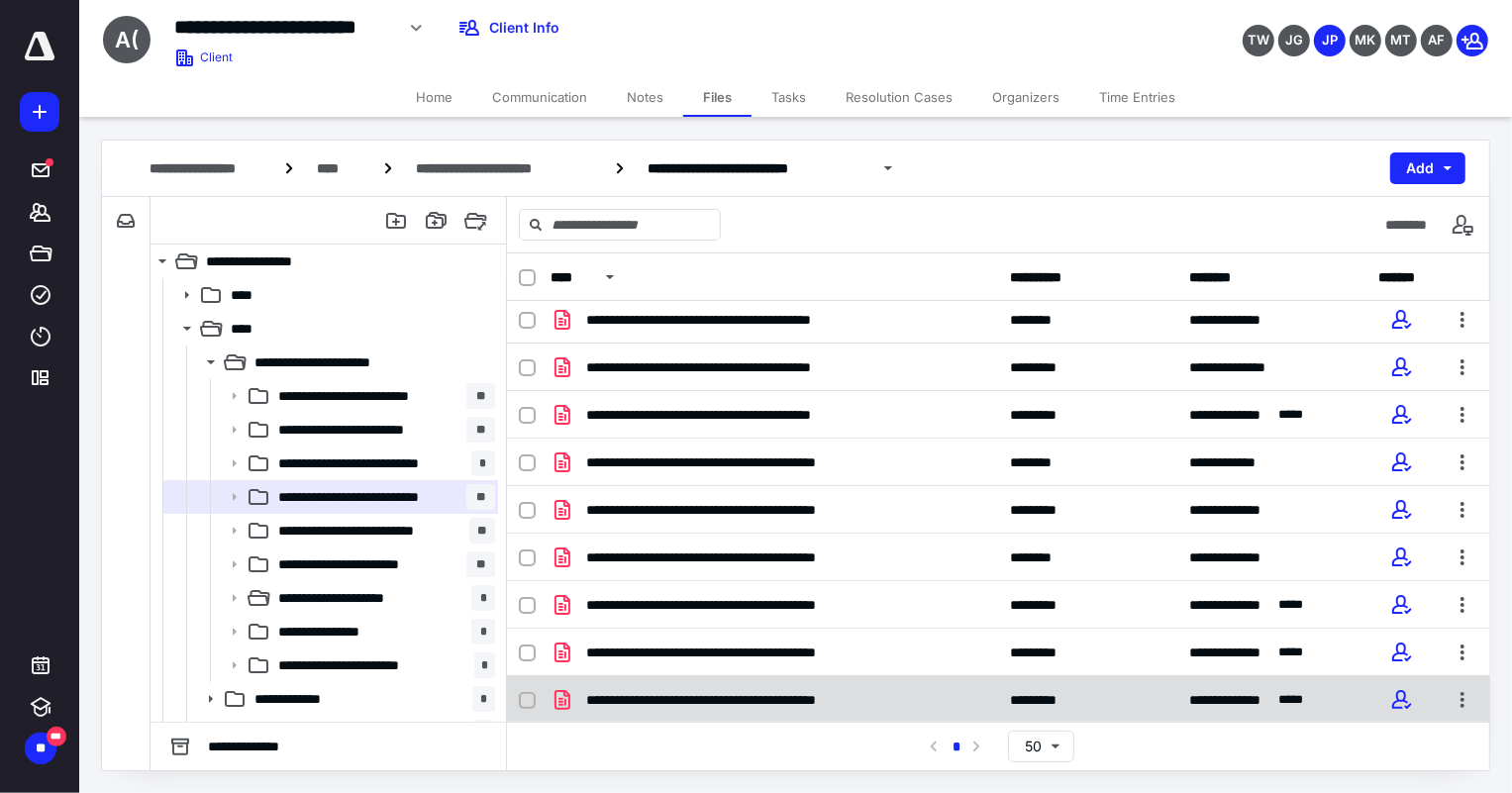 click on "**********" at bounding box center [774, 700] 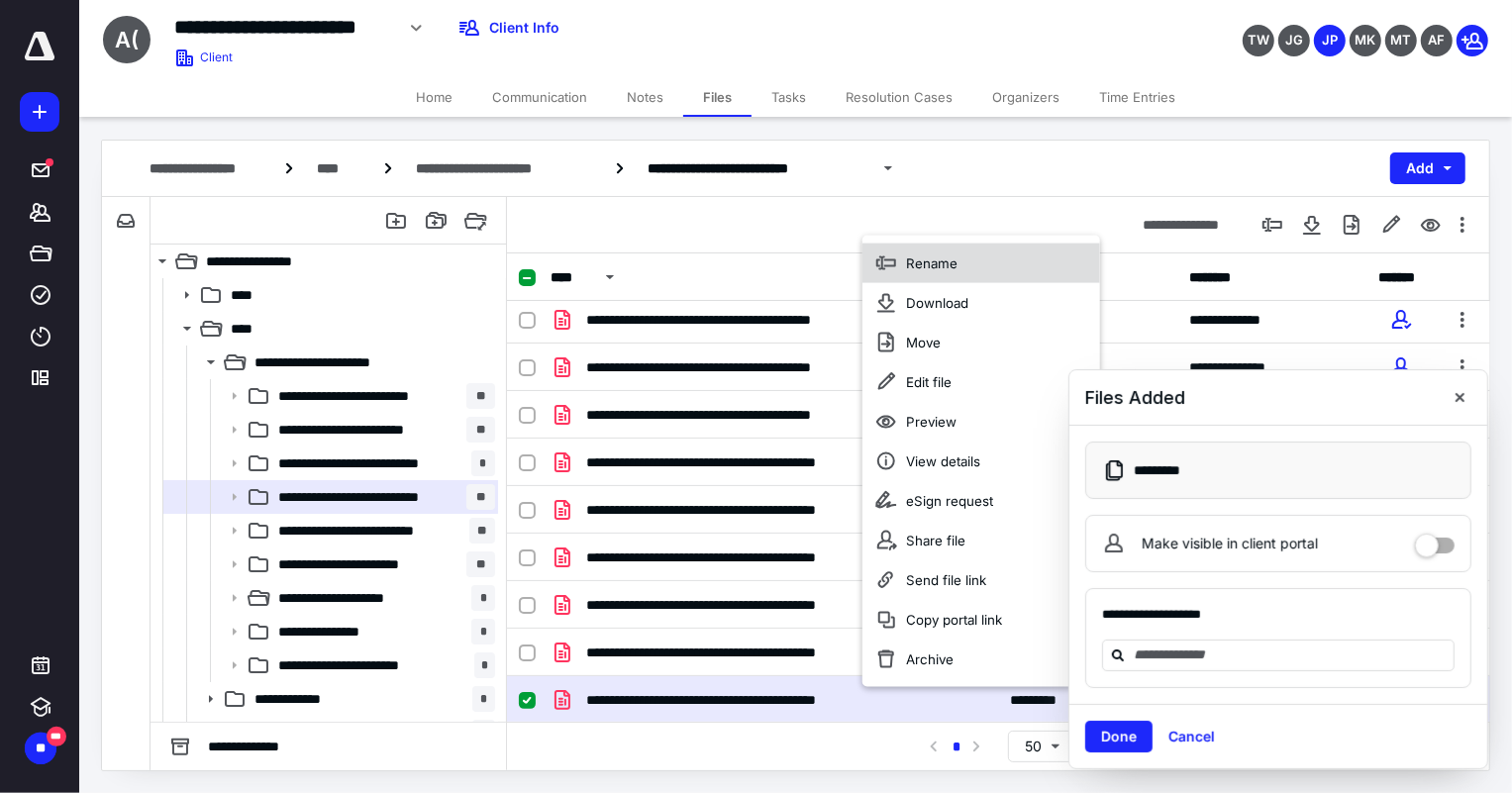 click on "Rename" at bounding box center [932, 263] 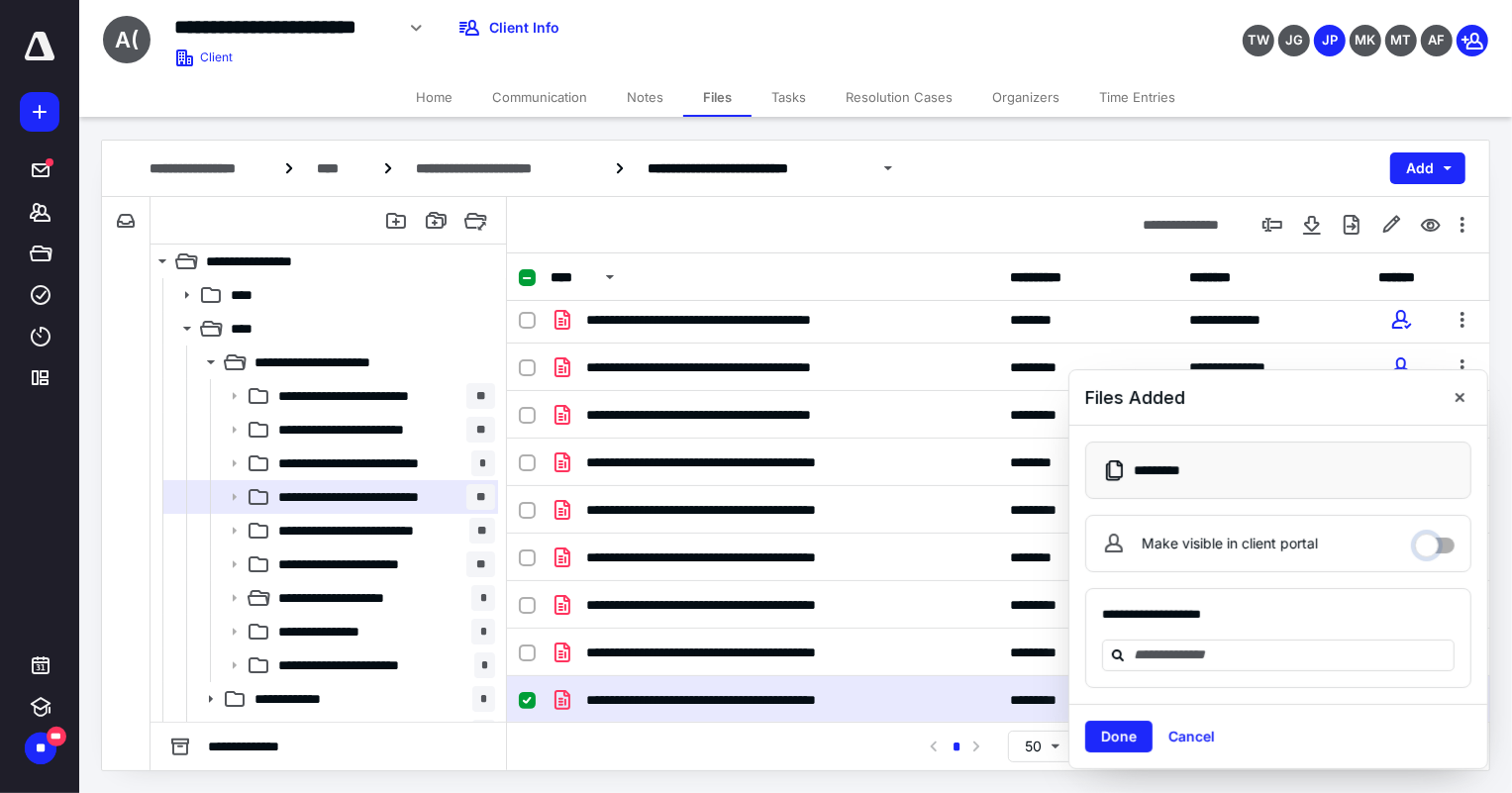 drag, startPoint x: 1431, startPoint y: 544, endPoint x: 1439, endPoint y: 535, distance: 12.0415946 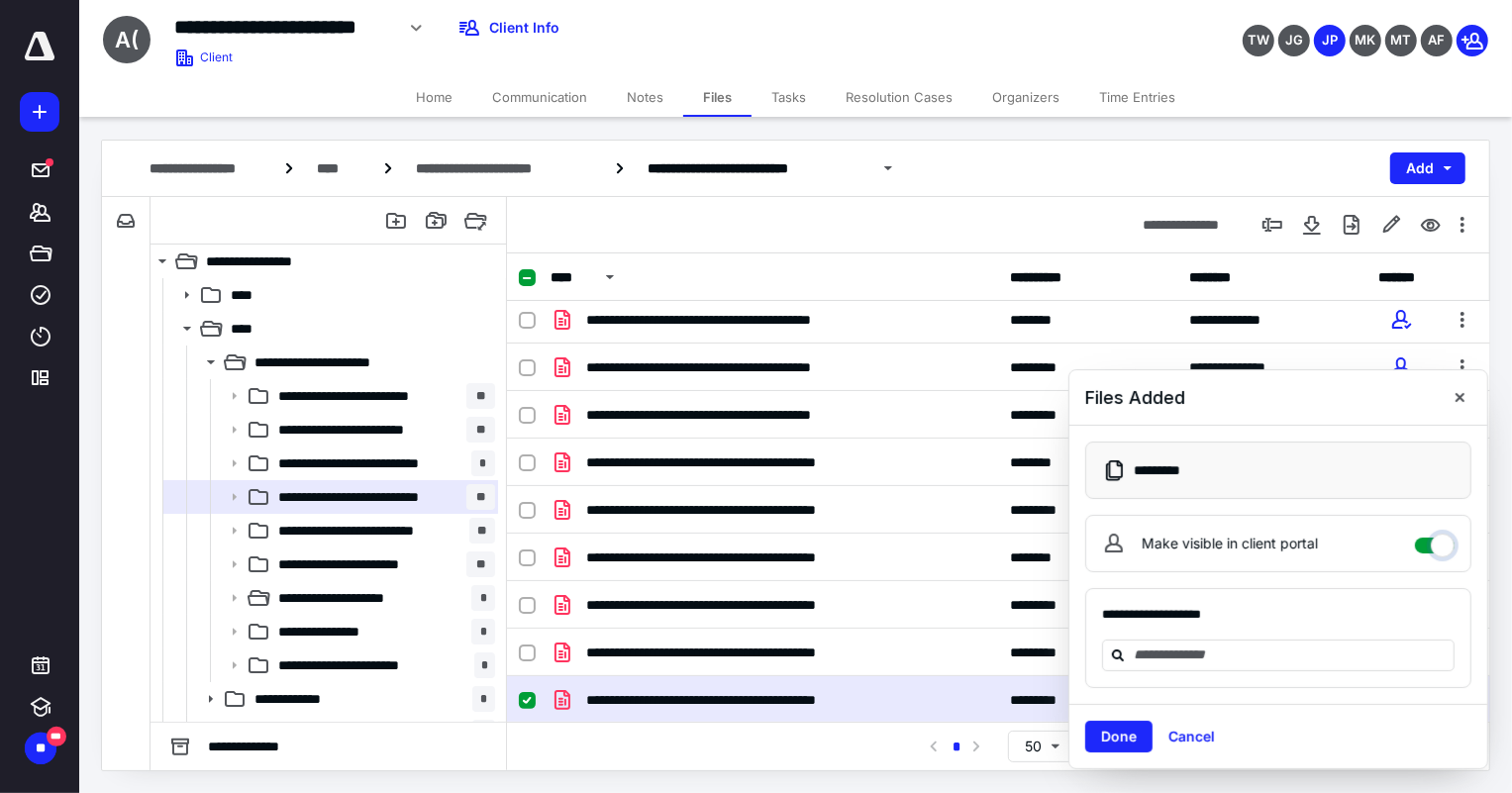 checkbox on "****" 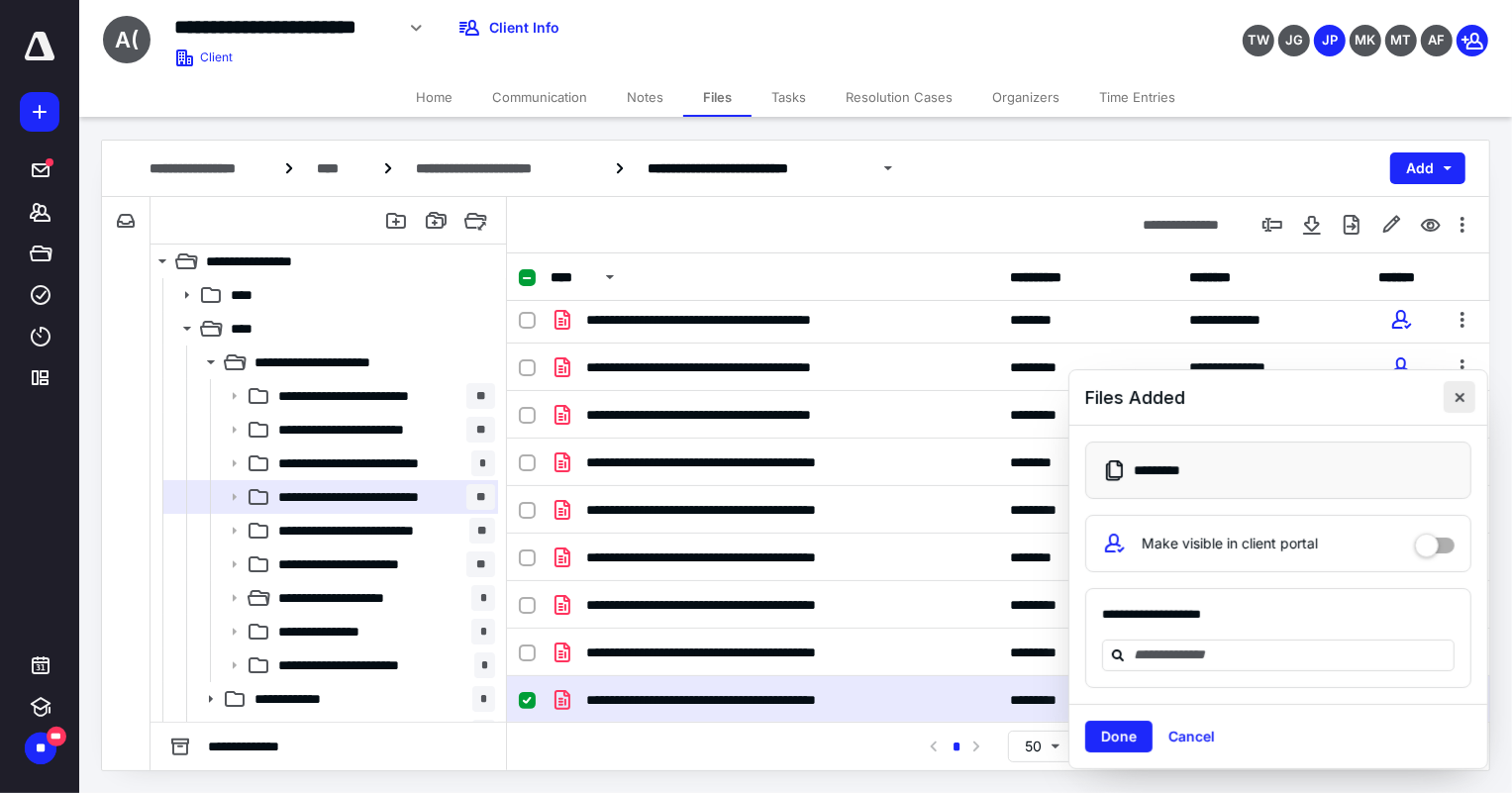 click at bounding box center [1460, 397] 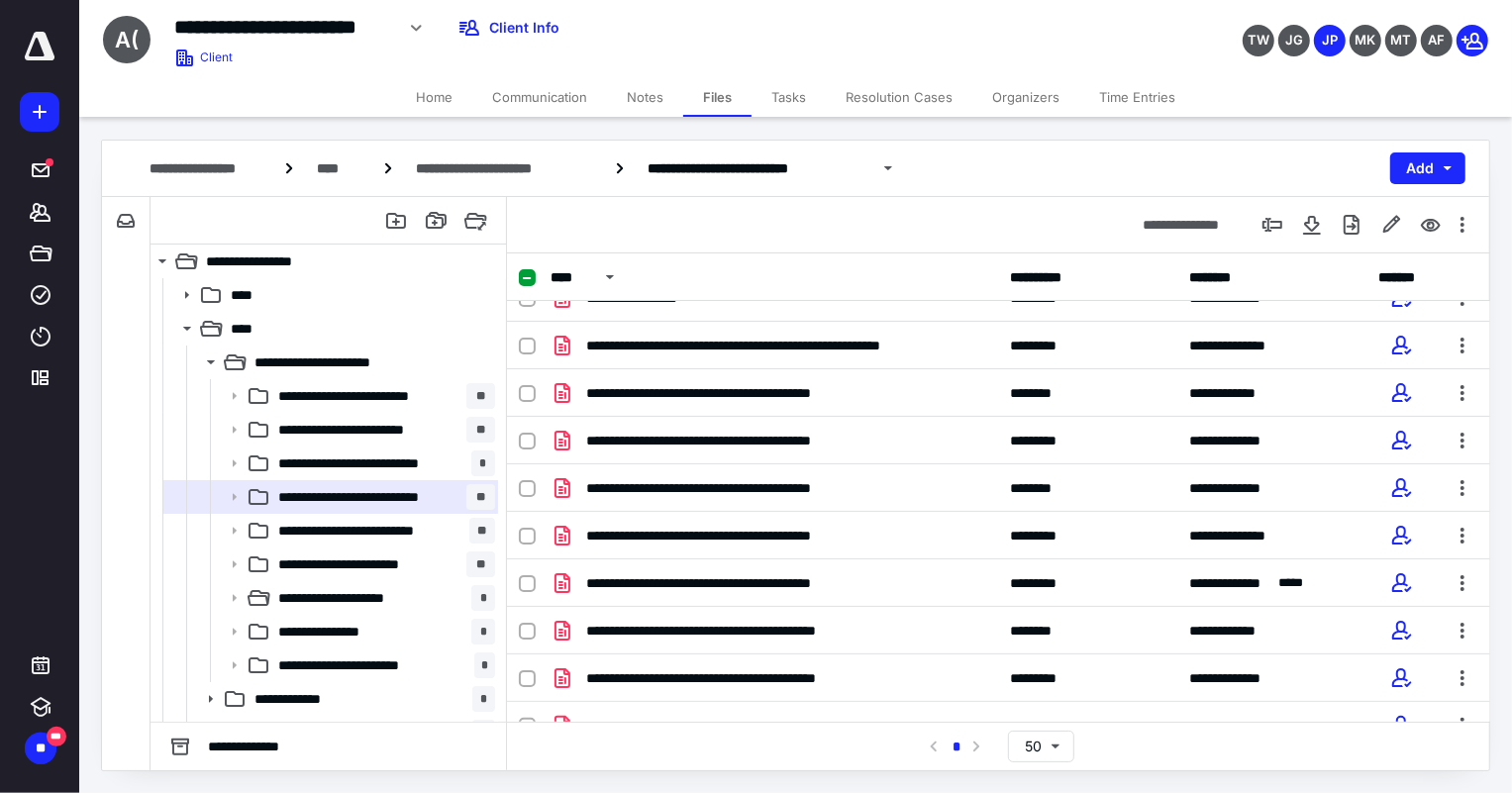 scroll, scrollTop: 0, scrollLeft: 0, axis: both 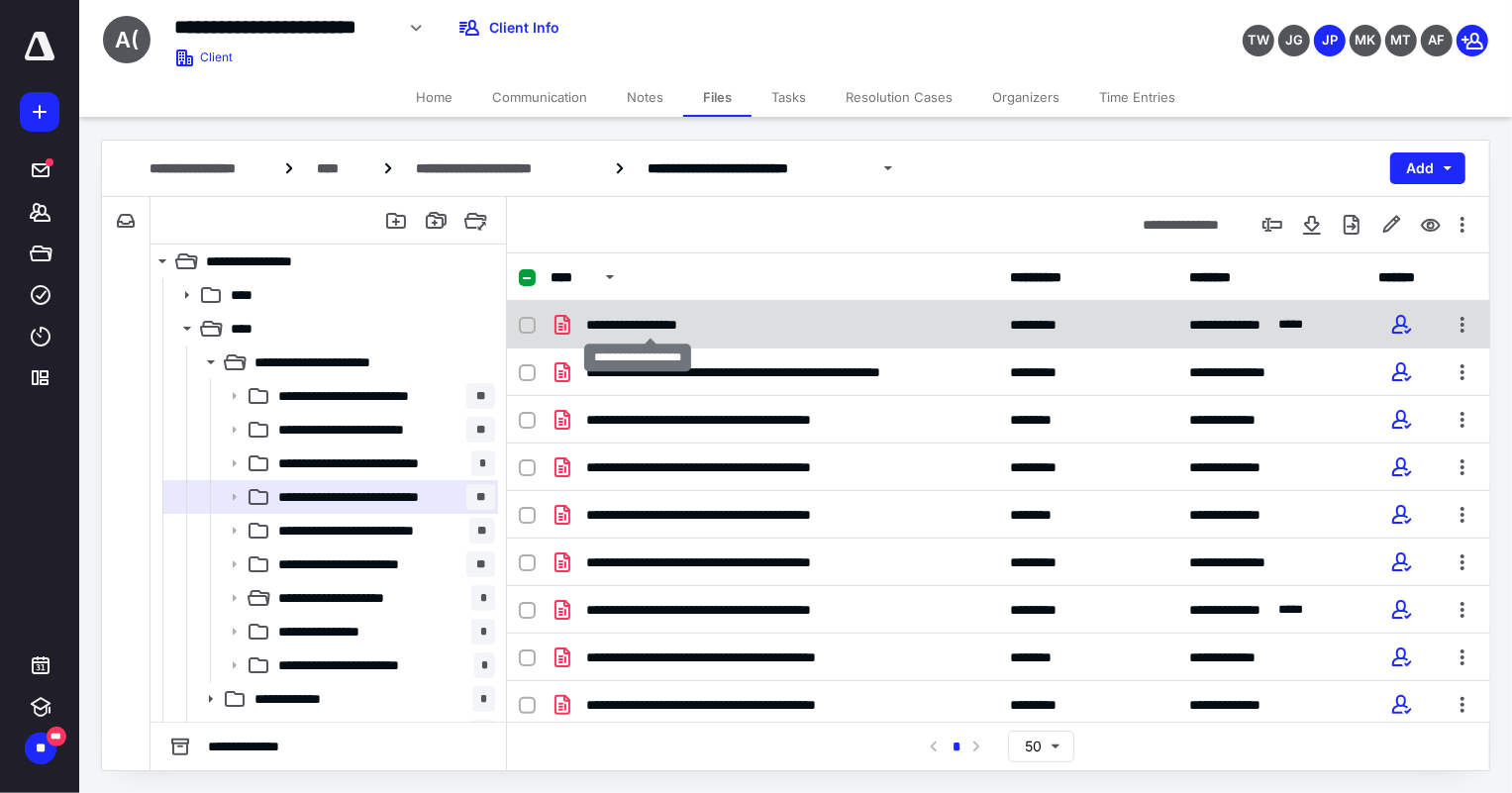 click on "**********" at bounding box center (651, 325) 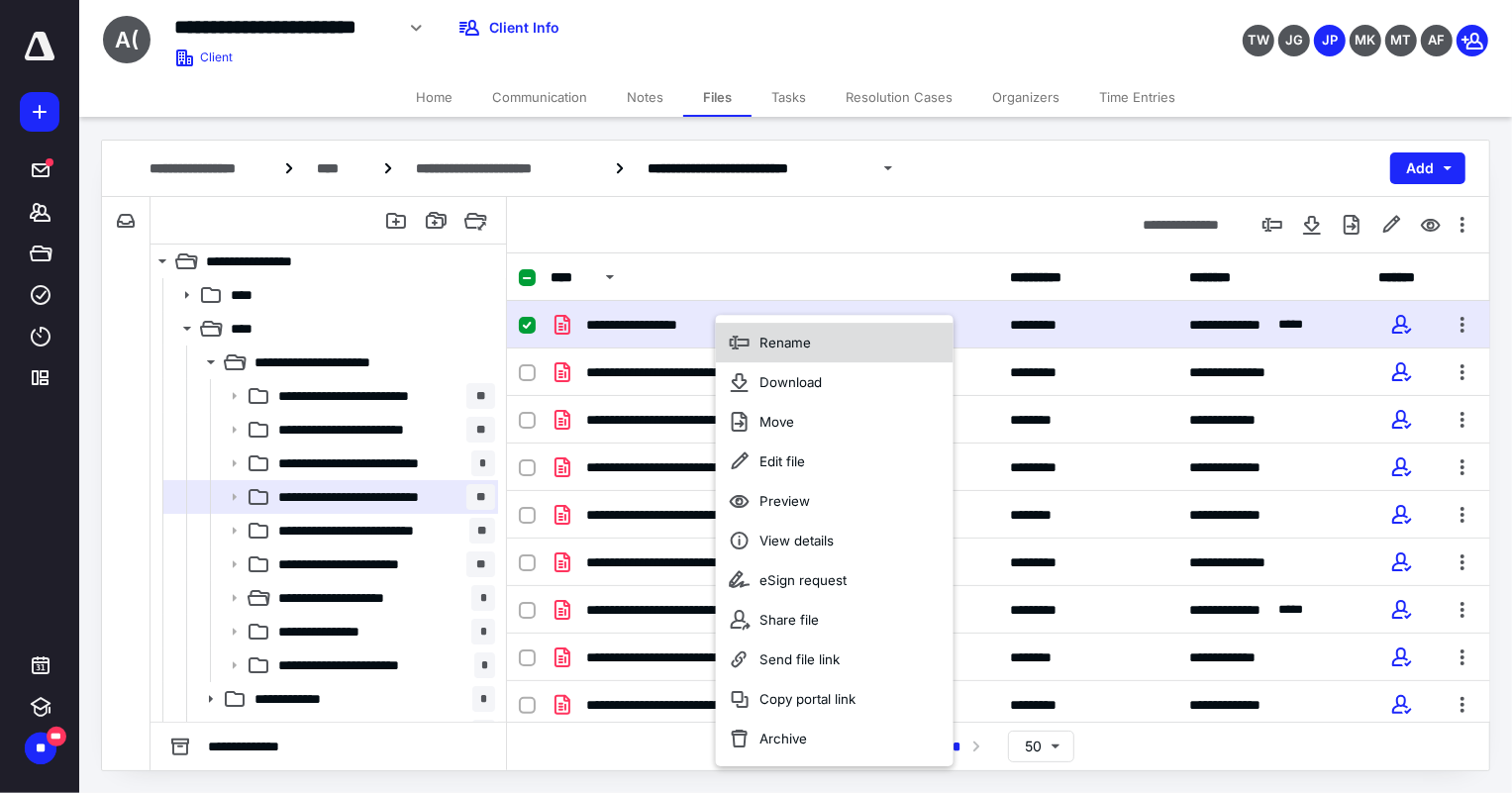 click on "Rename" at bounding box center [785, 343] 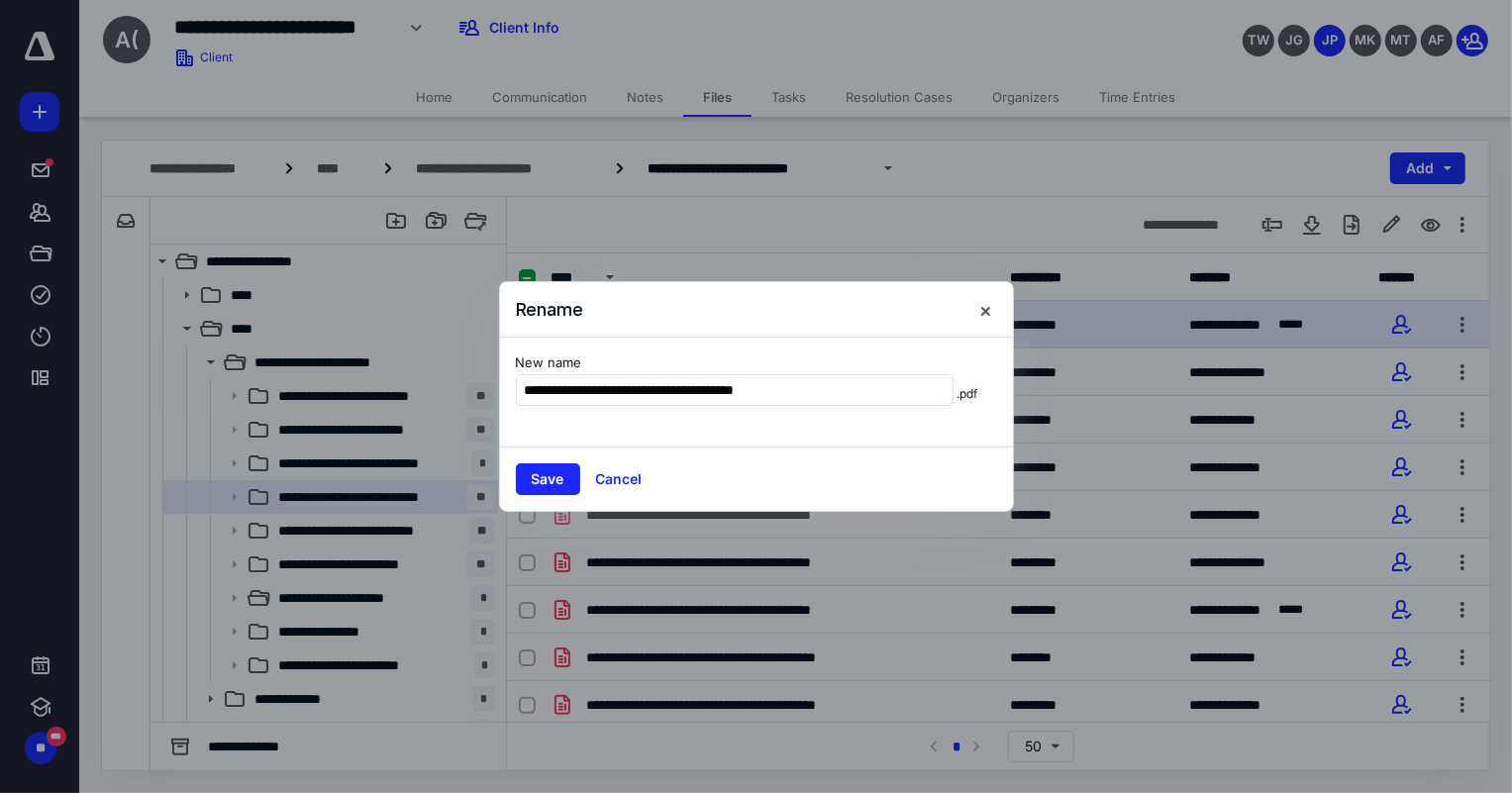 type on "**********" 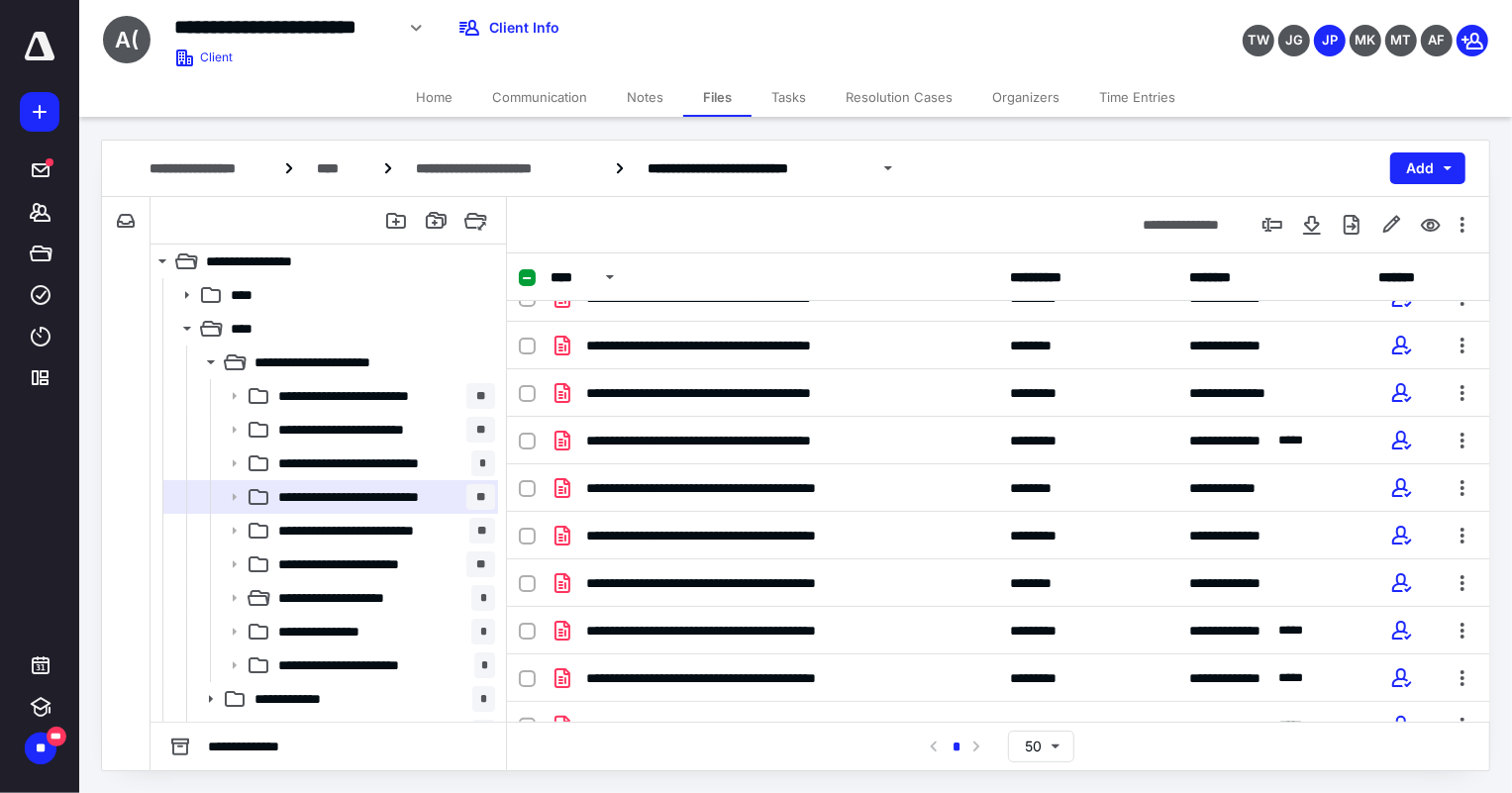 scroll, scrollTop: 195, scrollLeft: 0, axis: vertical 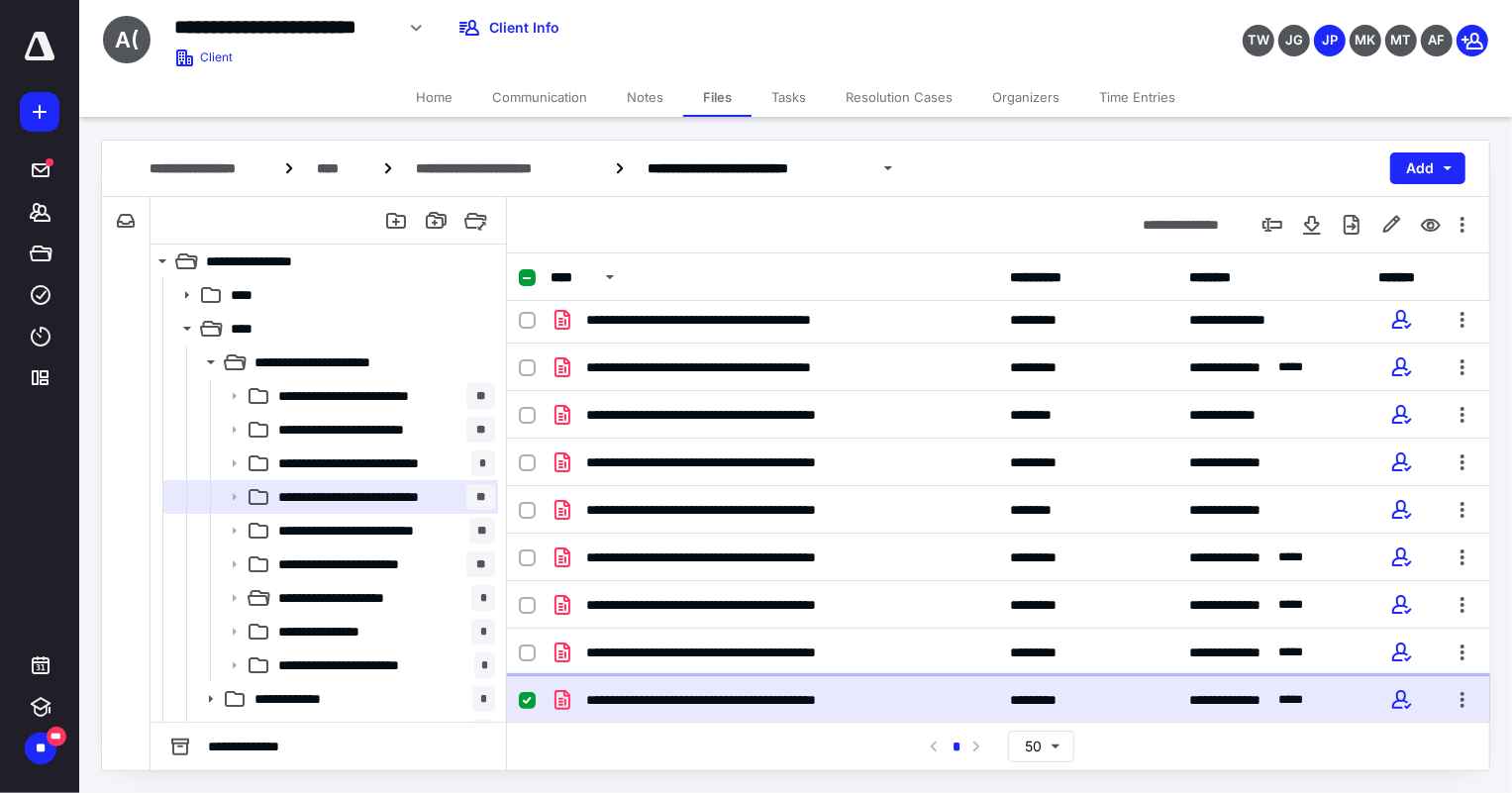 click on "**********" at bounding box center [764, 700] 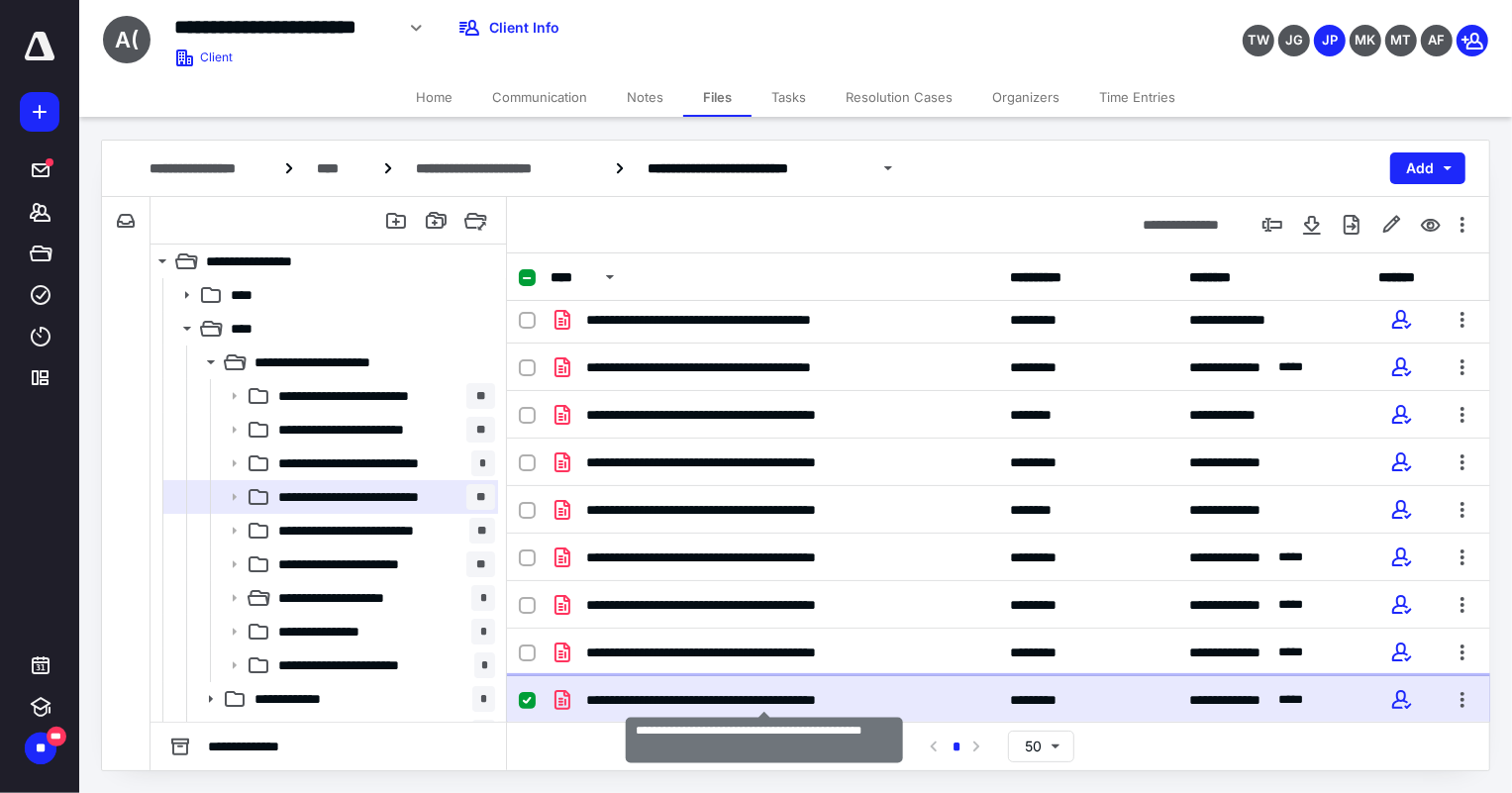 click on "**********" at bounding box center [764, 700] 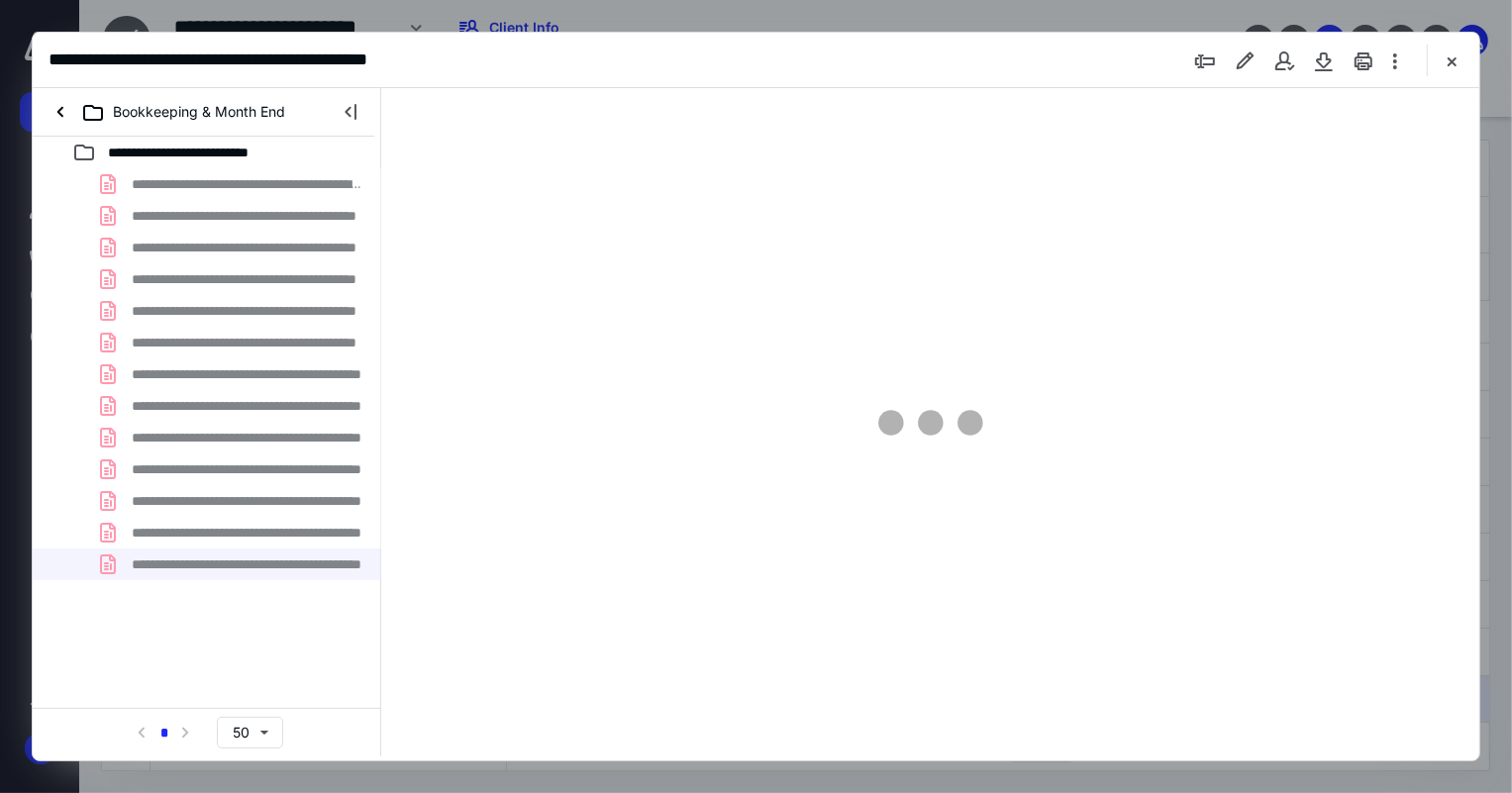 scroll, scrollTop: 0, scrollLeft: 0, axis: both 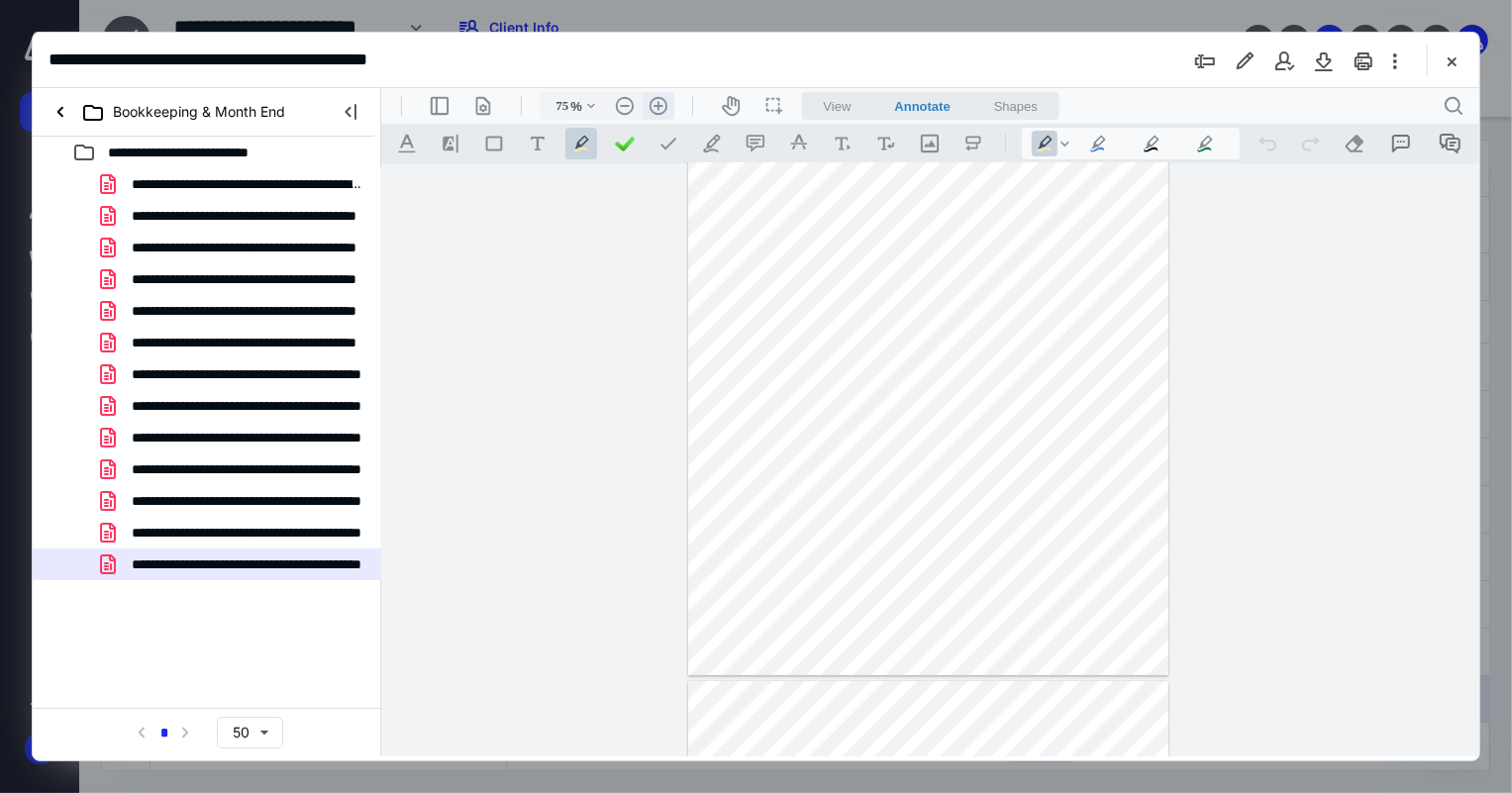 click on ".cls-1{fill:#abb0c4;} icon - header - zoom - in - line" at bounding box center (657, 105) 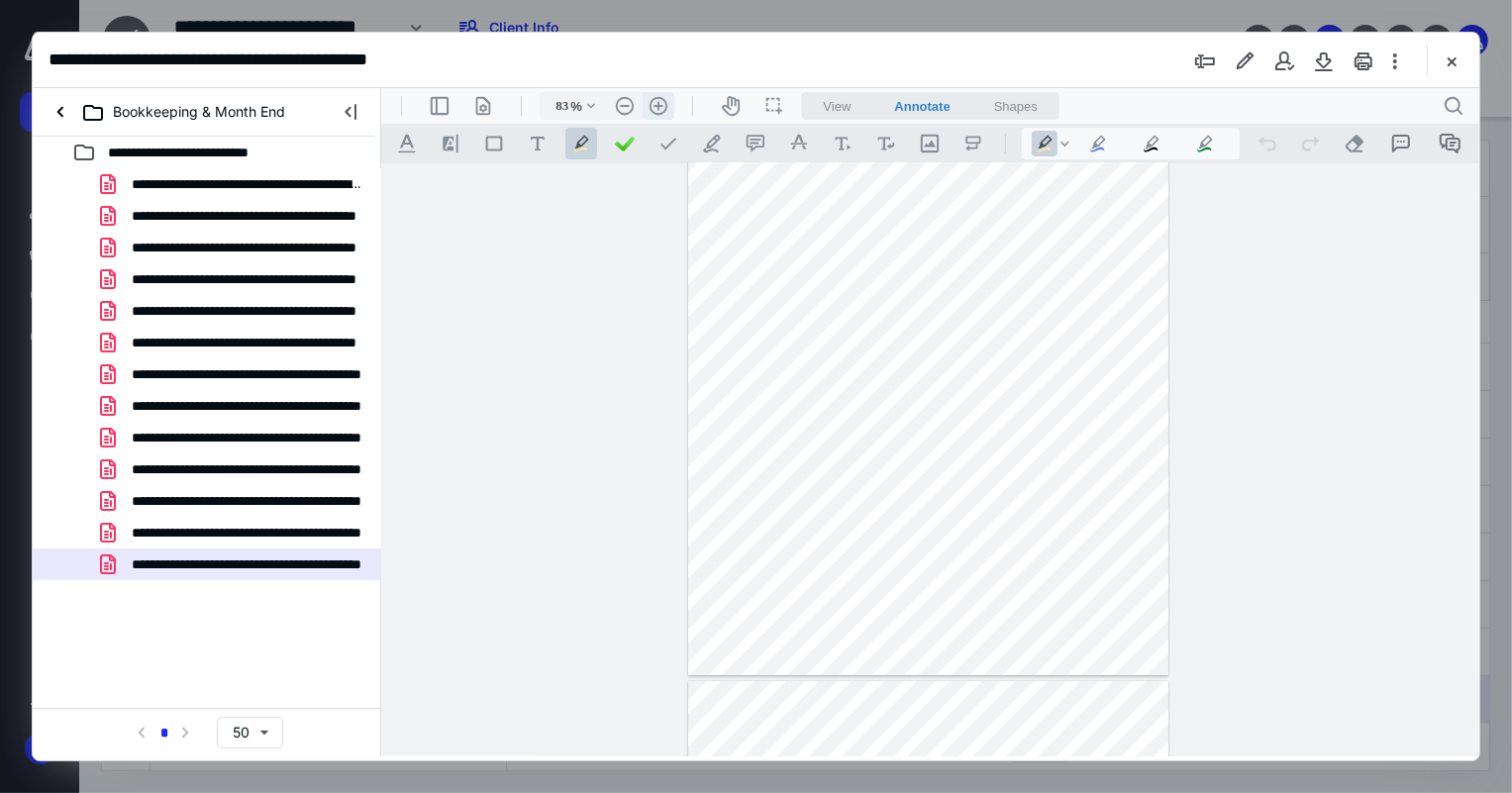 click on ".cls-1{fill:#abb0c4;} icon - header - zoom - in - line" at bounding box center [657, 105] 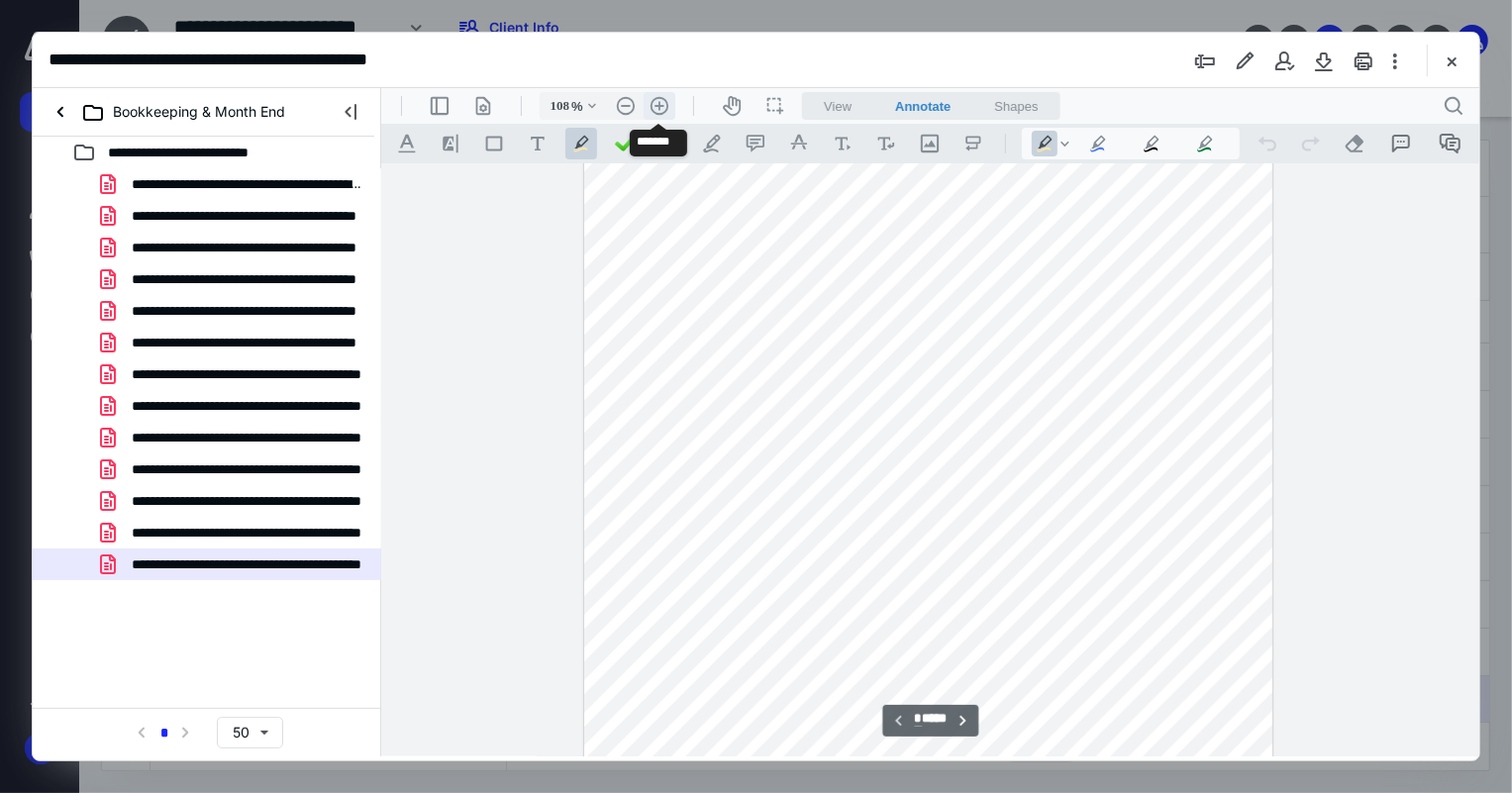 click on ".cls-1{fill:#abb0c4;} icon - header - zoom - in - line" at bounding box center (658, 105) 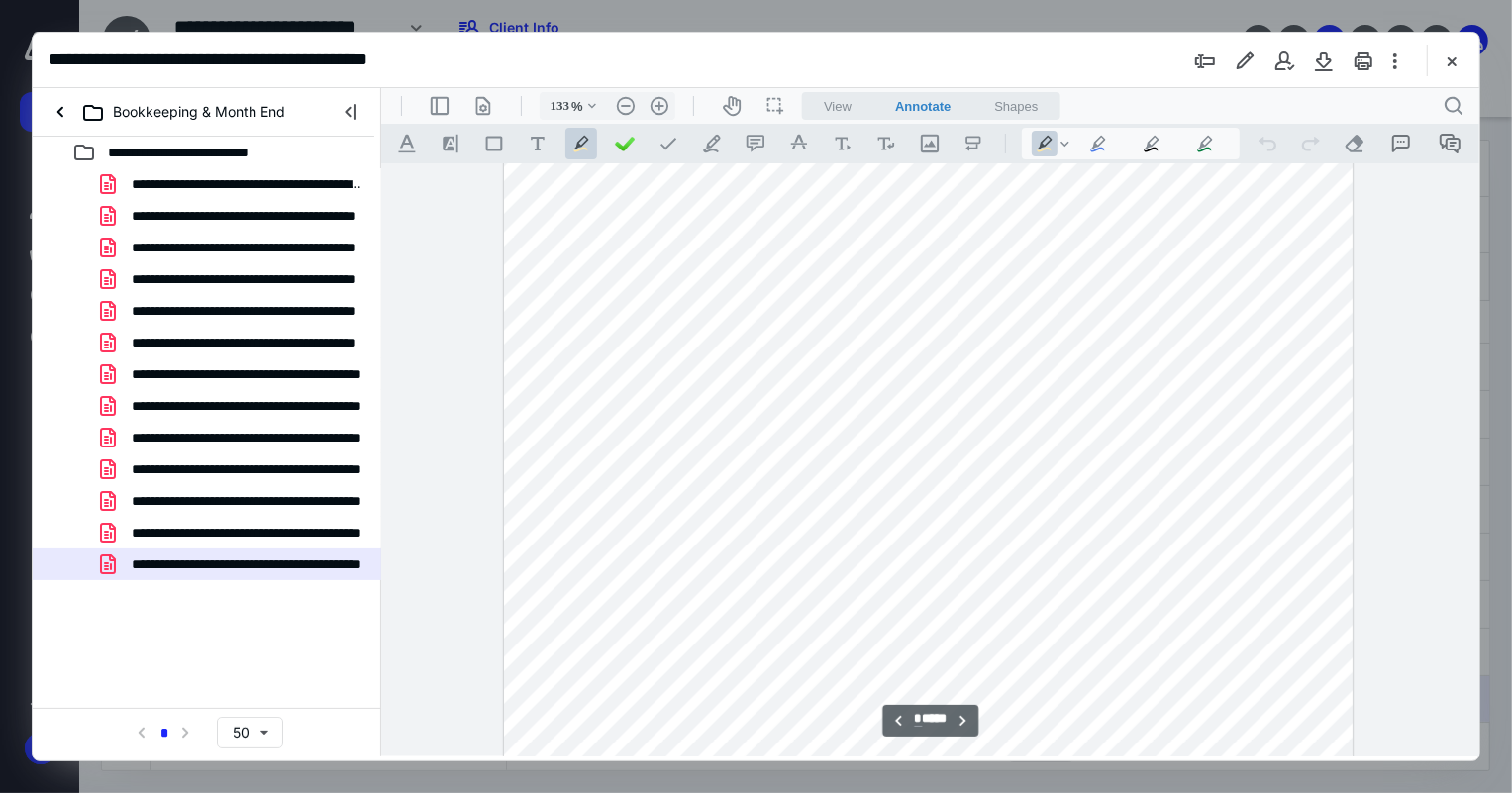 scroll, scrollTop: 2339, scrollLeft: 0, axis: vertical 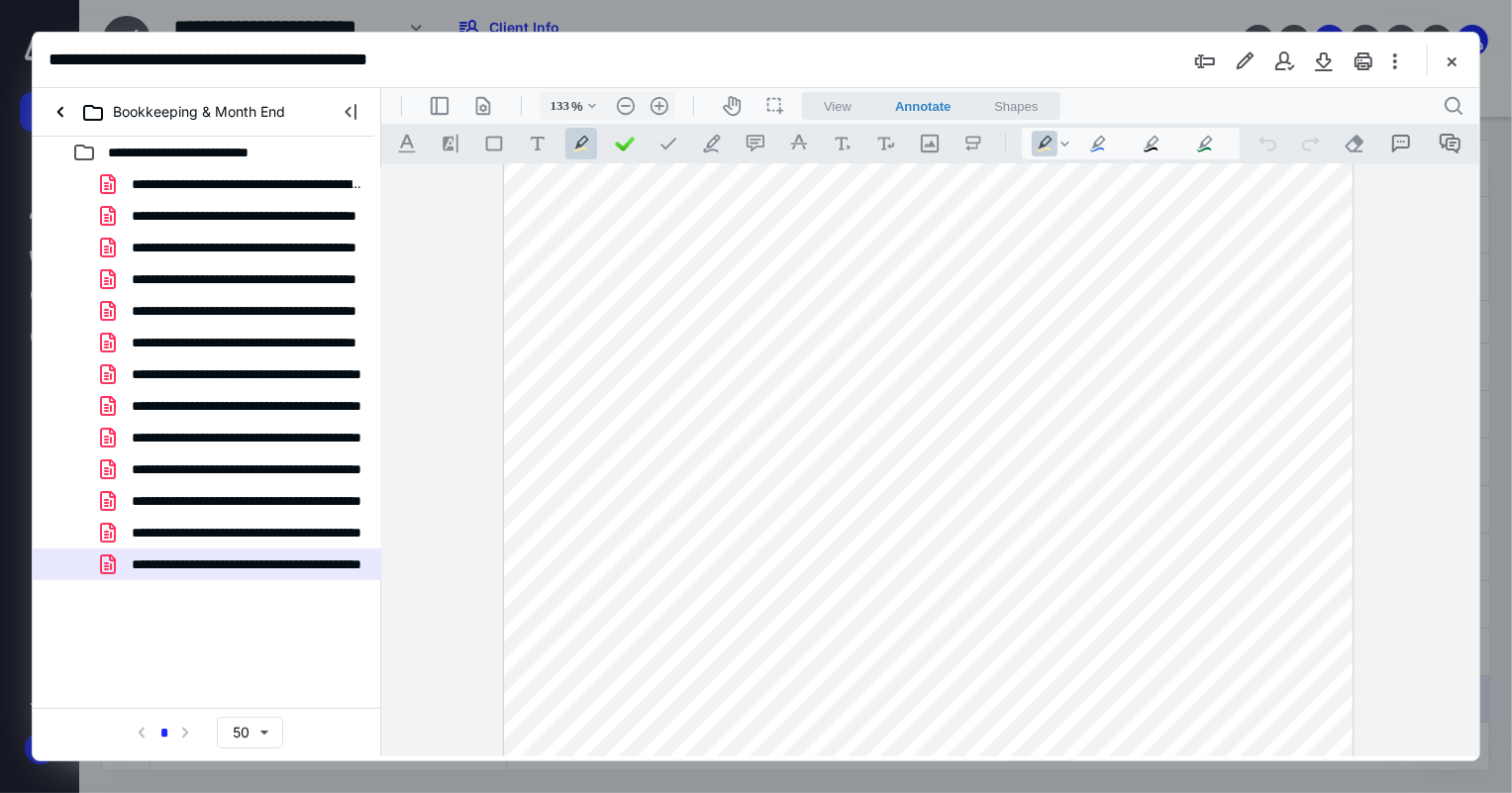 click at bounding box center [928, 442] 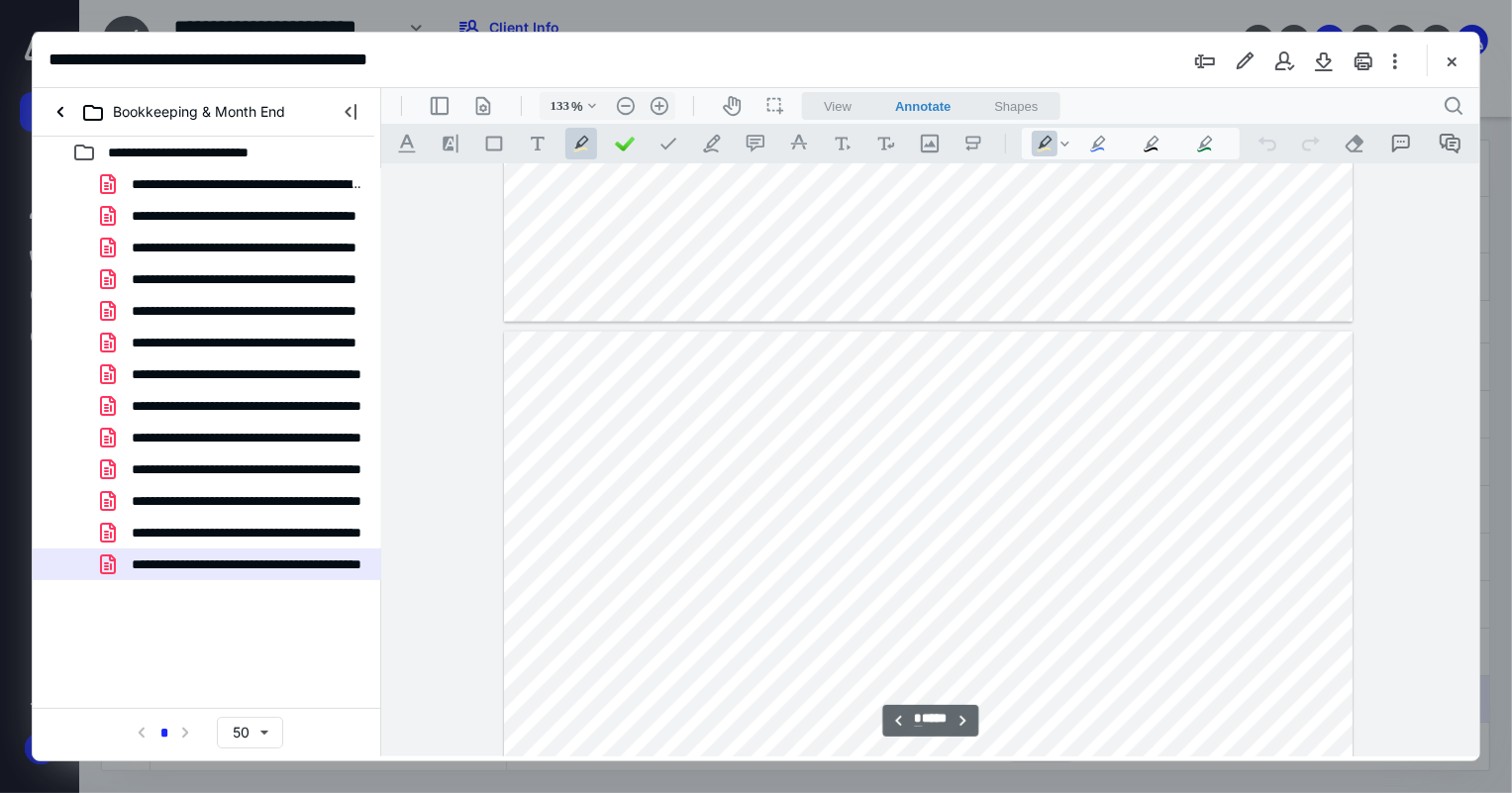 type on "*" 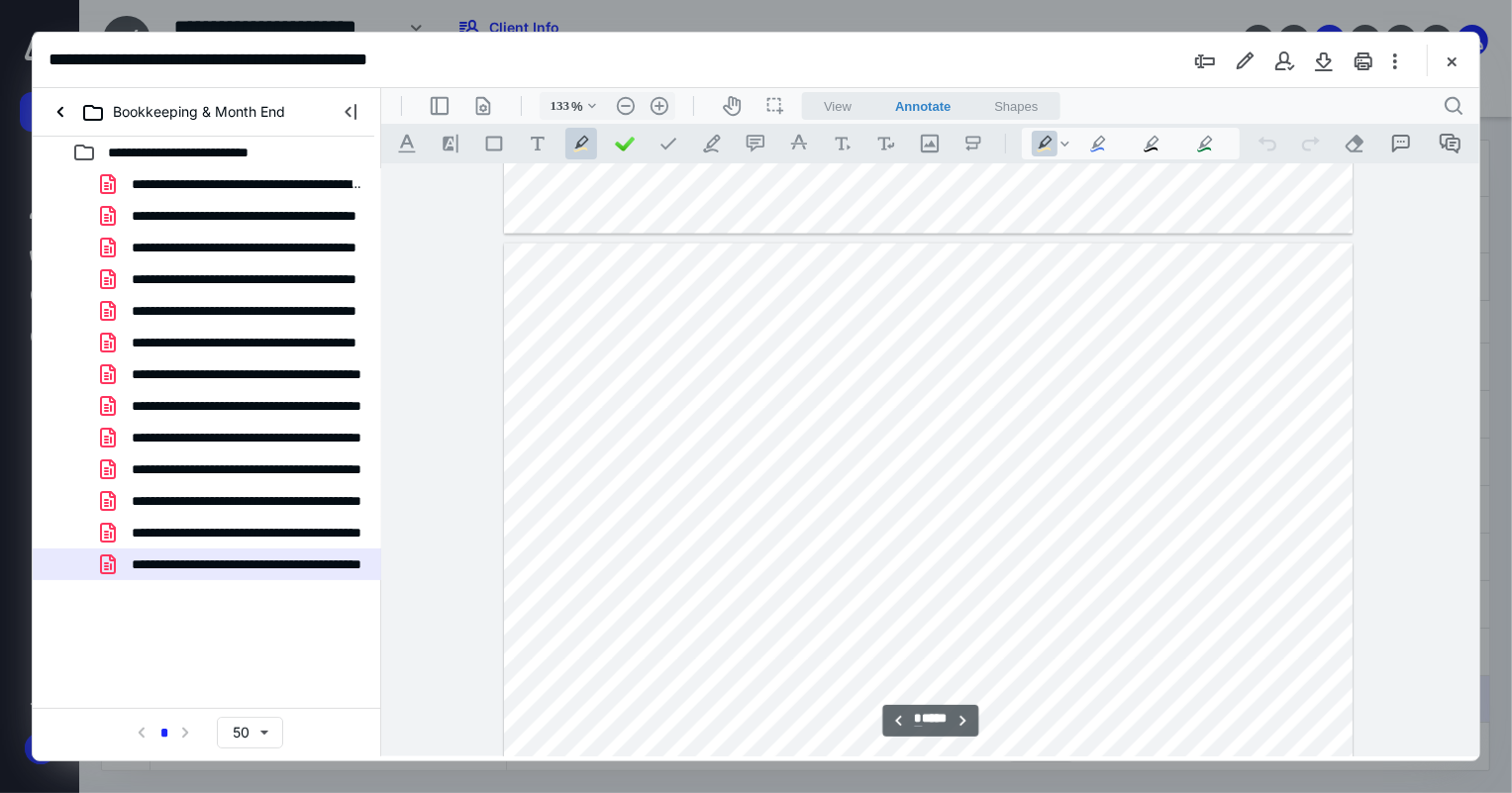 scroll, scrollTop: 2249, scrollLeft: 0, axis: vertical 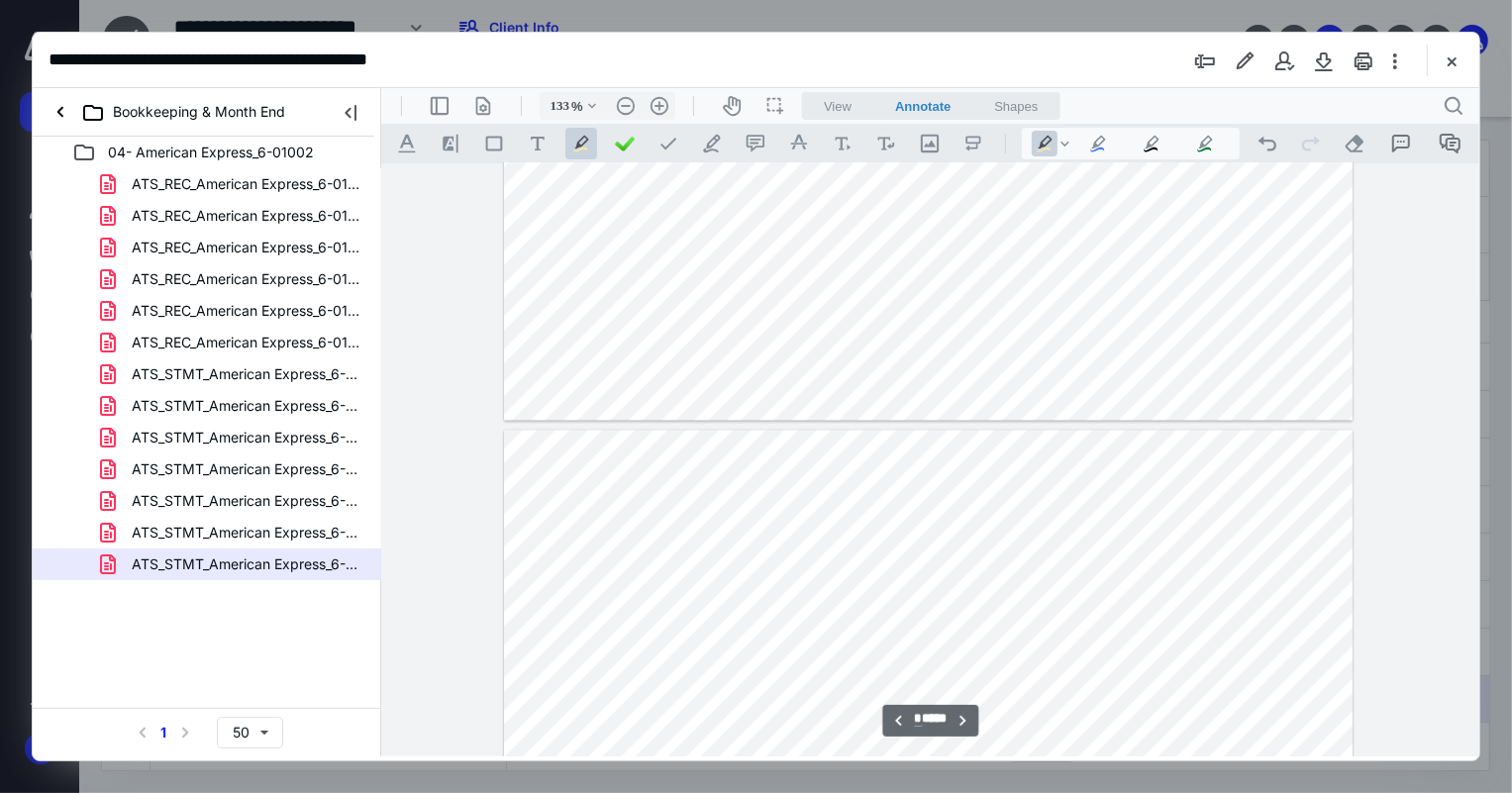 type on "*" 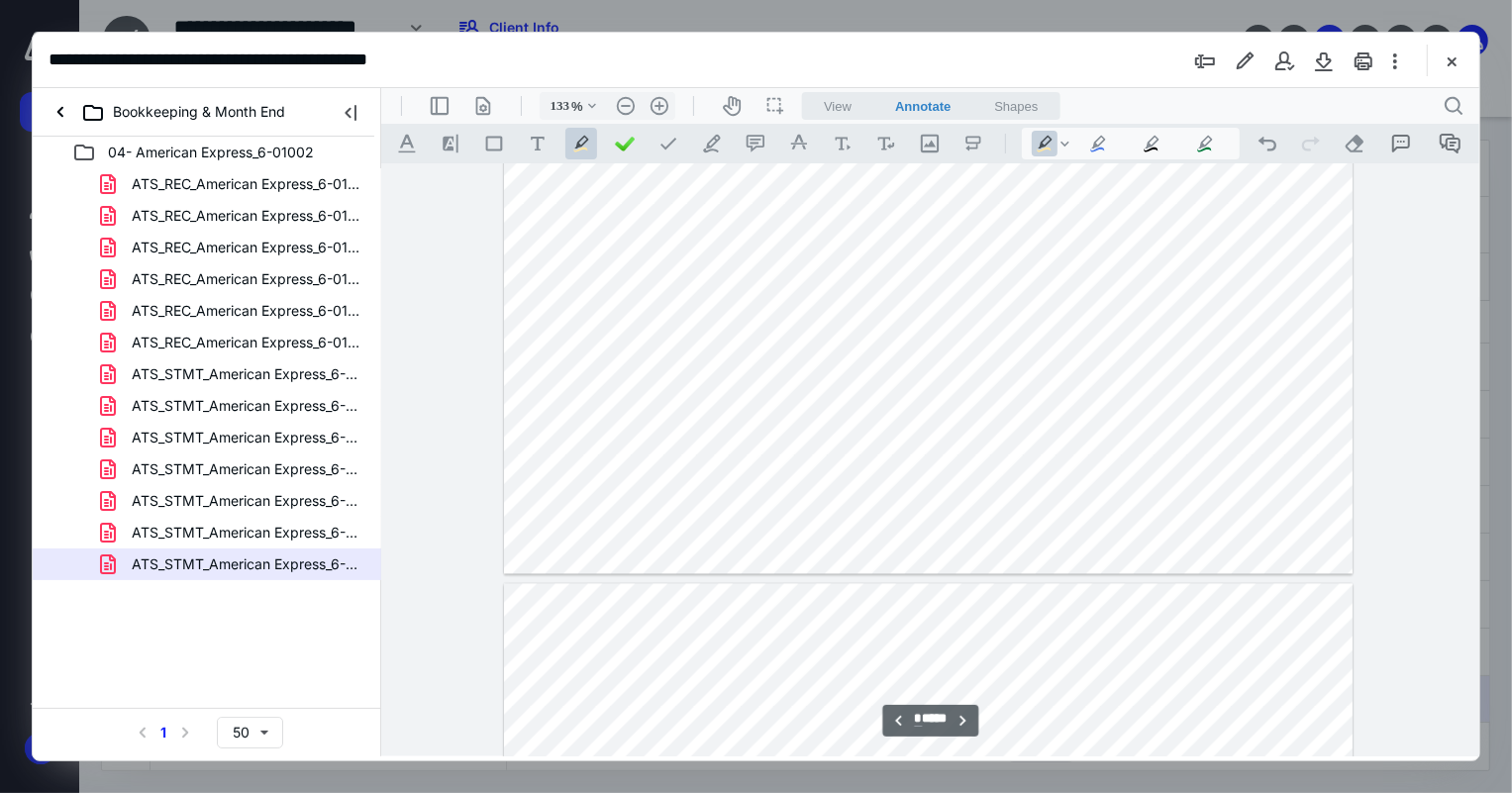 scroll, scrollTop: 2700, scrollLeft: 0, axis: vertical 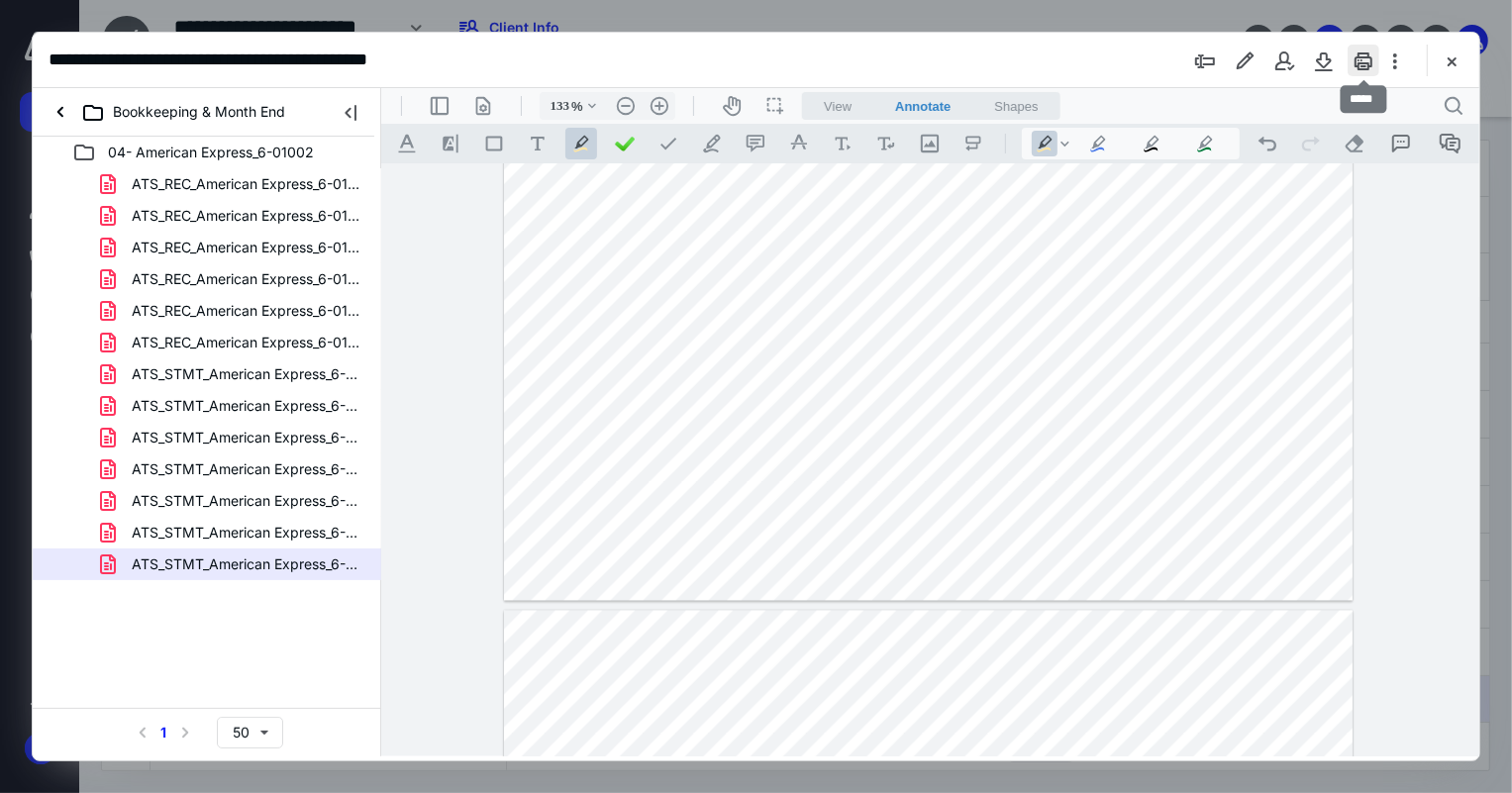 click at bounding box center [1363, 60] 